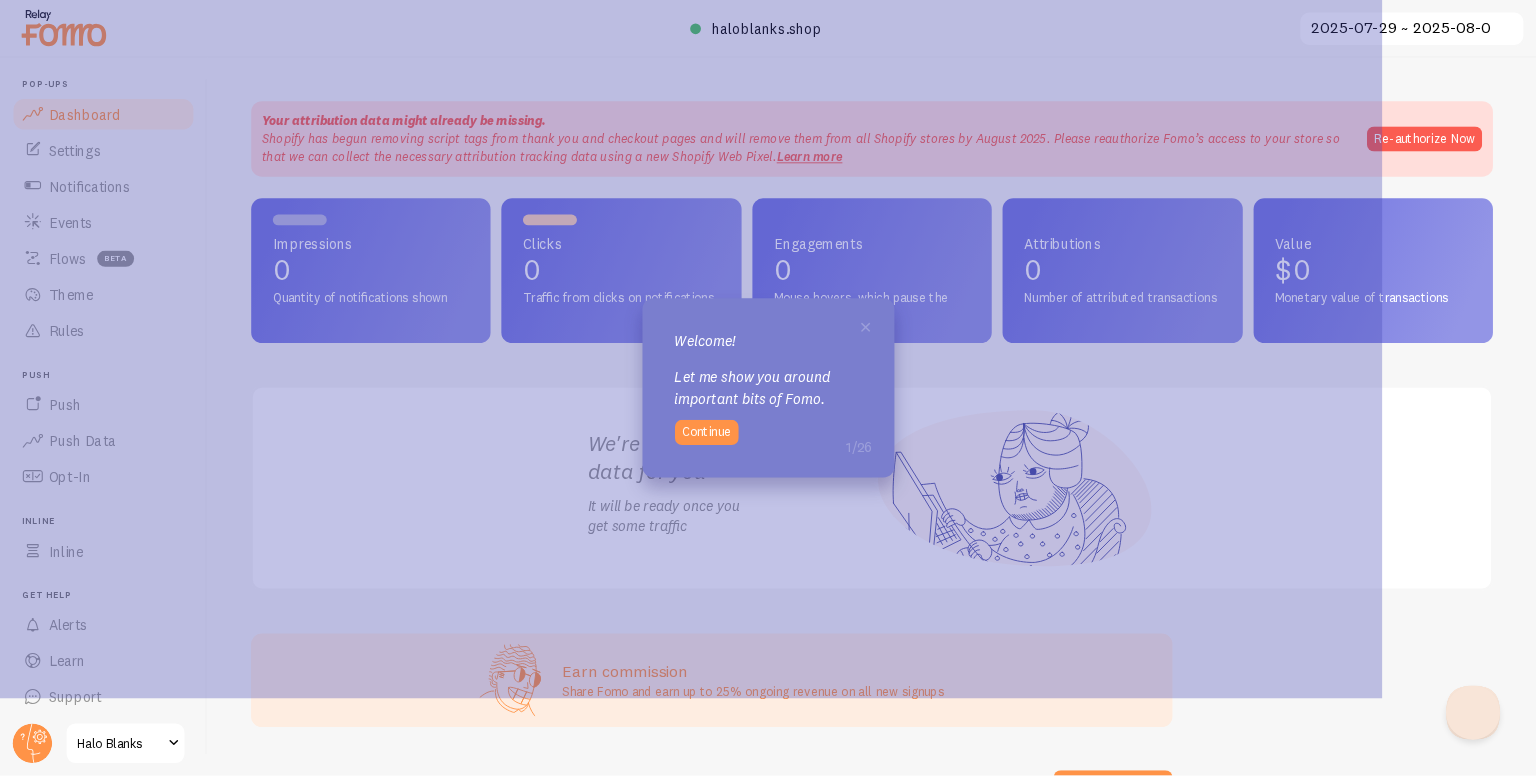 scroll, scrollTop: 0, scrollLeft: 0, axis: both 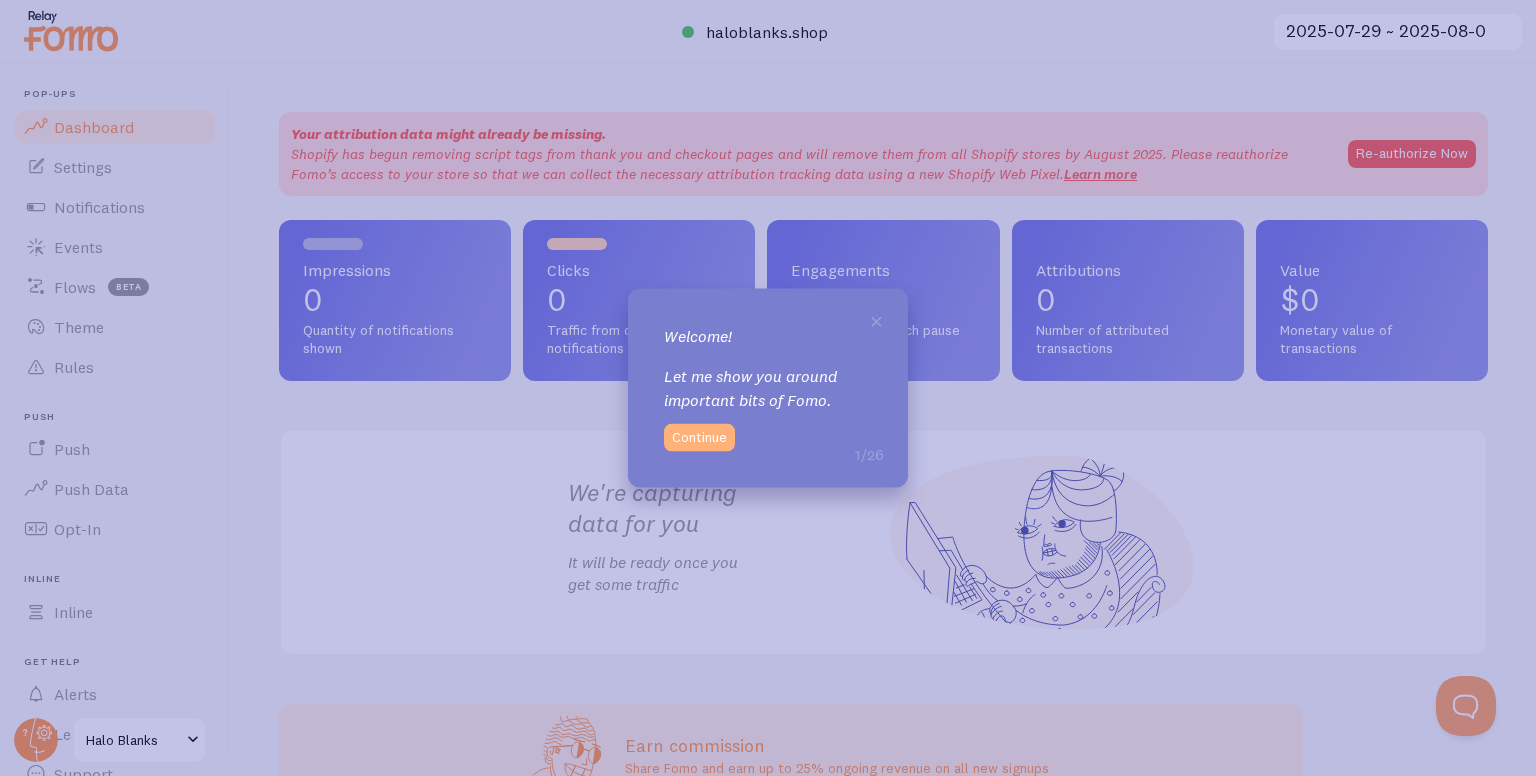 click on "Continue" at bounding box center [699, 437] 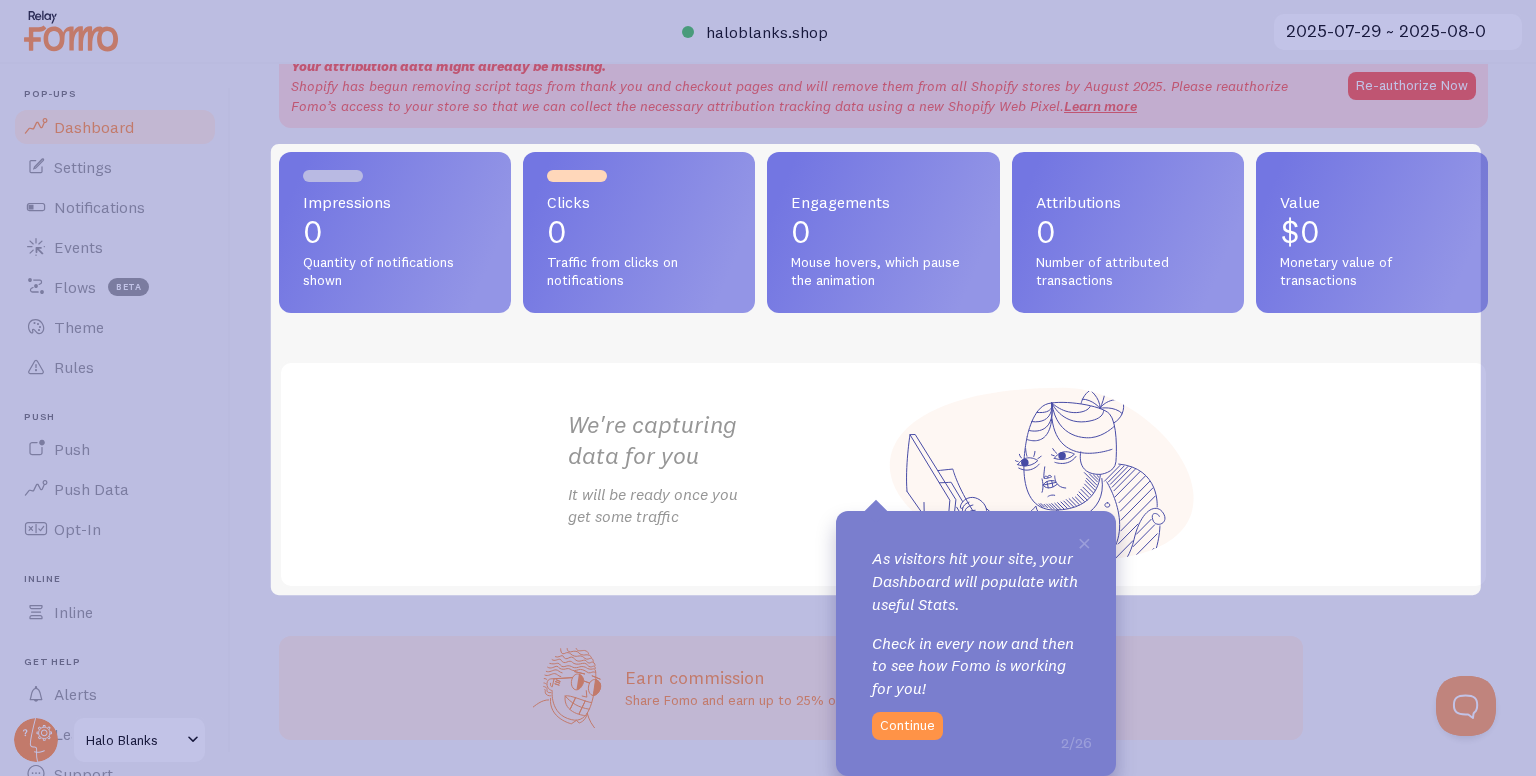 scroll, scrollTop: 67, scrollLeft: 0, axis: vertical 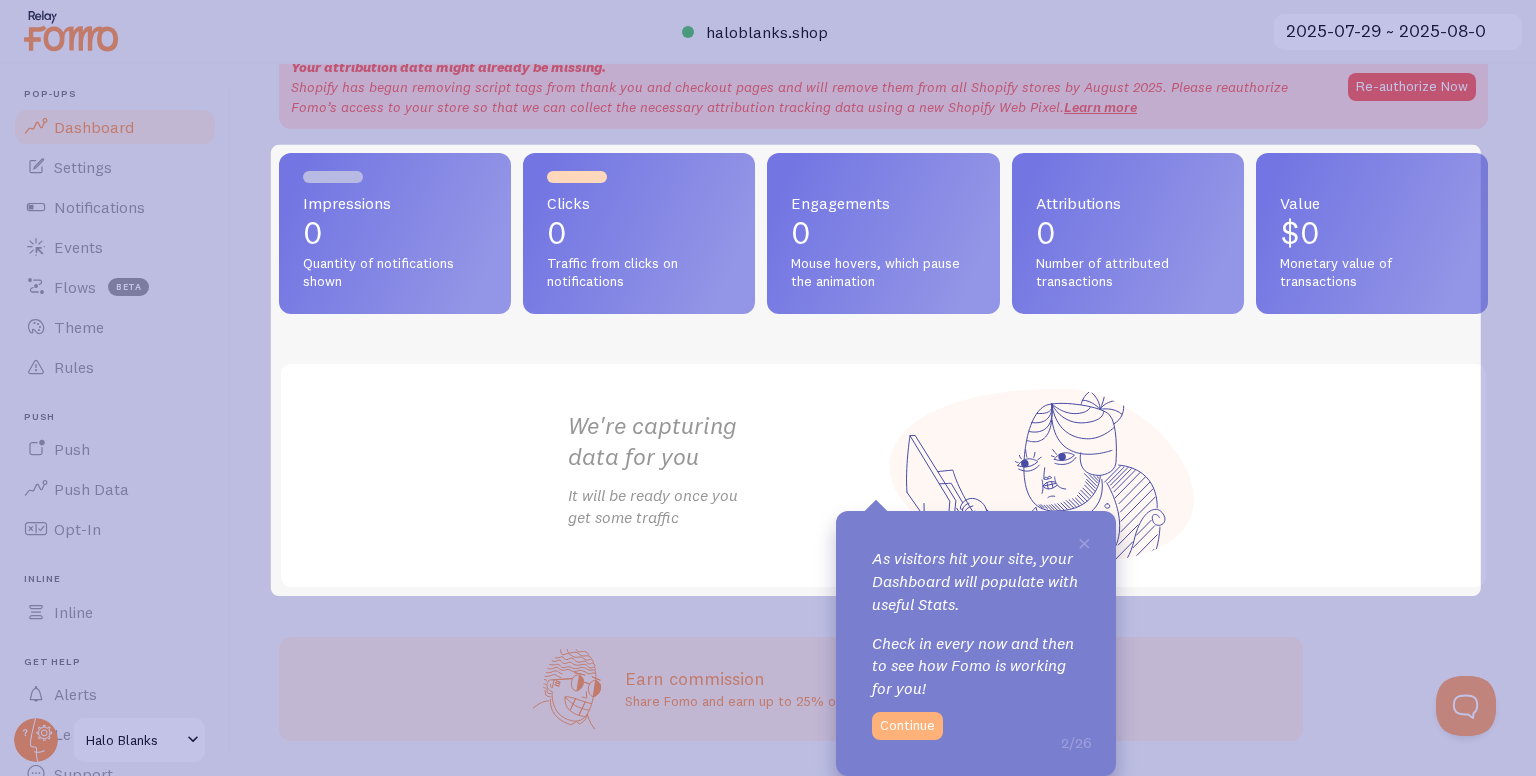 click on "Continue" at bounding box center [907, 726] 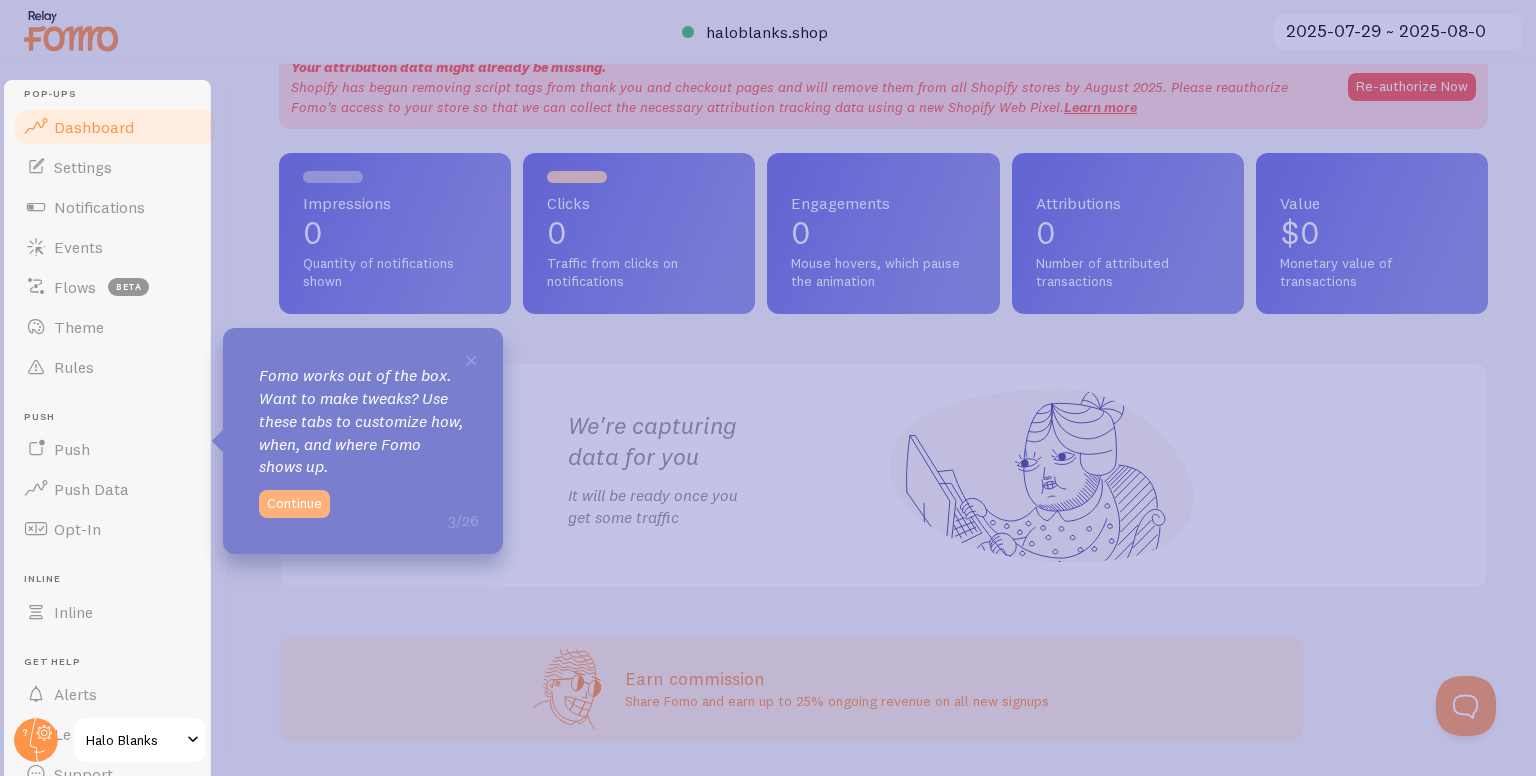 click on "Continue" at bounding box center (294, 504) 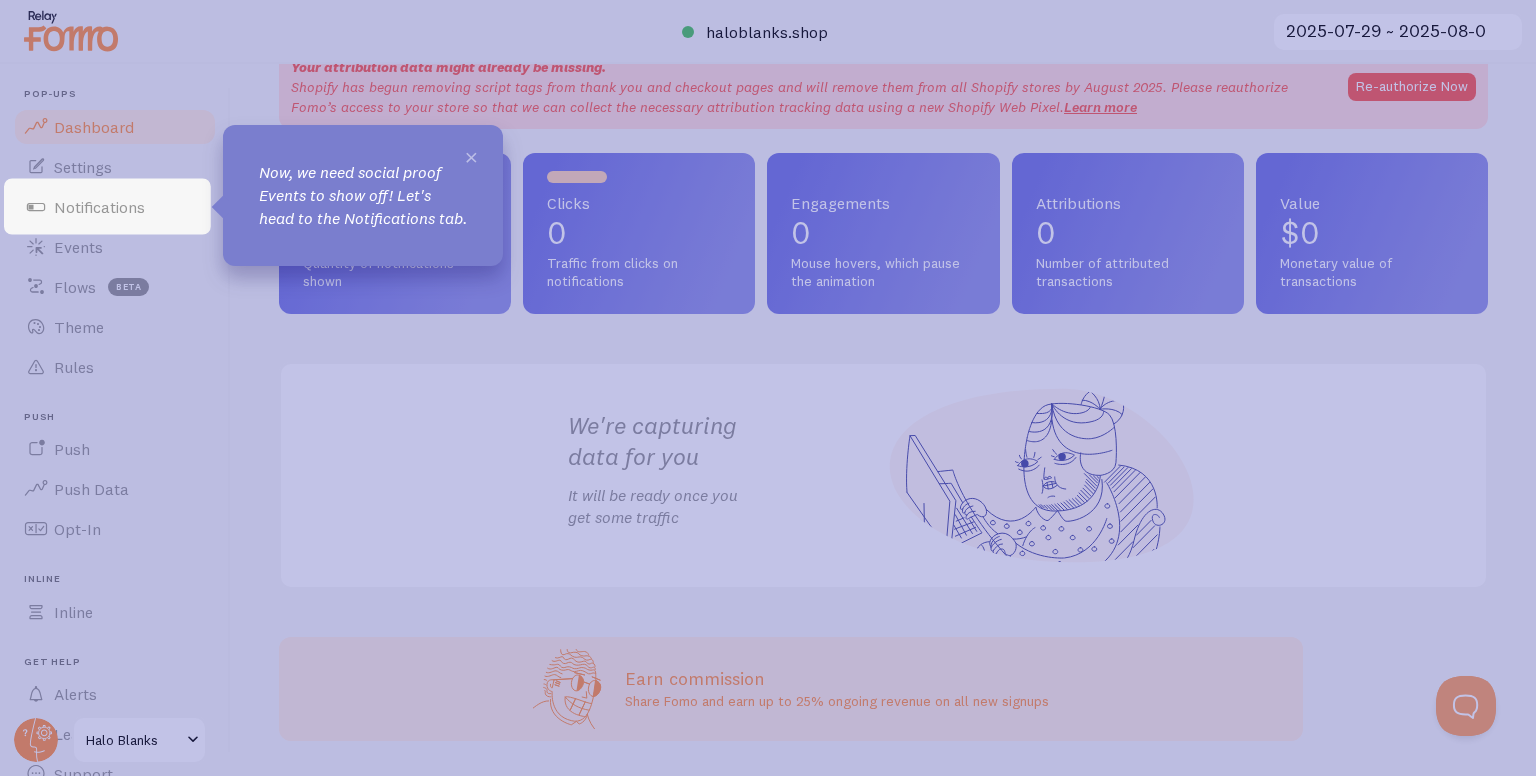 click on "×" at bounding box center [471, 156] 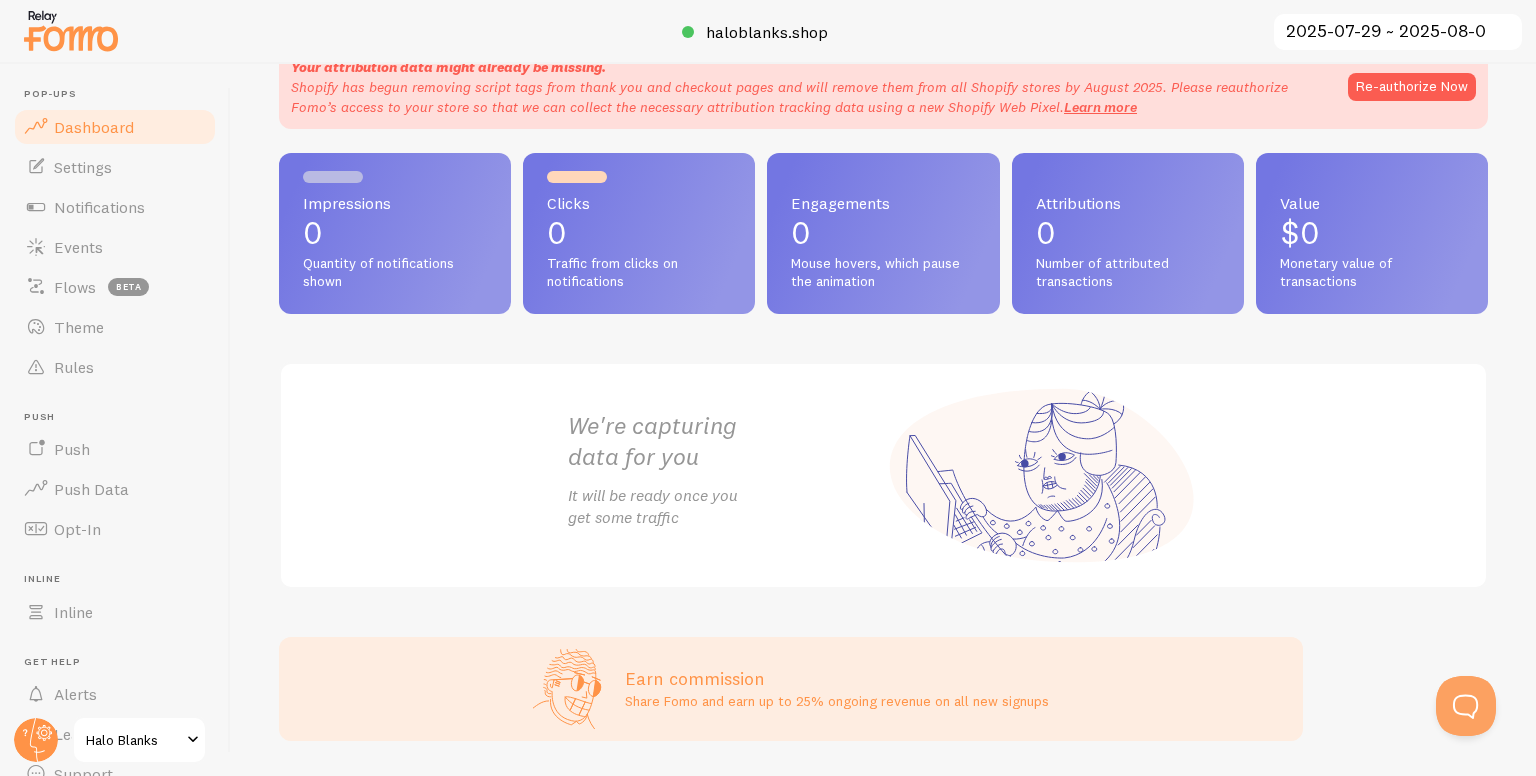 scroll, scrollTop: 0, scrollLeft: 0, axis: both 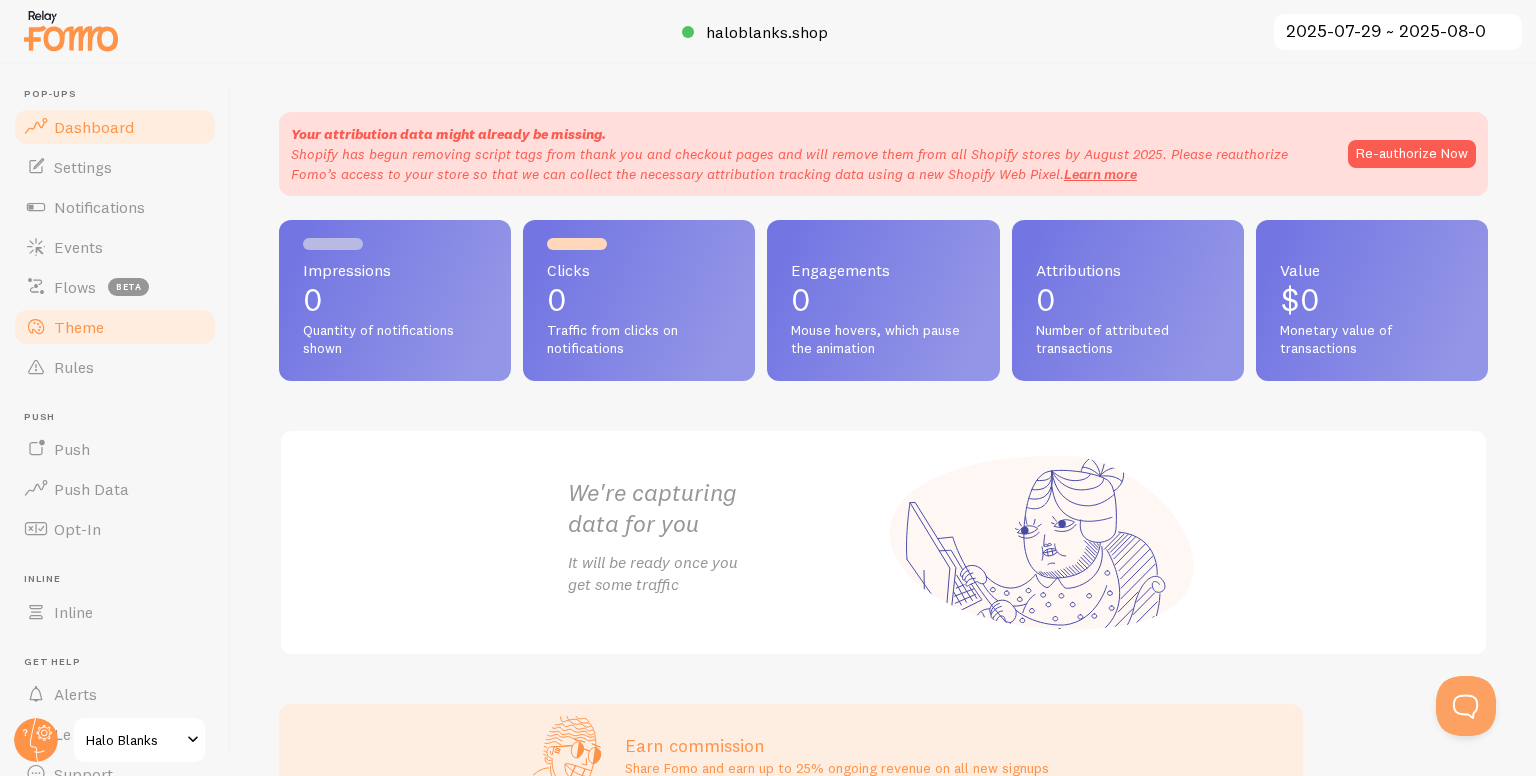 click on "Theme" at bounding box center [115, 327] 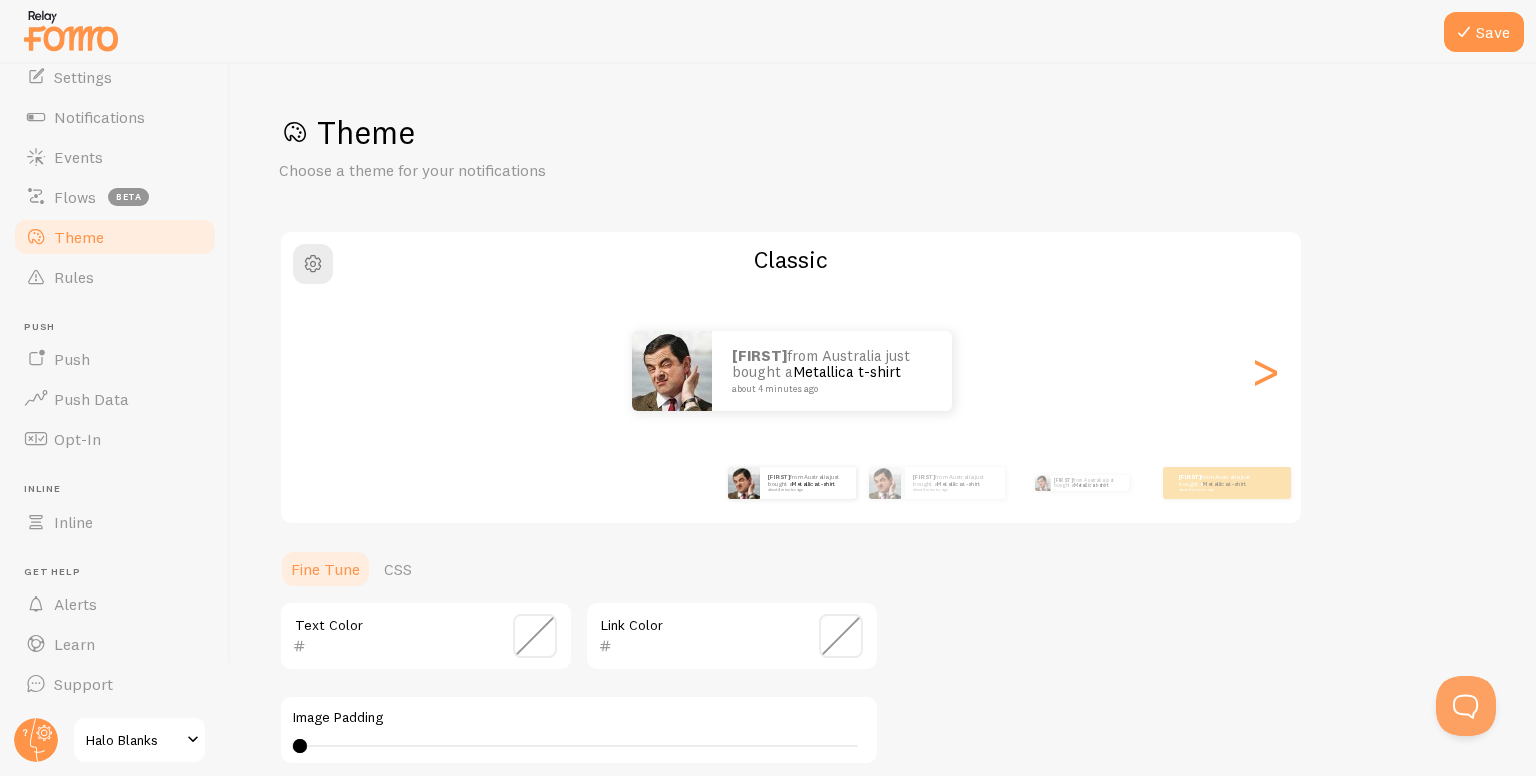 scroll, scrollTop: 89, scrollLeft: 0, axis: vertical 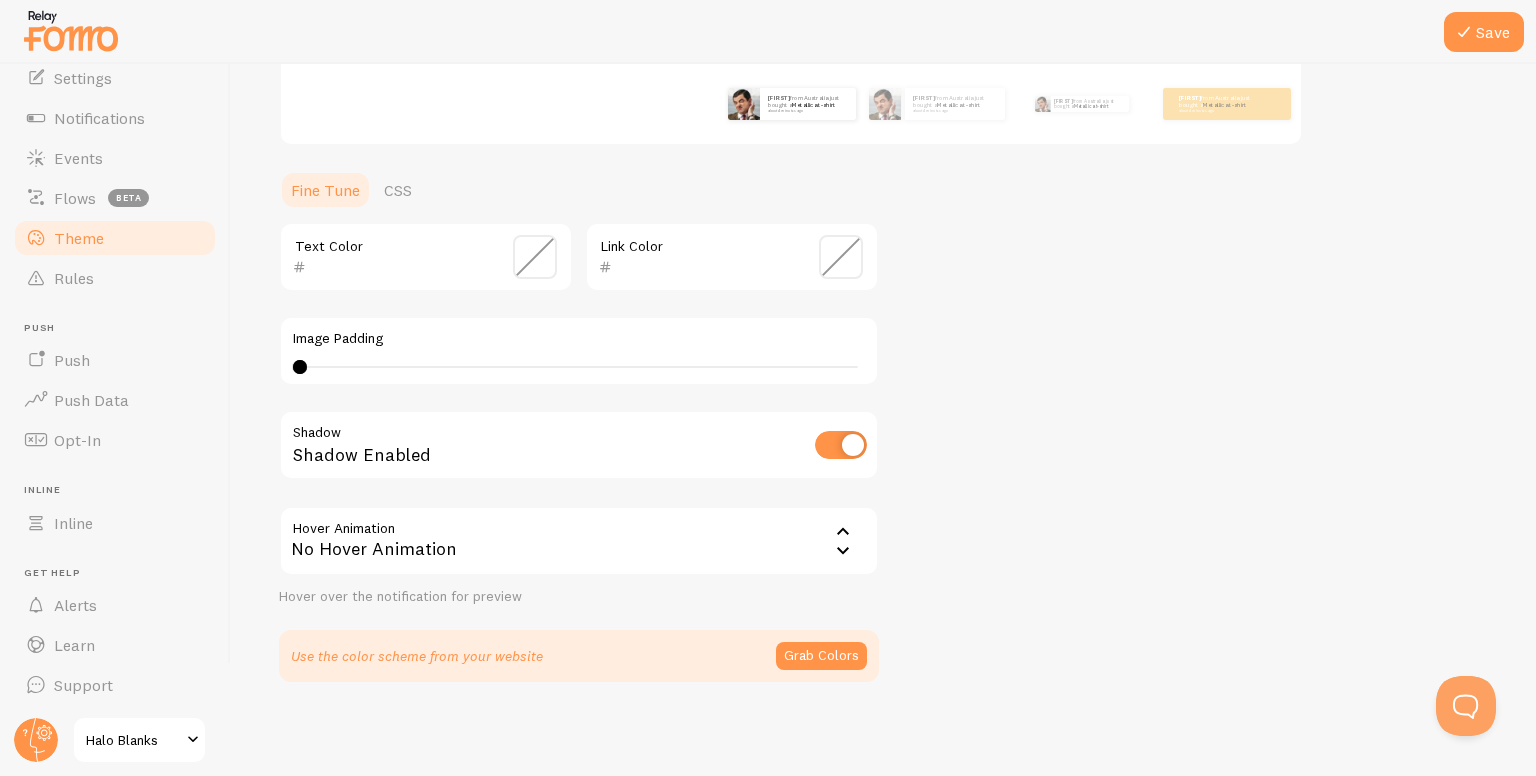 click on "No Hover Animation" at bounding box center [579, 541] 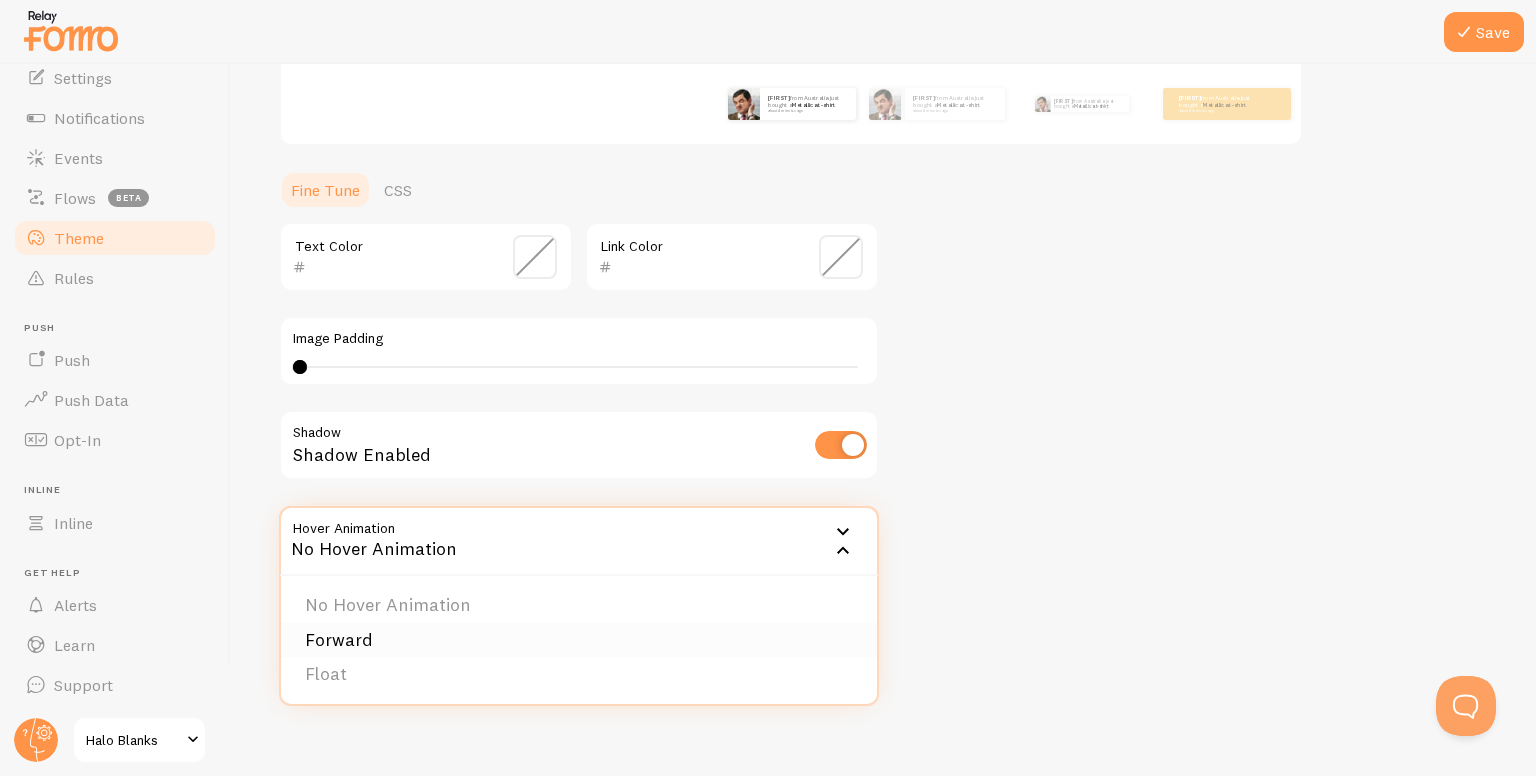 click on "Forward" at bounding box center (579, 640) 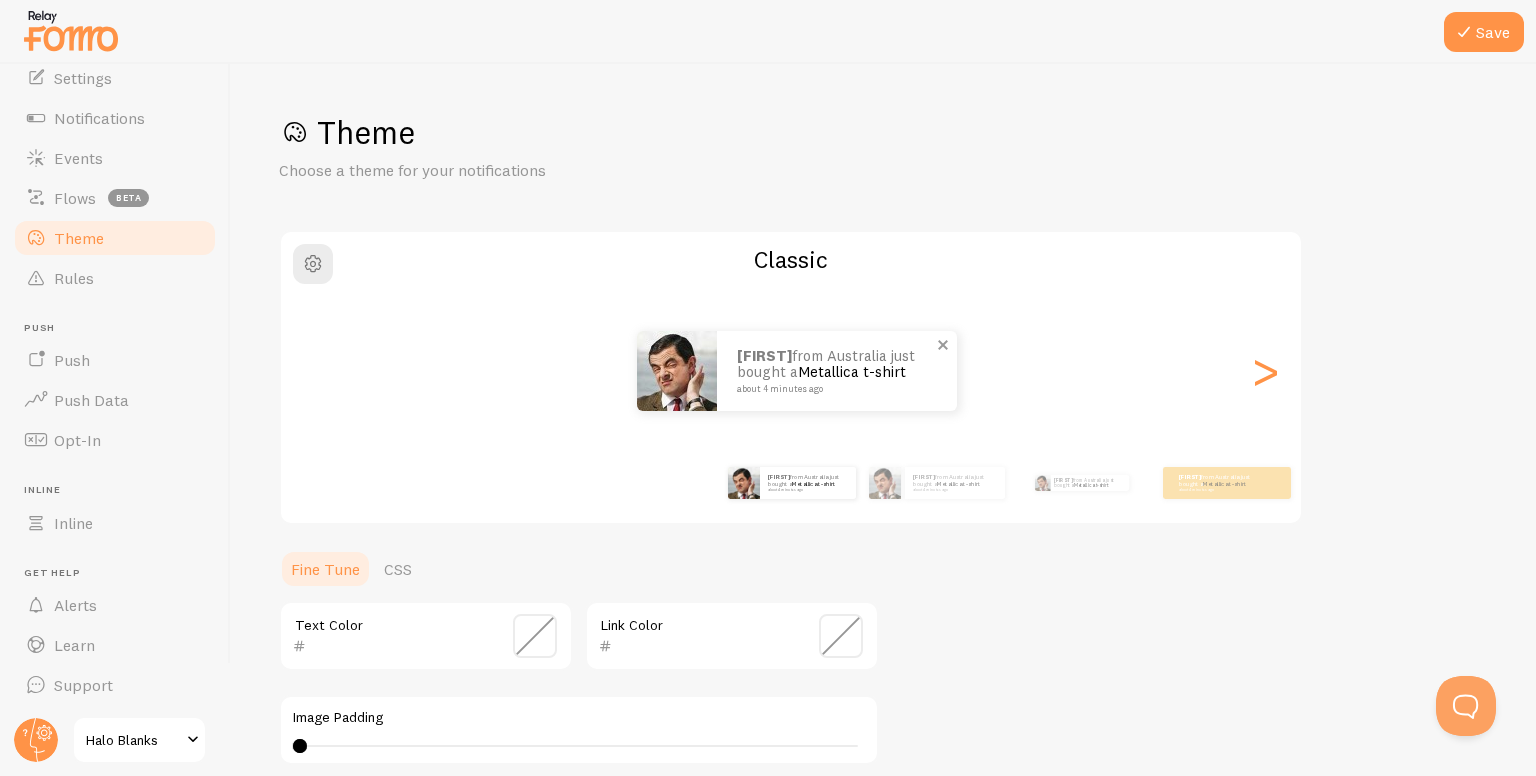 scroll, scrollTop: 379, scrollLeft: 0, axis: vertical 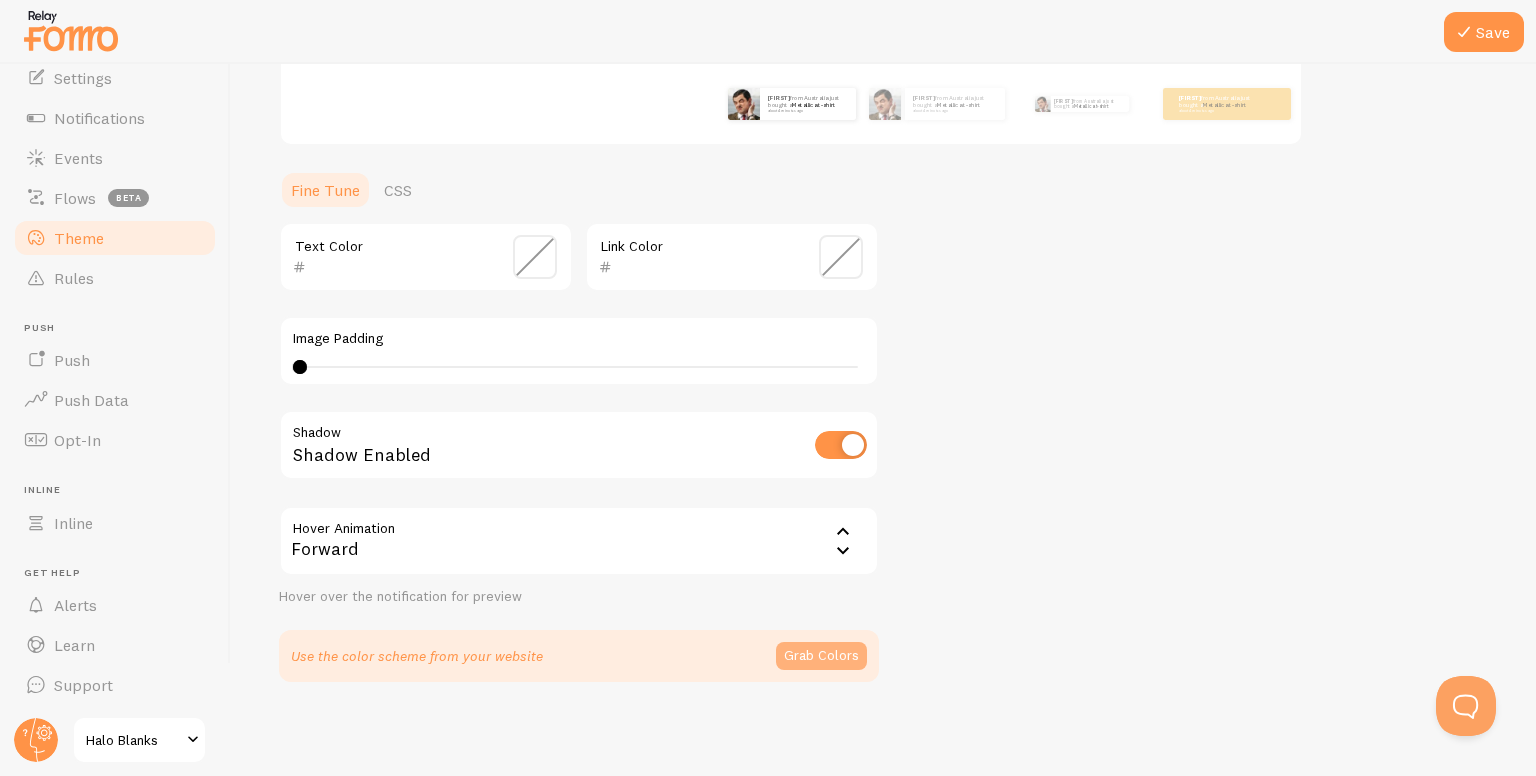 click on "Grab Colors" at bounding box center (821, 656) 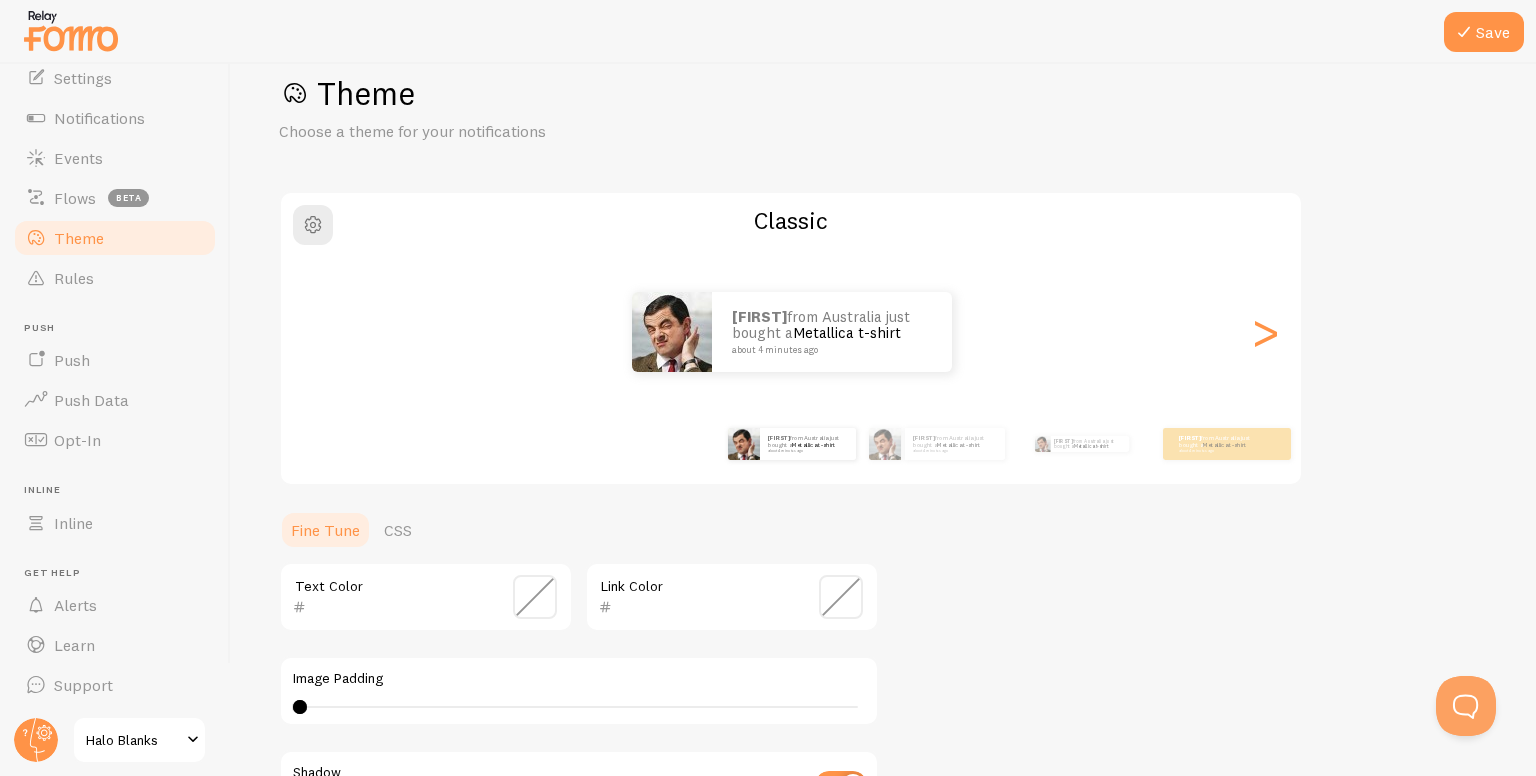 scroll, scrollTop: 0, scrollLeft: 0, axis: both 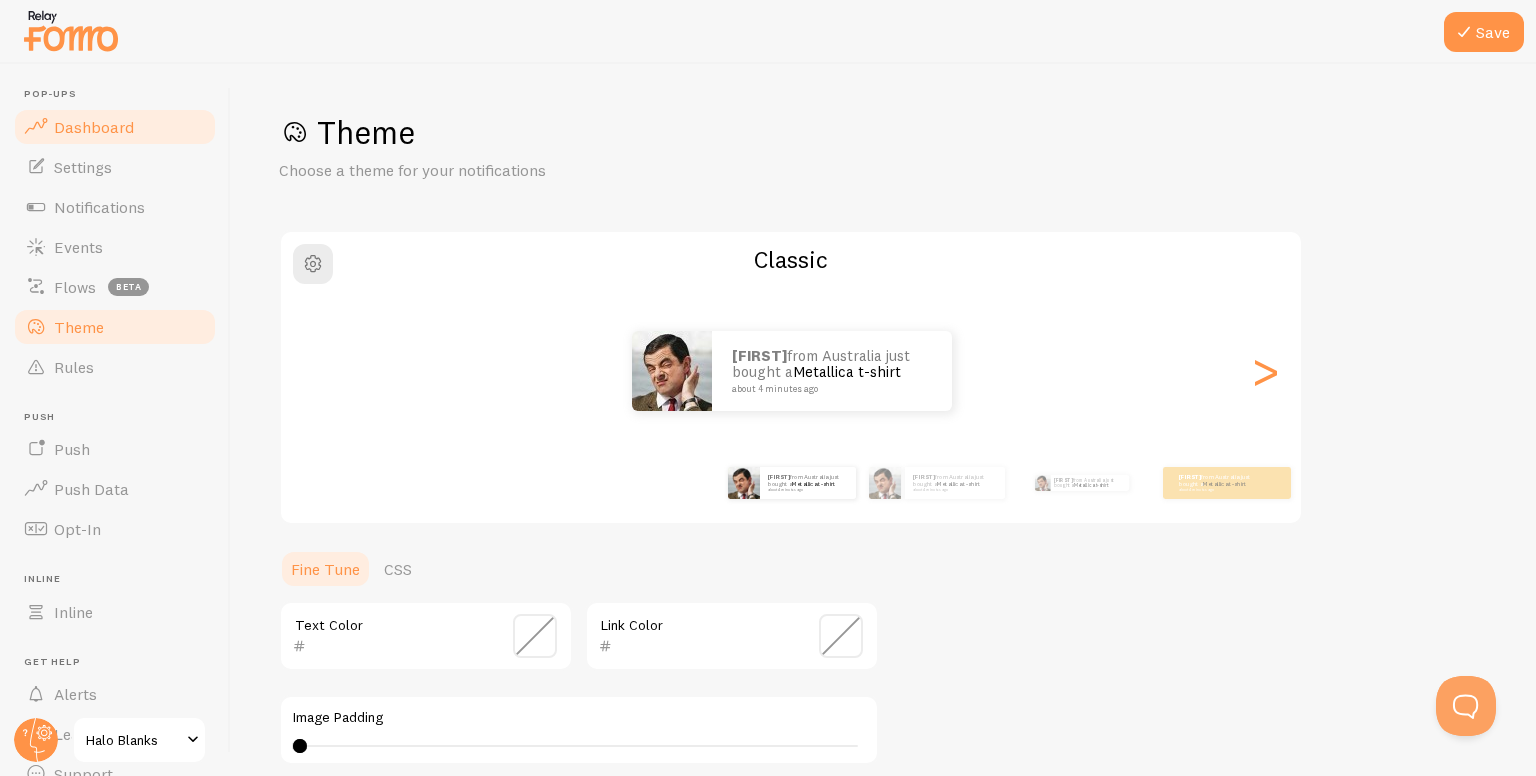 click on "Dashboard" at bounding box center [94, 127] 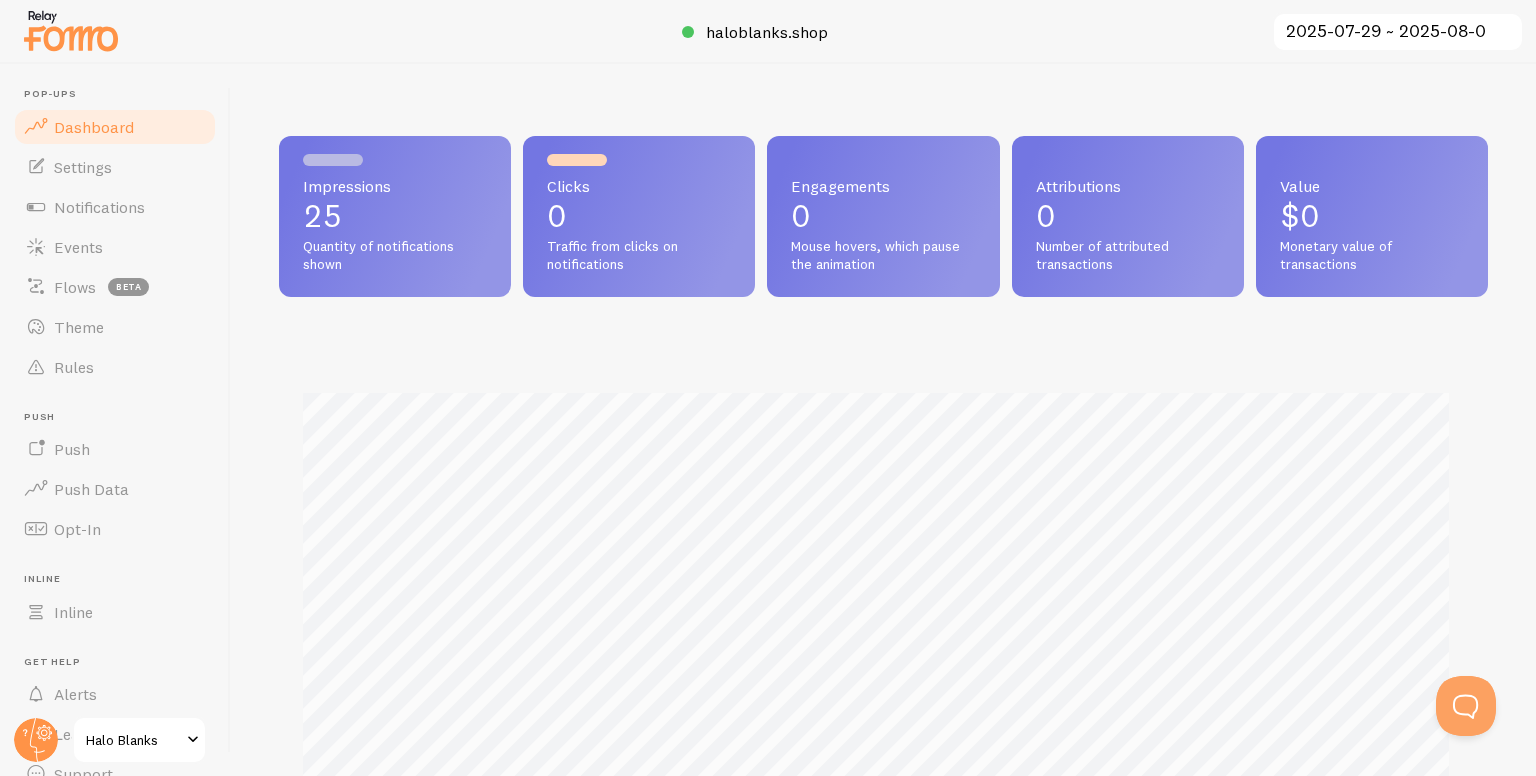 scroll, scrollTop: 999474, scrollLeft: 998805, axis: both 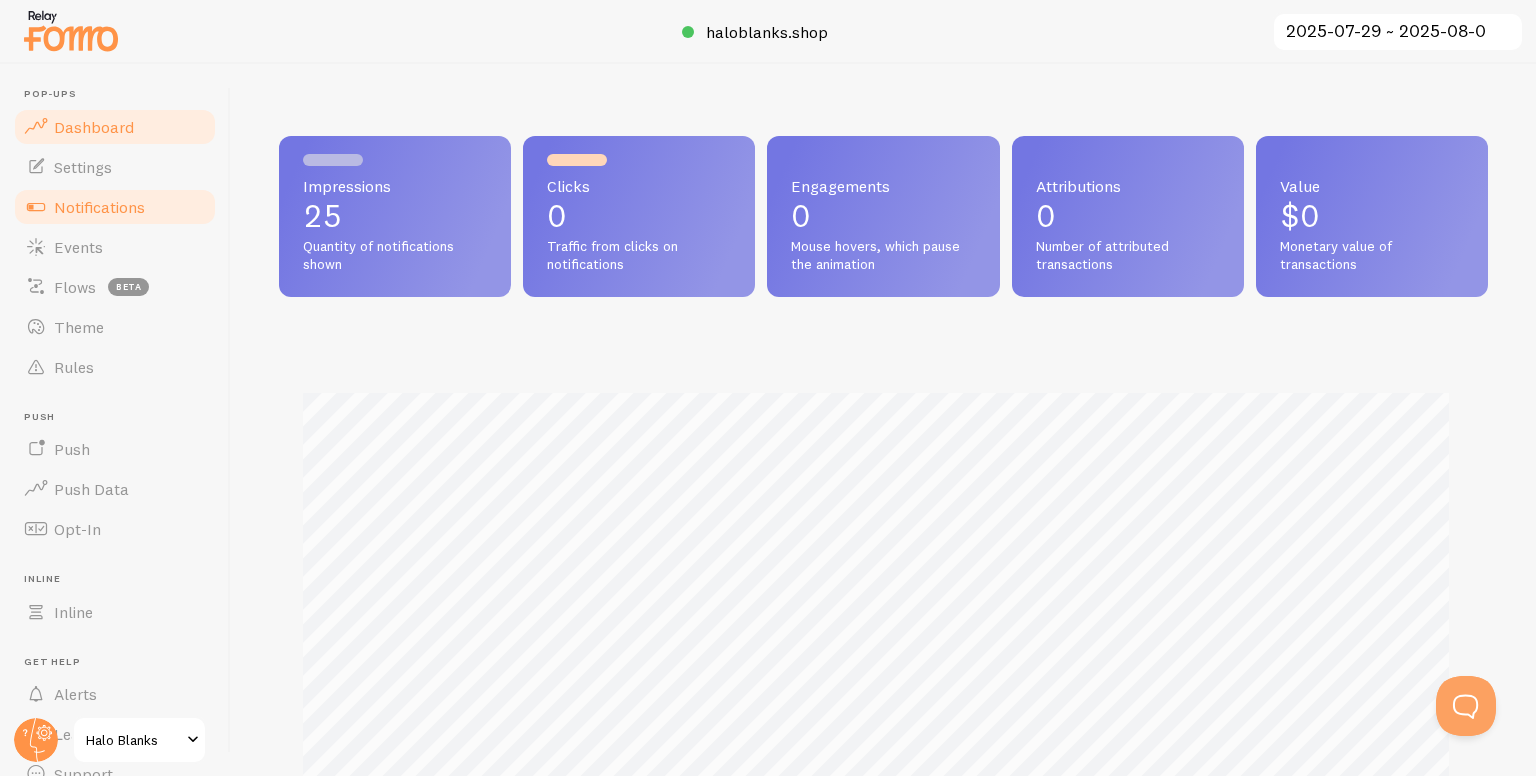 click on "Notifications" at bounding box center [99, 207] 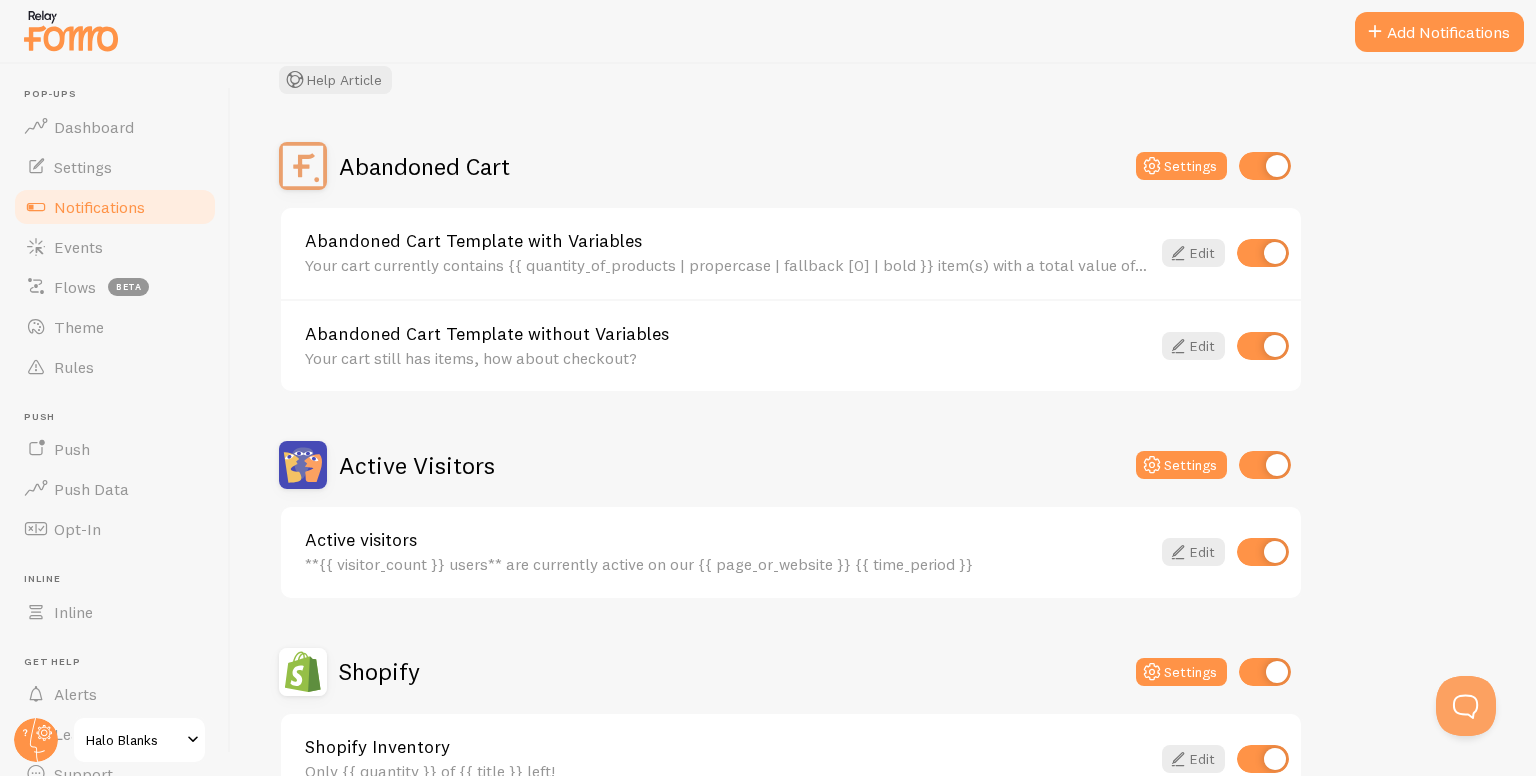 scroll, scrollTop: 132, scrollLeft: 0, axis: vertical 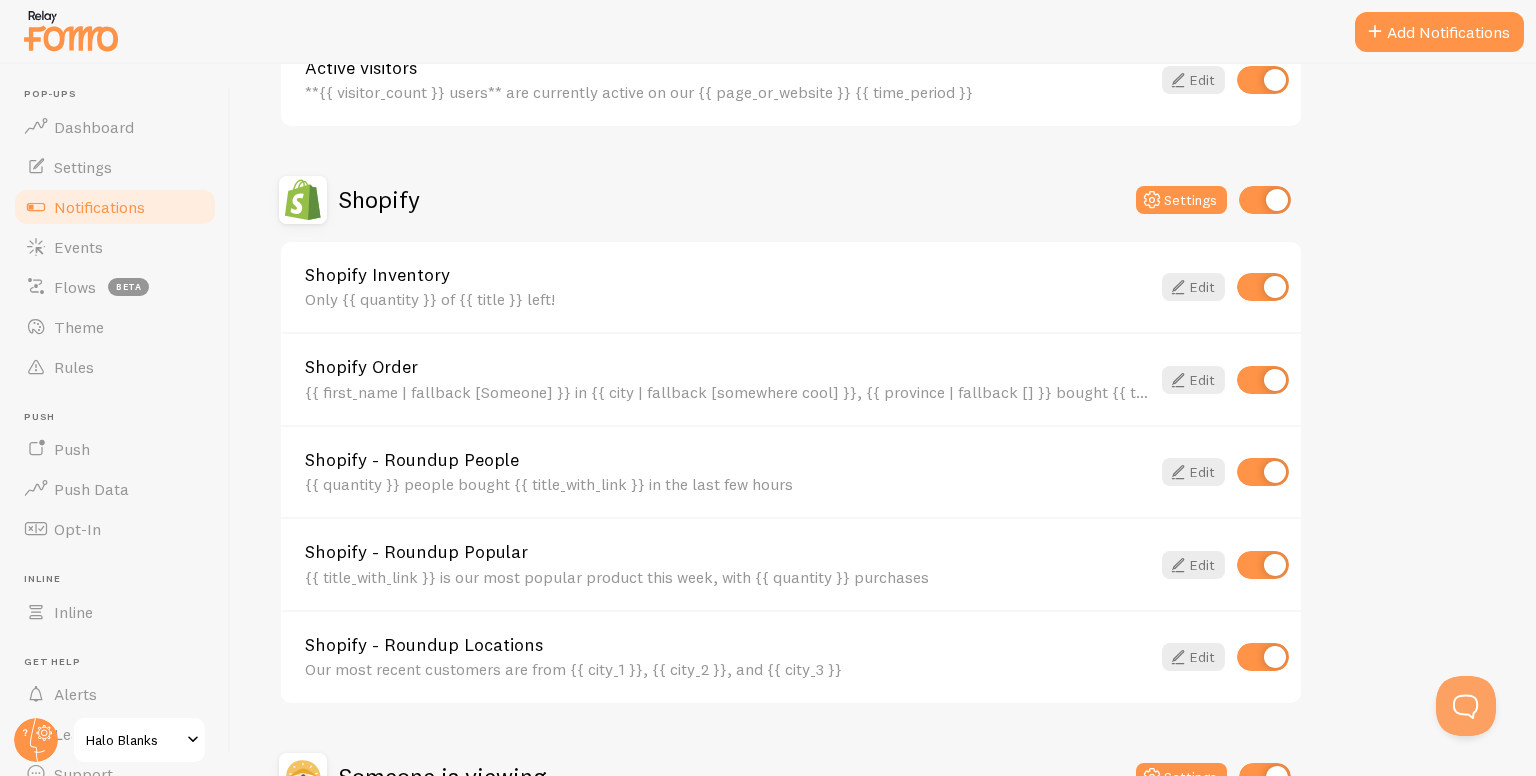 click at bounding box center [1263, 287] 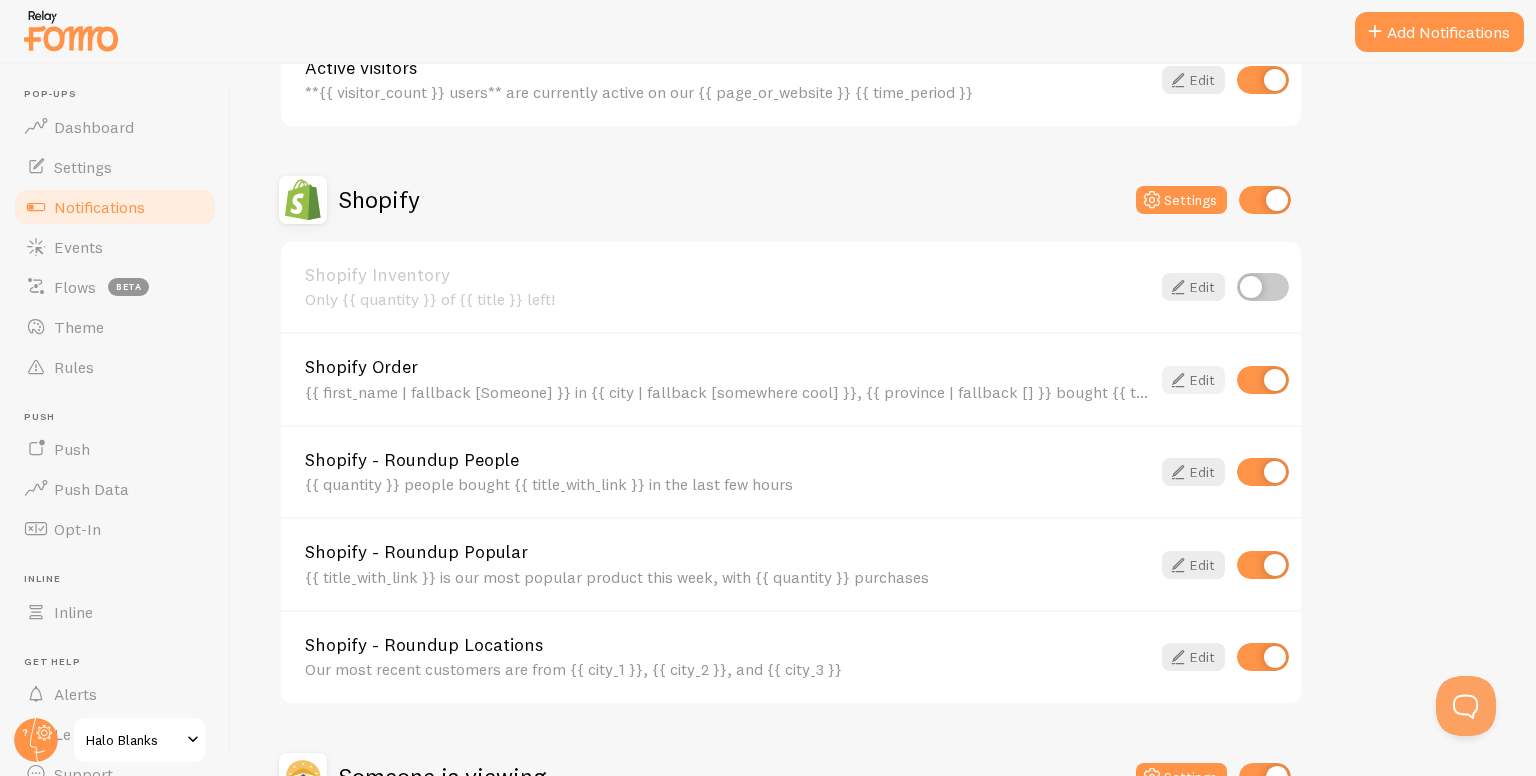 click at bounding box center (1178, 380) 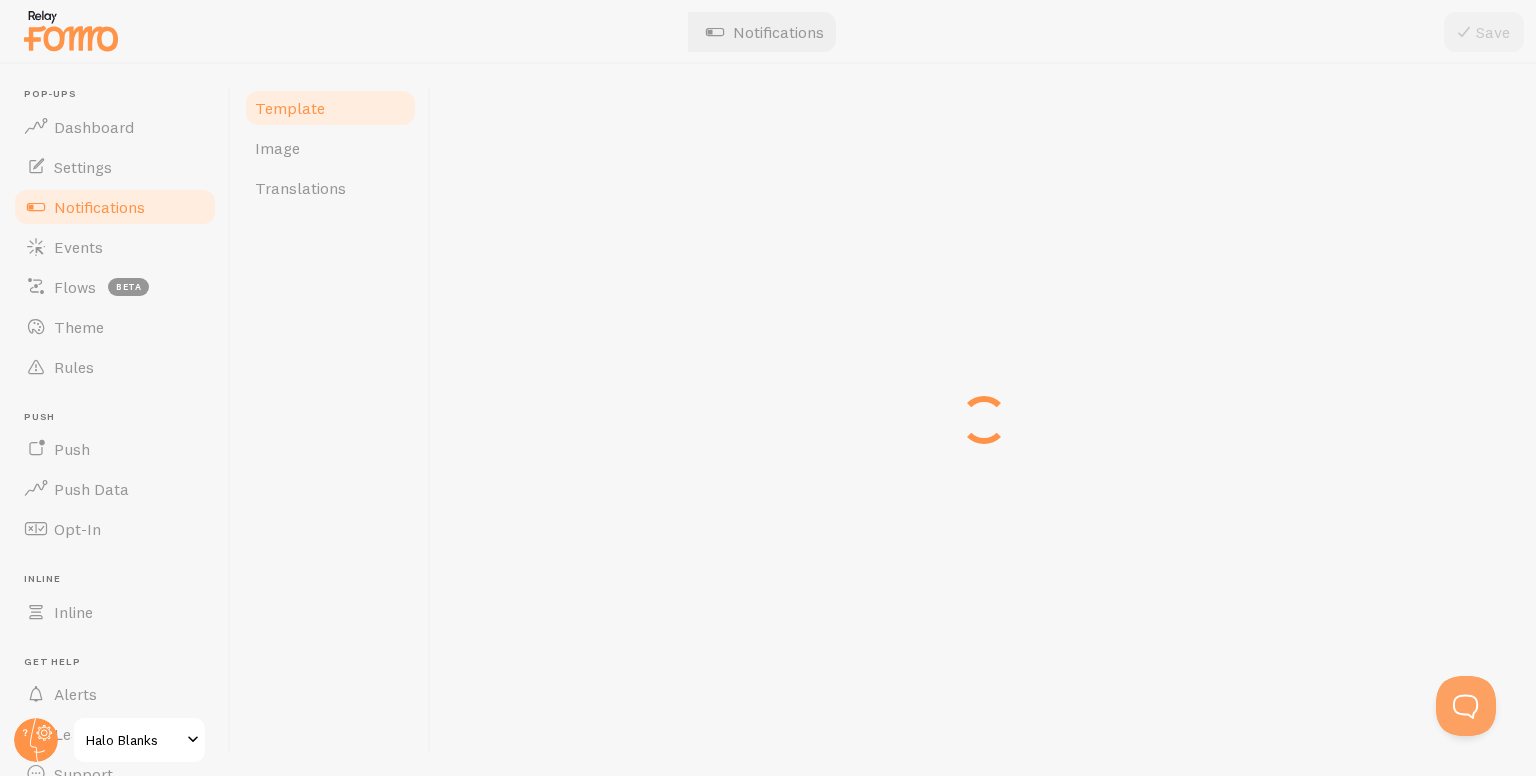 click at bounding box center (983, 420) 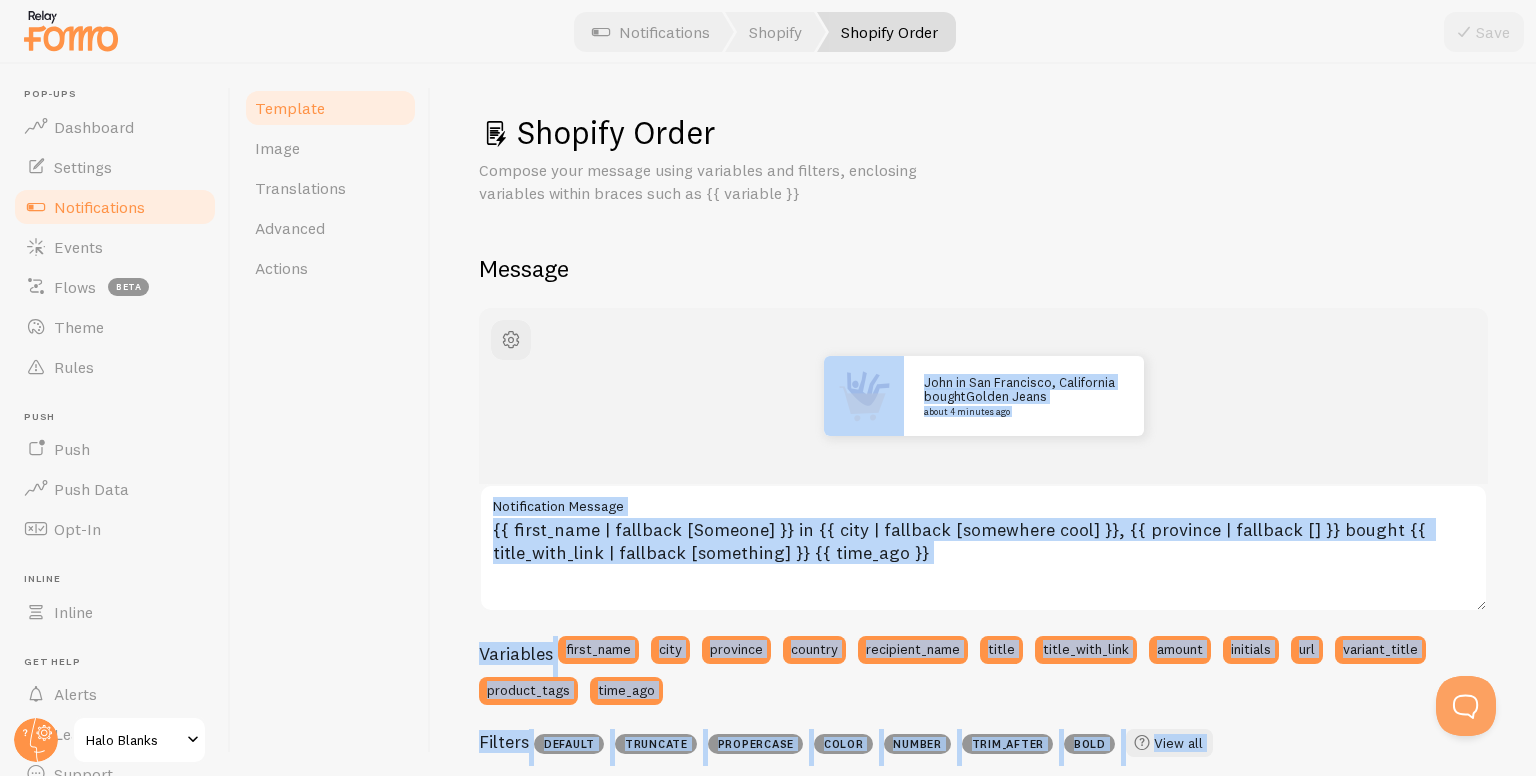 click on "Compose your message using variables and filters, enclosing variables
within braces such as {{ variable }}
Message       [FIRST] in [CITY], [STATE] bought  [PRODUCT]   about [TIME]   {{ first_name | fallback [Someone] }} in {{ city | fallback [somewhere cool] }}, {{ province | fallback [] }} bought {{ title_with_link | fallback [something] }} {{ time_ago }}   Notification Message         Variables
first_name
city
province
country
recipient_name
title
title_with_link
amount
initials
url
variant_title
product_tags
time_ago   Filters   default   truncate   propercase   color   number   trim_after   bold
View all
Settings         Template   Template enabled   Disabled Templates won't create new Events, but existing ones will still be shown" at bounding box center (983, 781) 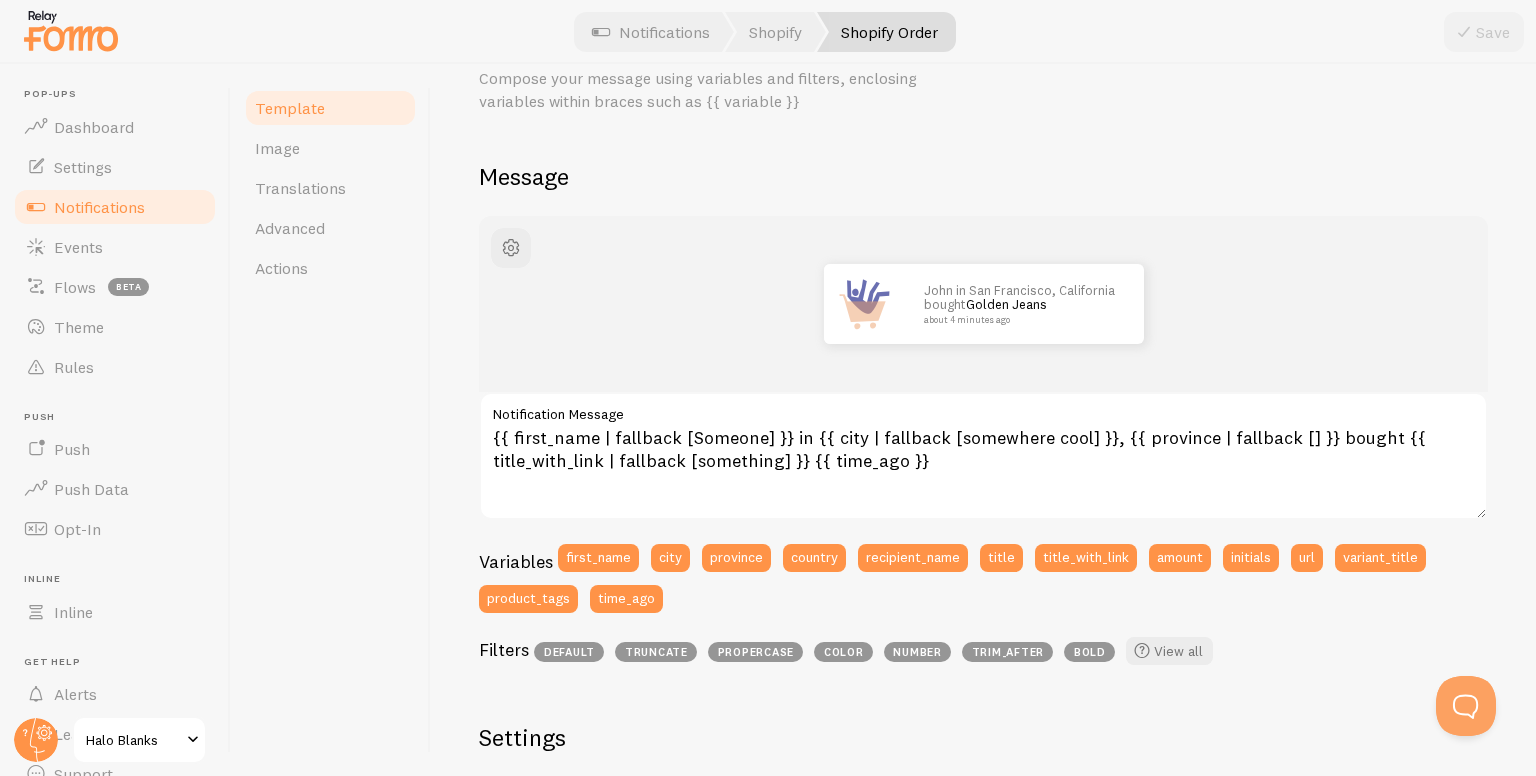 scroll, scrollTop: 85, scrollLeft: 0, axis: vertical 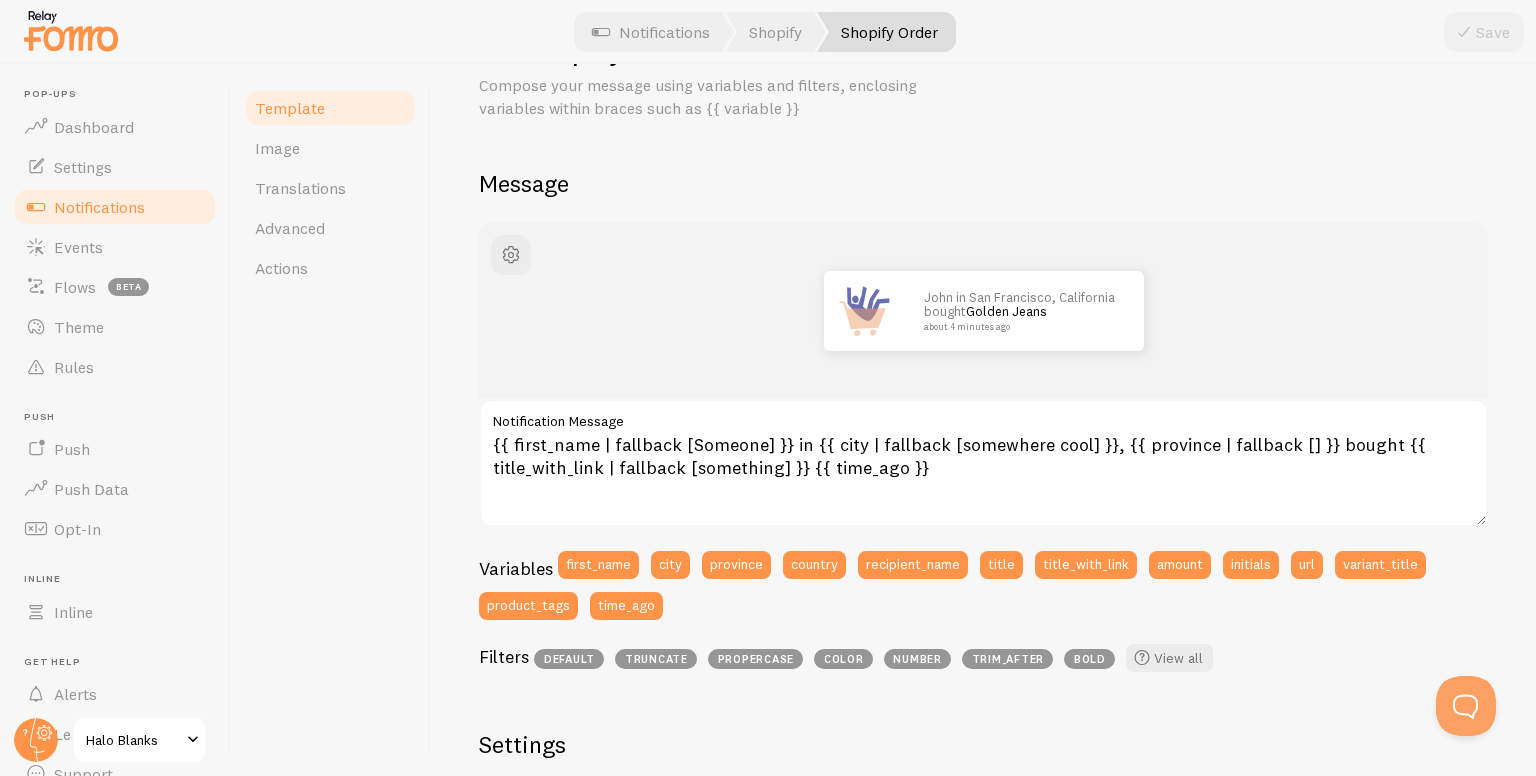click on "Notifications" at bounding box center (99, 207) 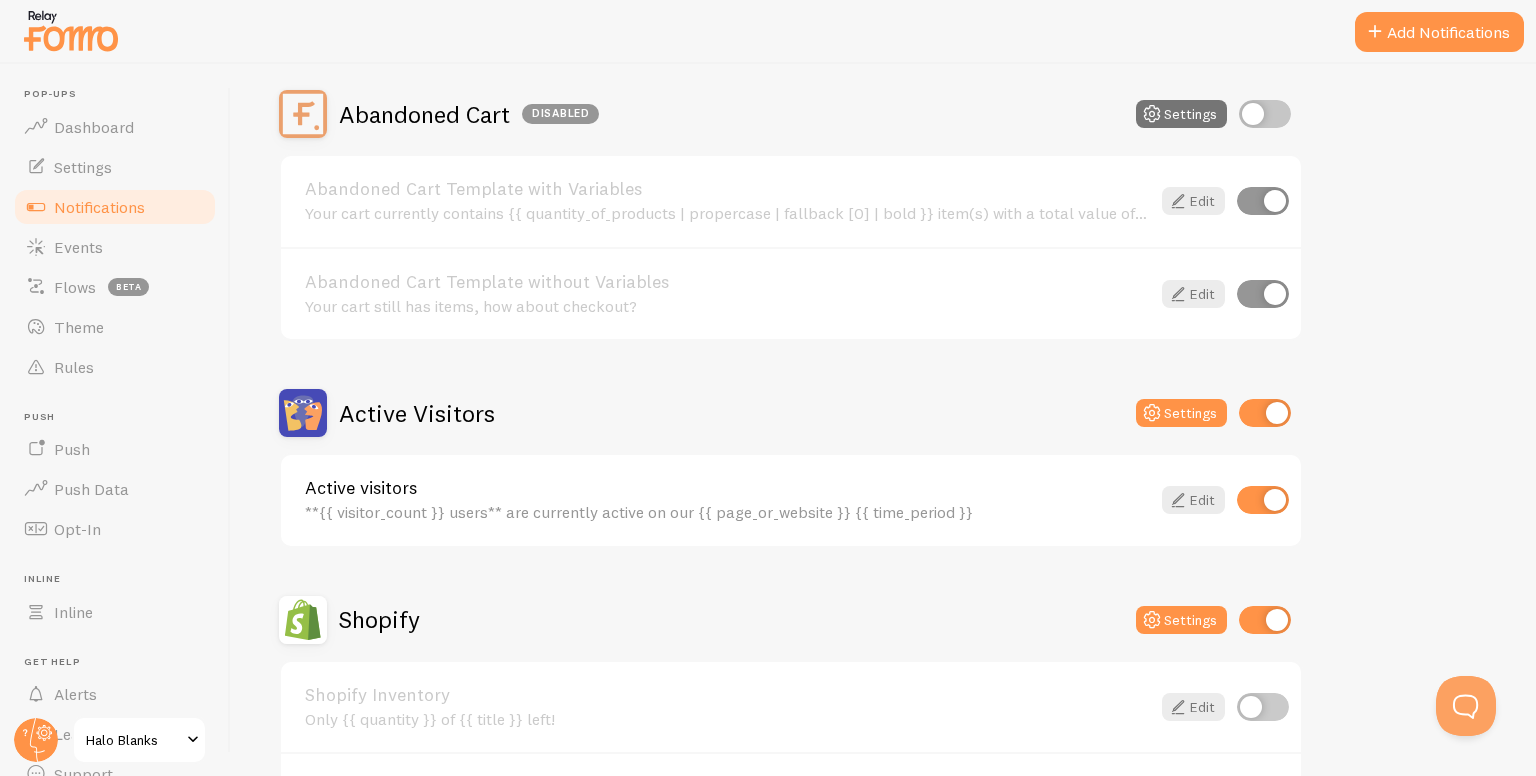 scroll, scrollTop: 254, scrollLeft: 0, axis: vertical 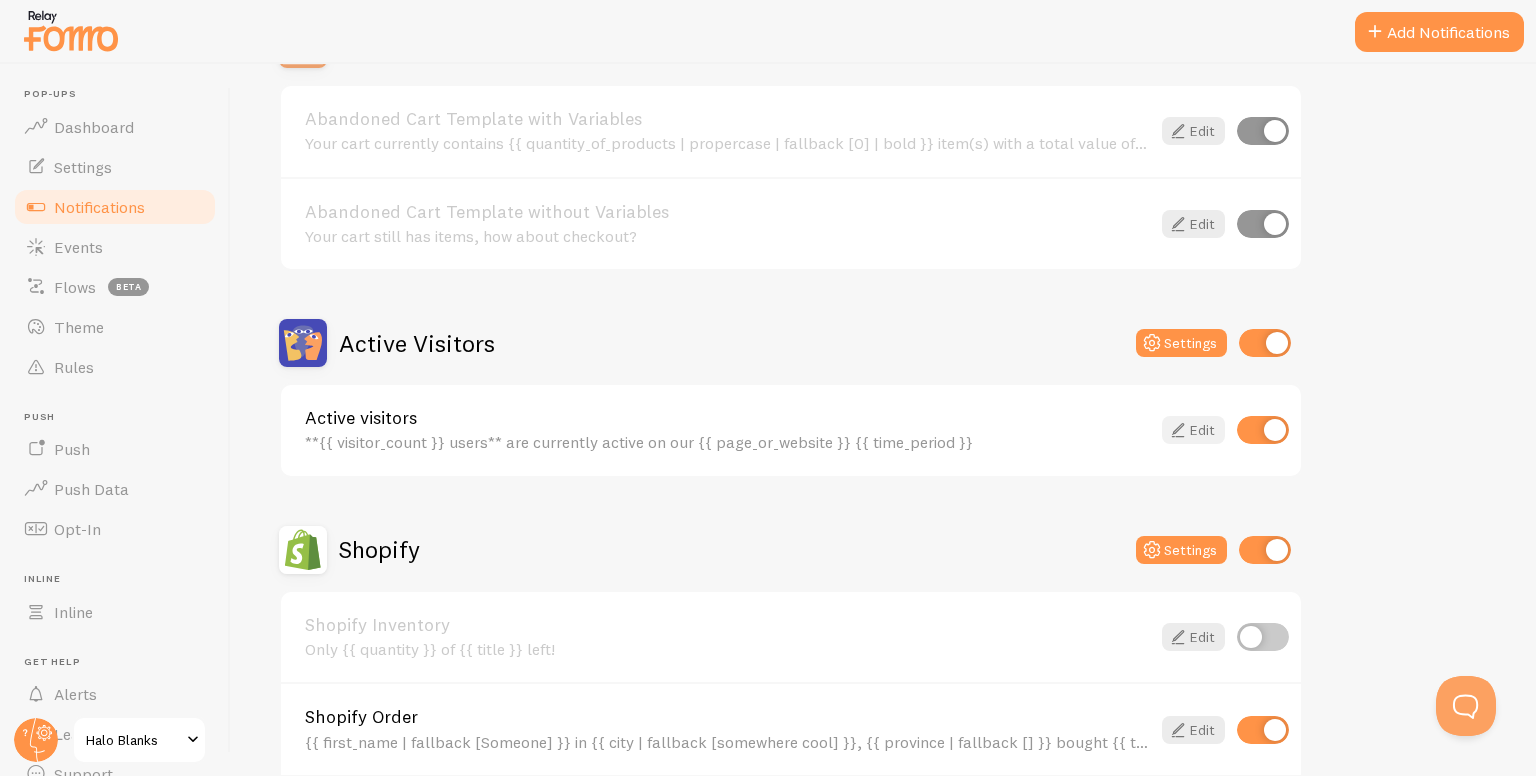 click at bounding box center (1178, 430) 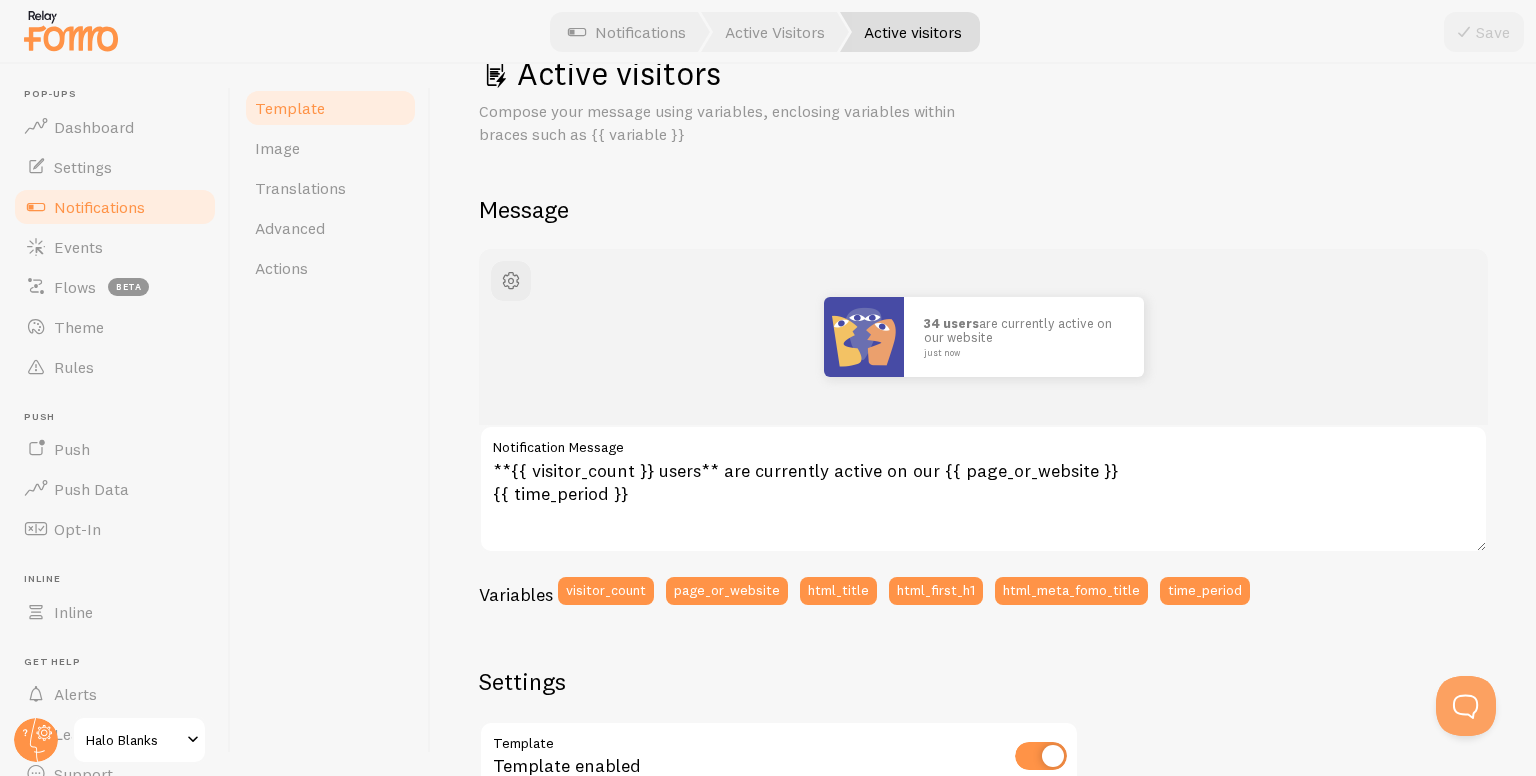 scroll, scrollTop: 0, scrollLeft: 0, axis: both 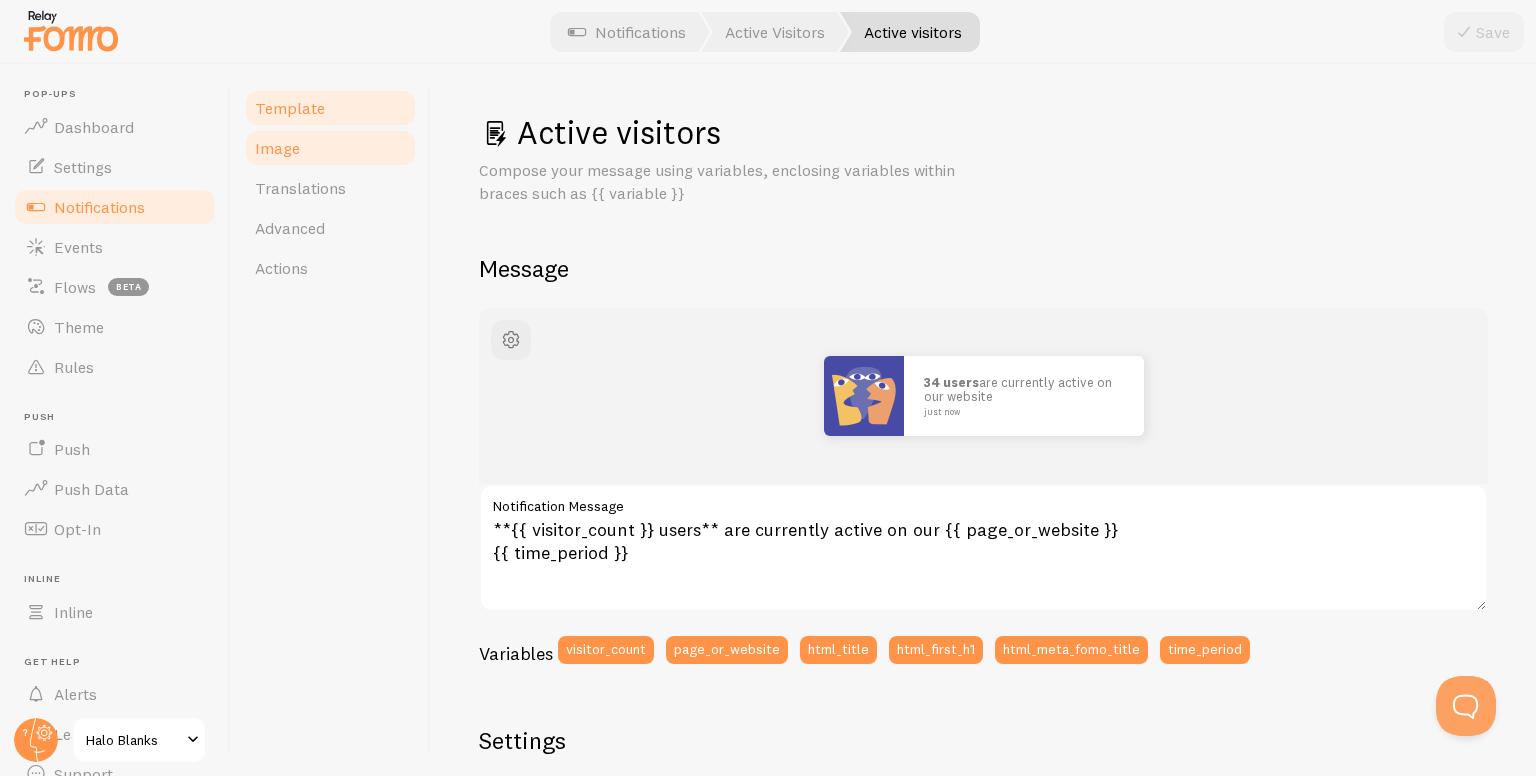 click on "Image" at bounding box center [330, 148] 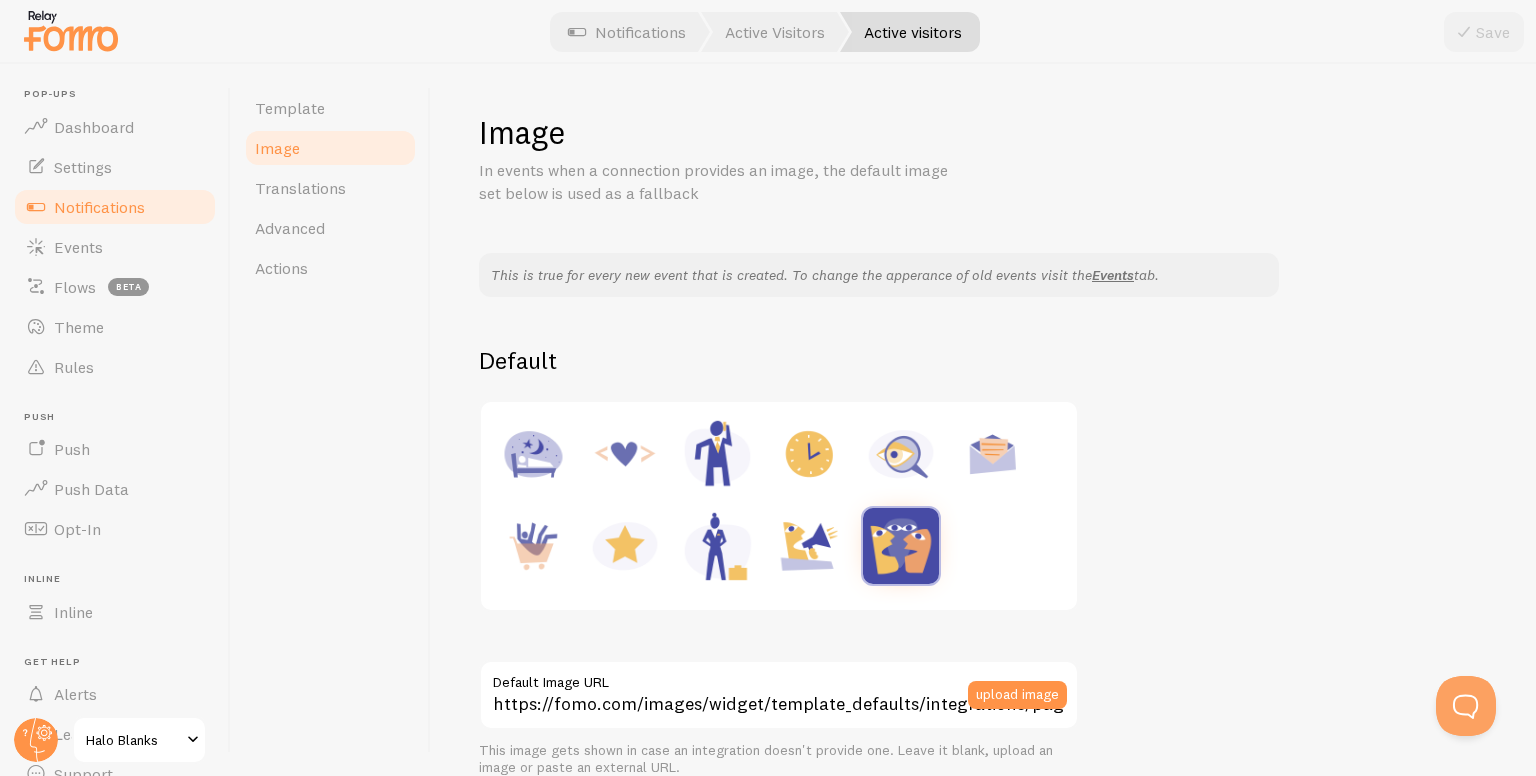 click at bounding box center [901, 454] 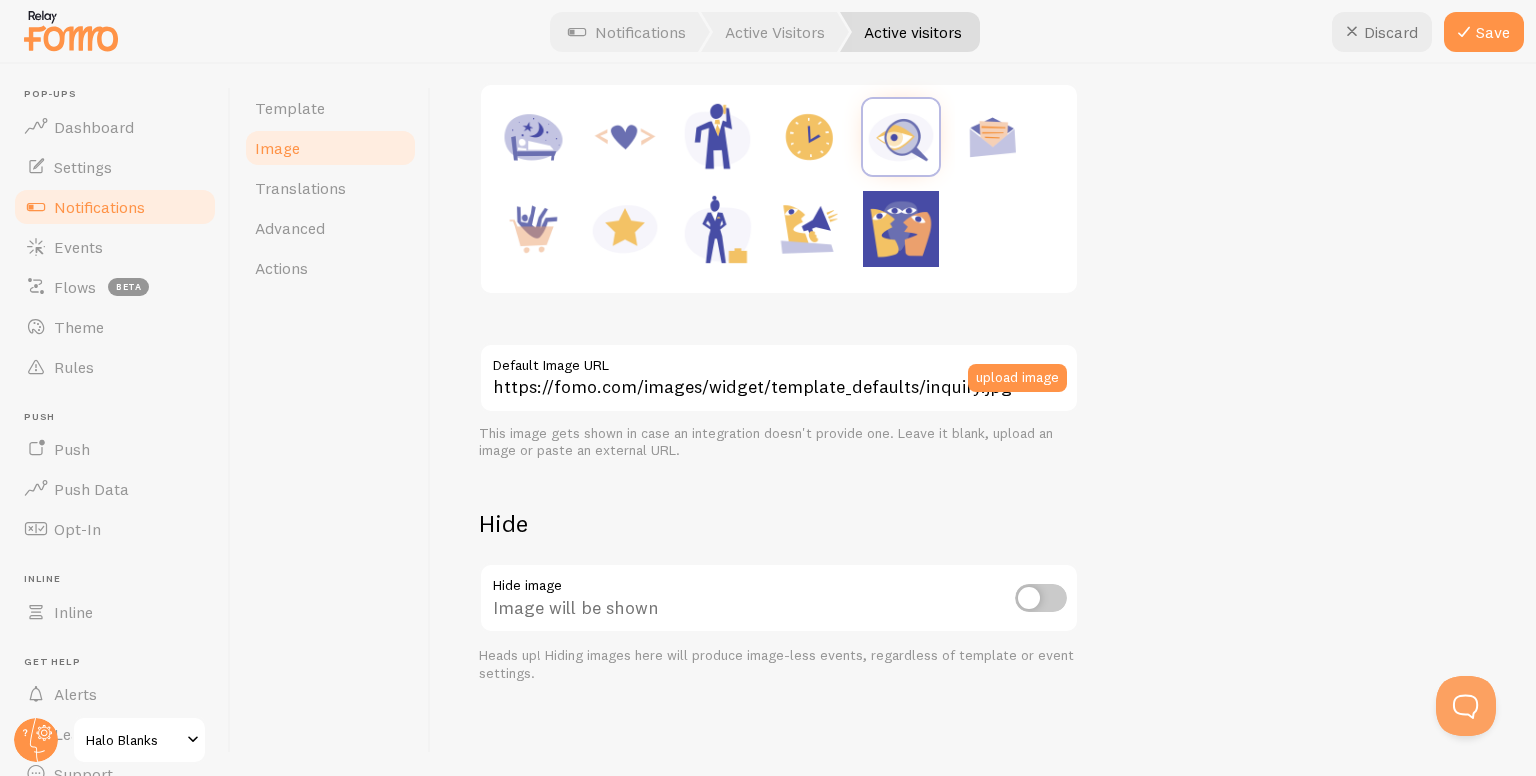 scroll, scrollTop: 0, scrollLeft: 0, axis: both 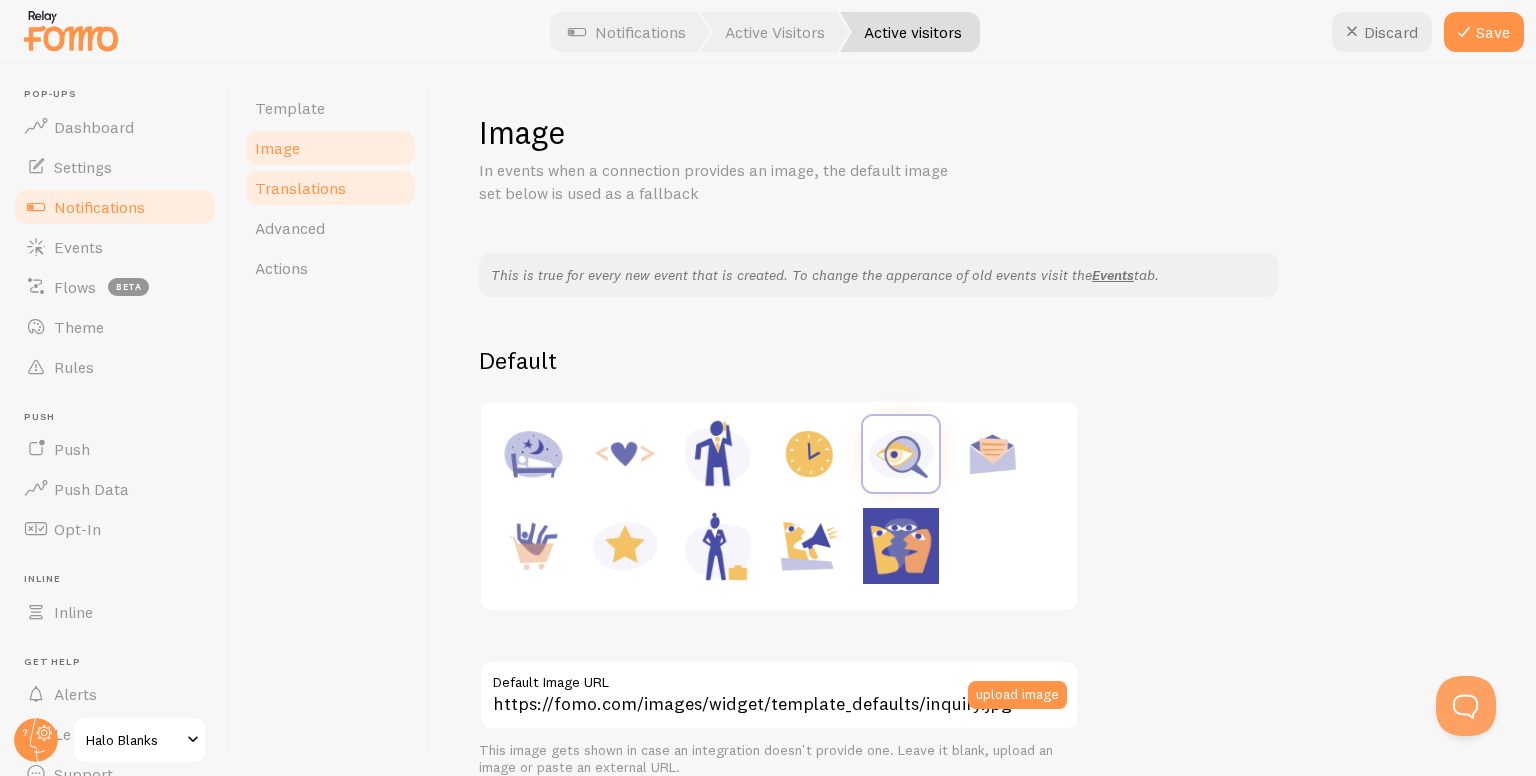 click on "Translations" at bounding box center (300, 188) 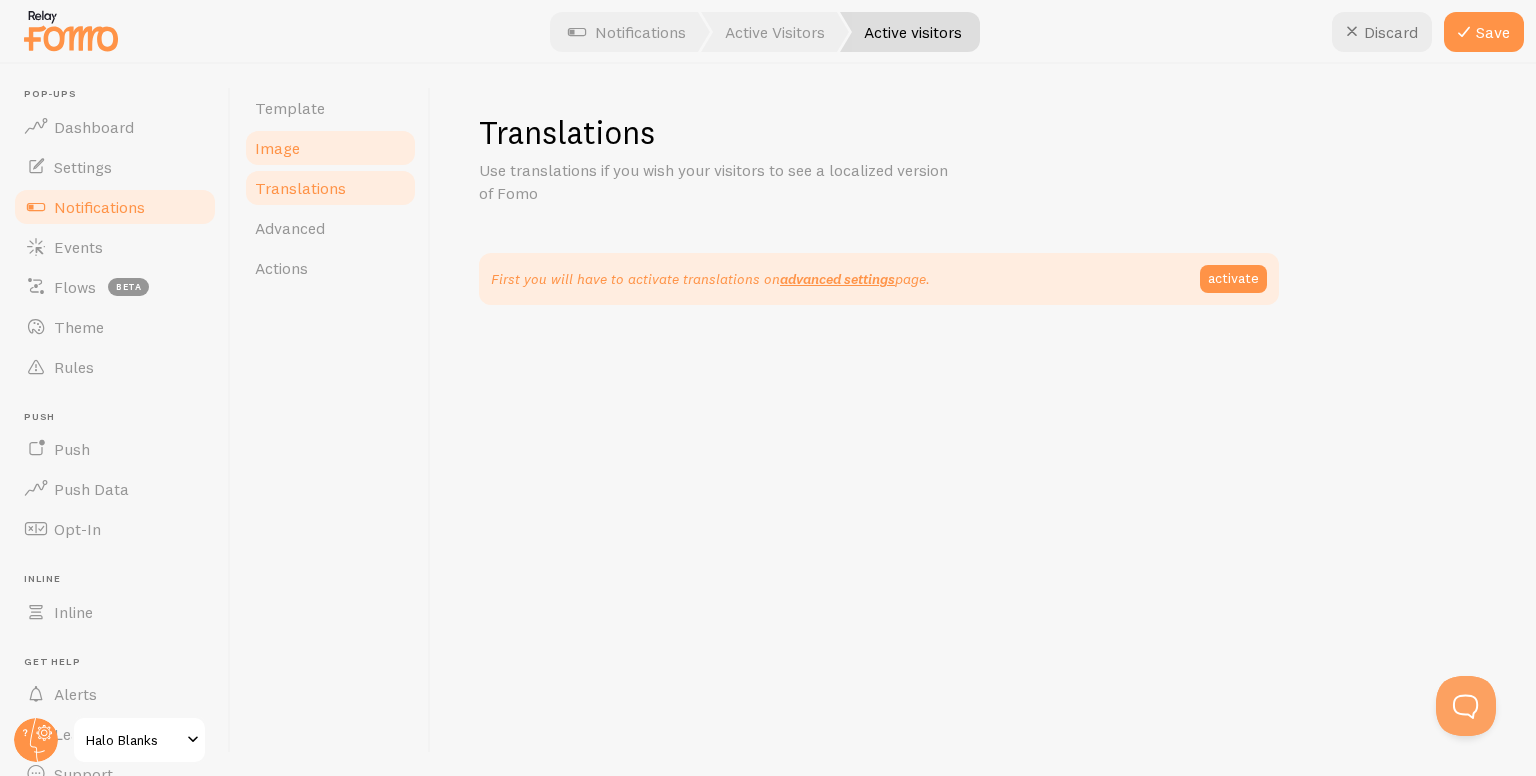click on "Image" at bounding box center [330, 148] 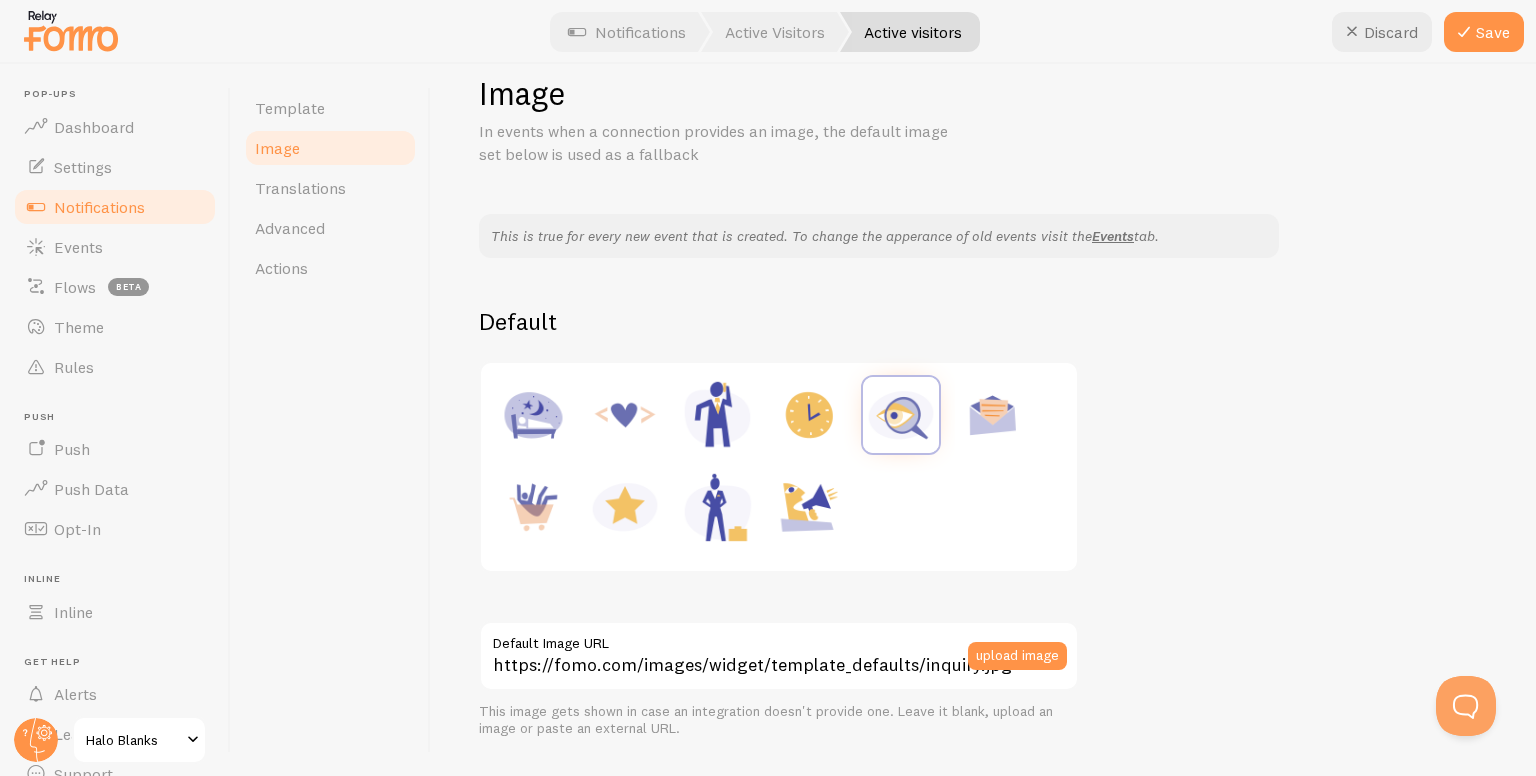 scroll, scrollTop: 40, scrollLeft: 0, axis: vertical 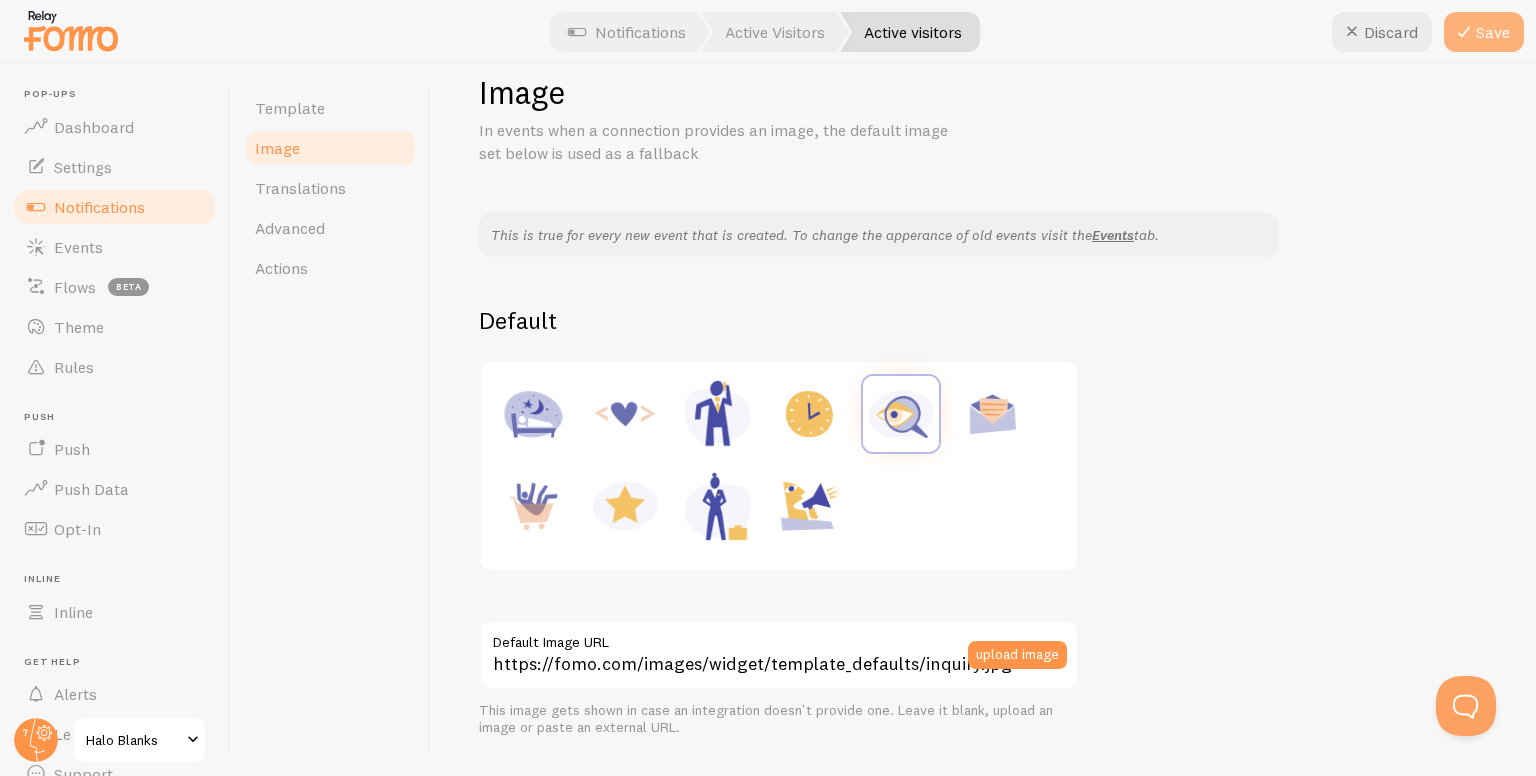 click at bounding box center (1464, 32) 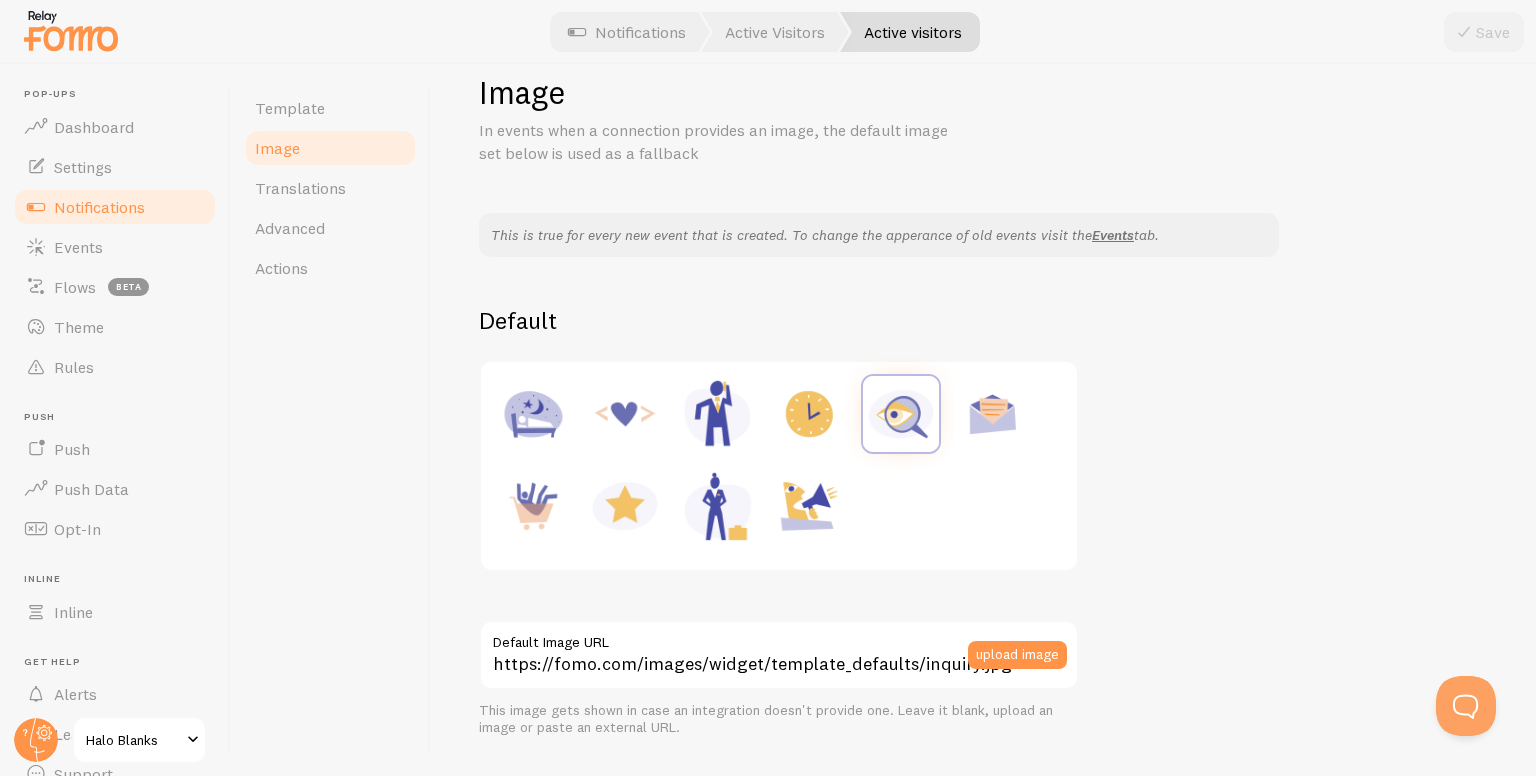scroll, scrollTop: 0, scrollLeft: 0, axis: both 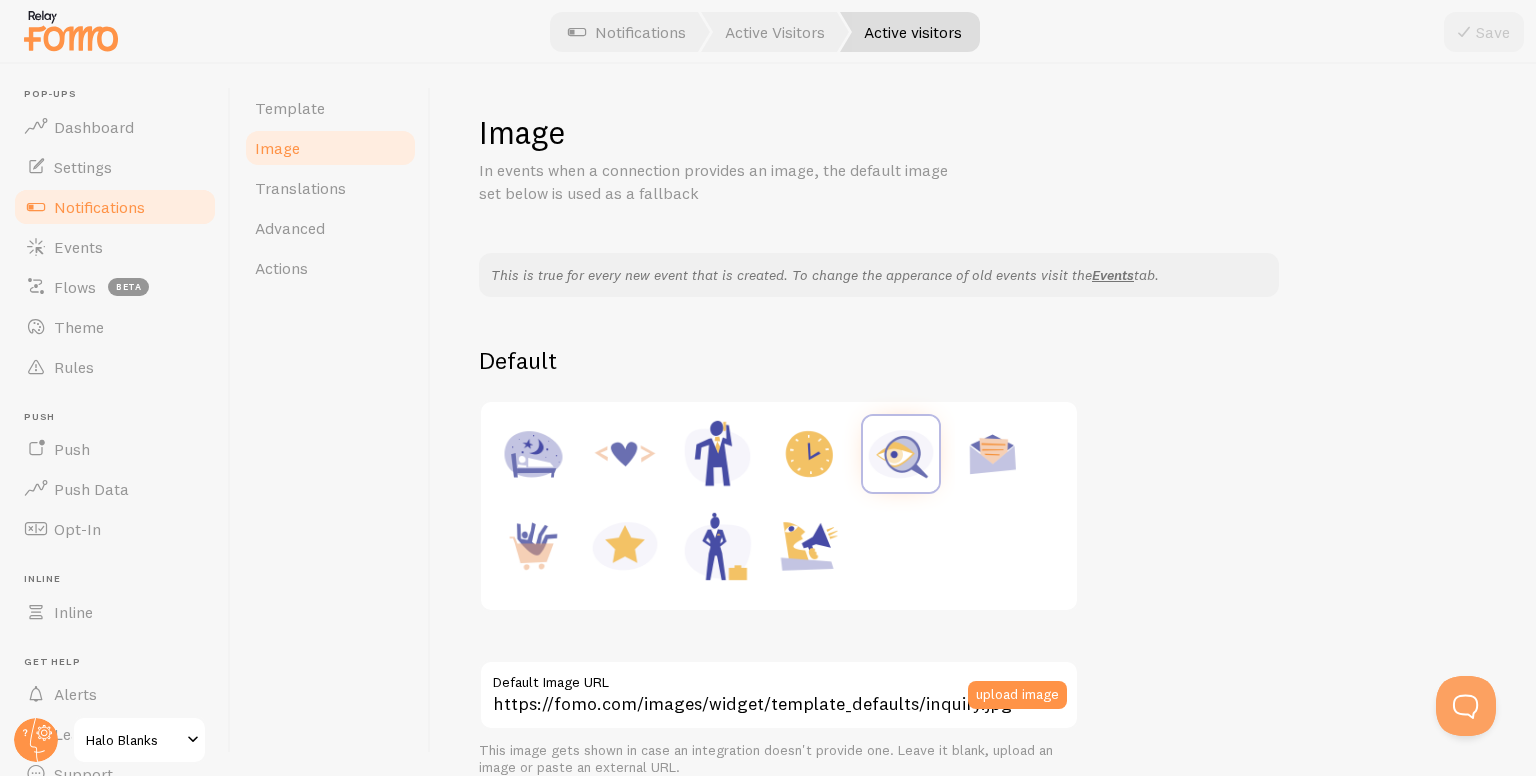 click on "Notifications" at bounding box center [99, 207] 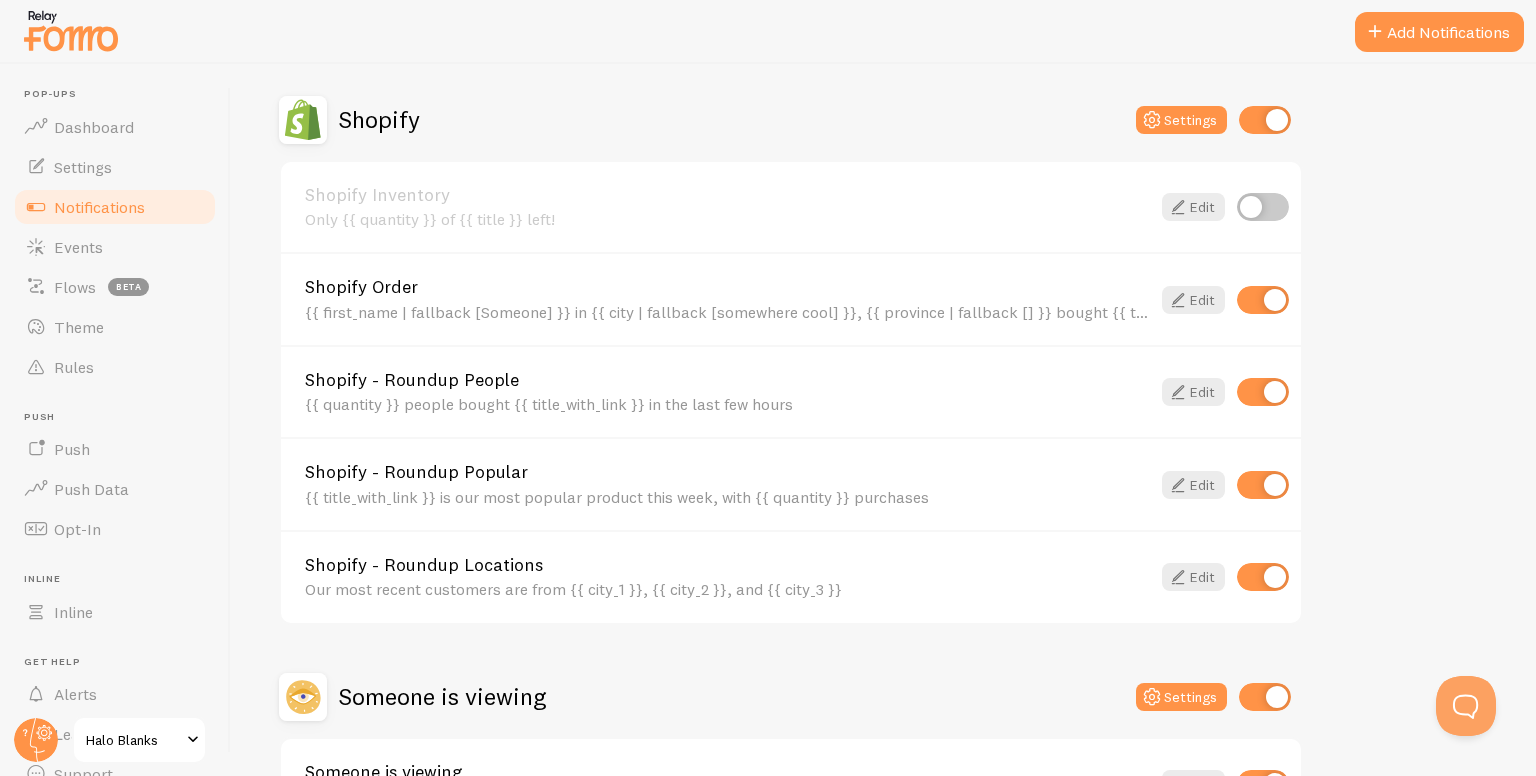 scroll, scrollTop: 684, scrollLeft: 0, axis: vertical 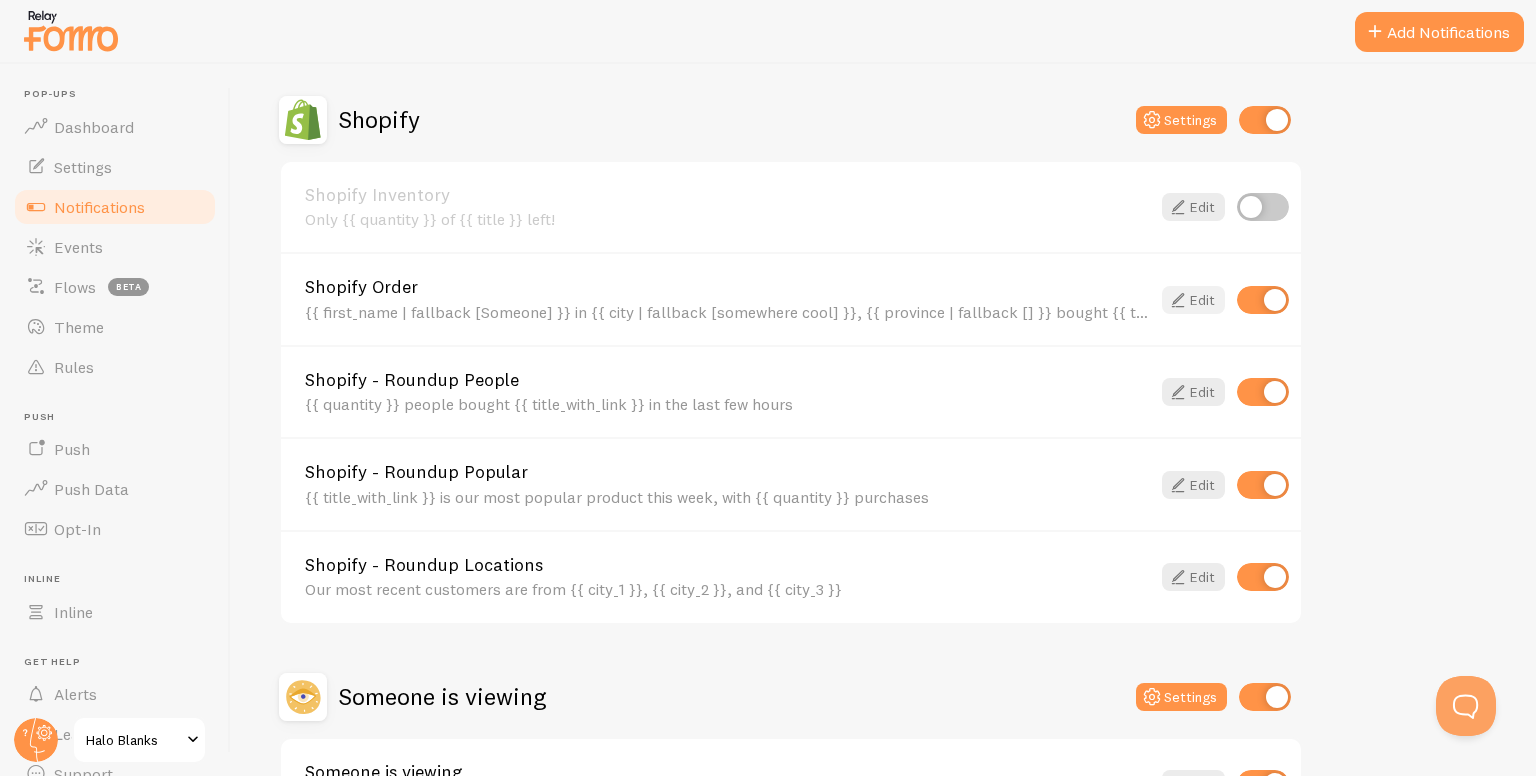 click at bounding box center [1178, 300] 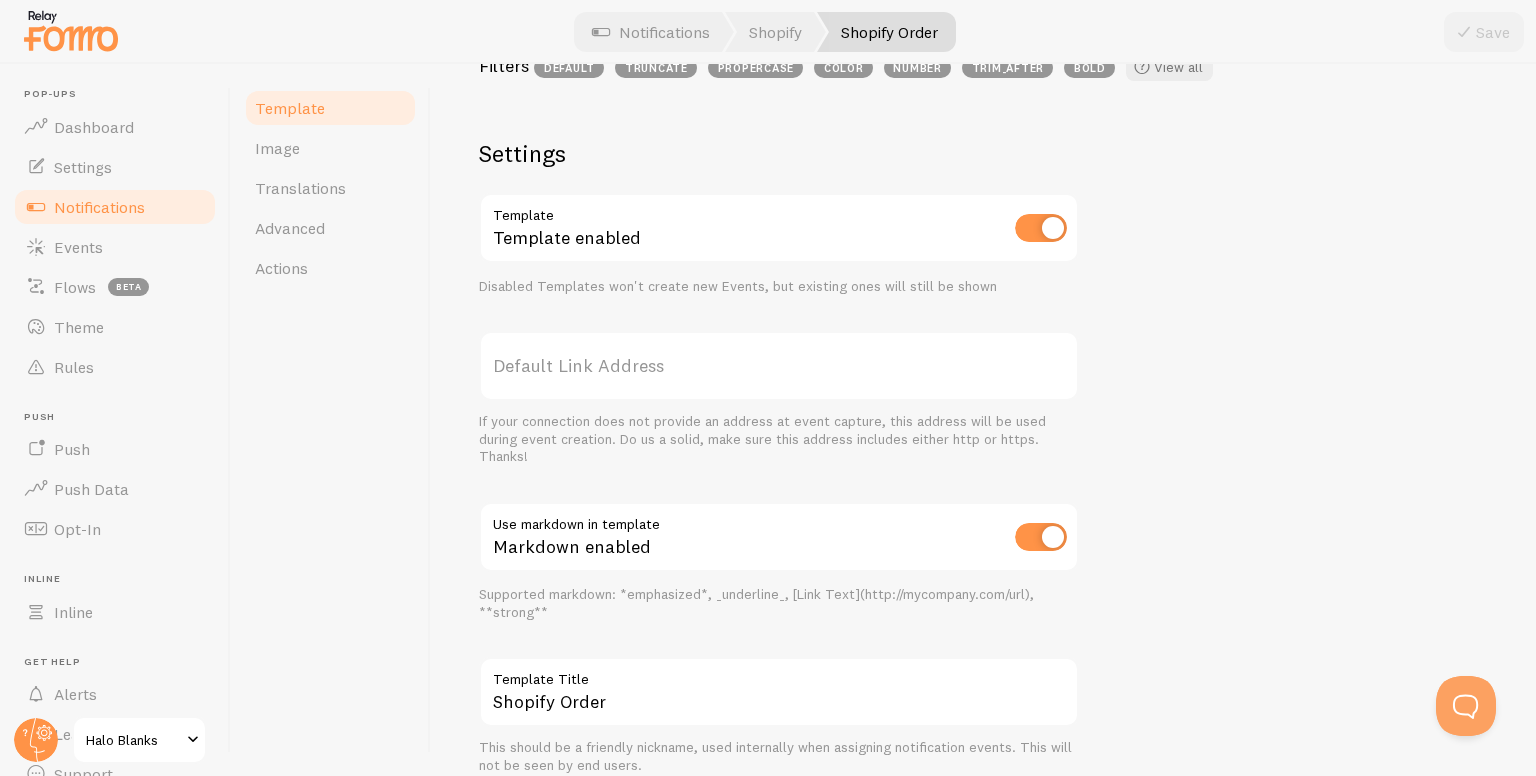 scroll, scrollTop: 757, scrollLeft: 0, axis: vertical 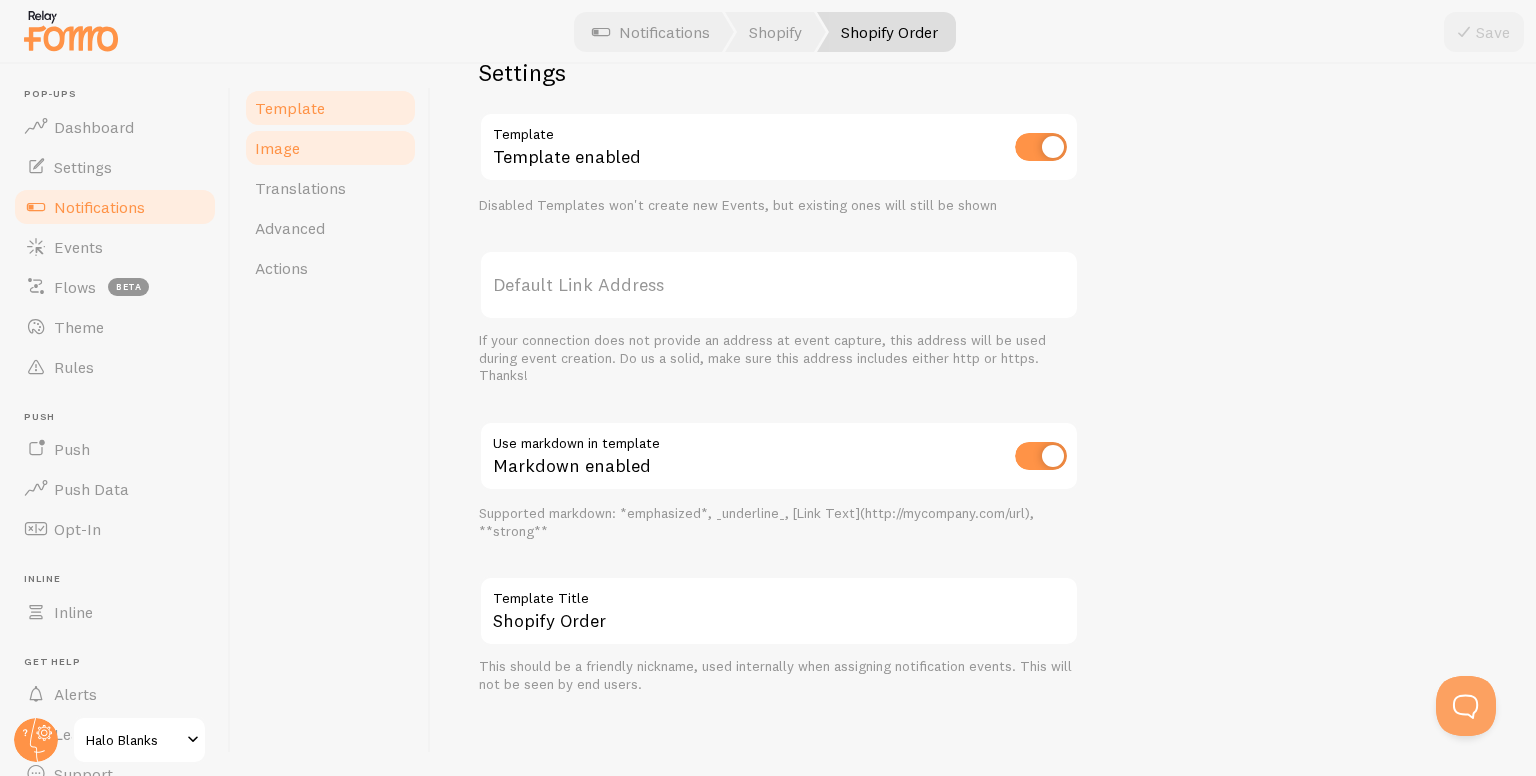 click on "Image" at bounding box center (330, 148) 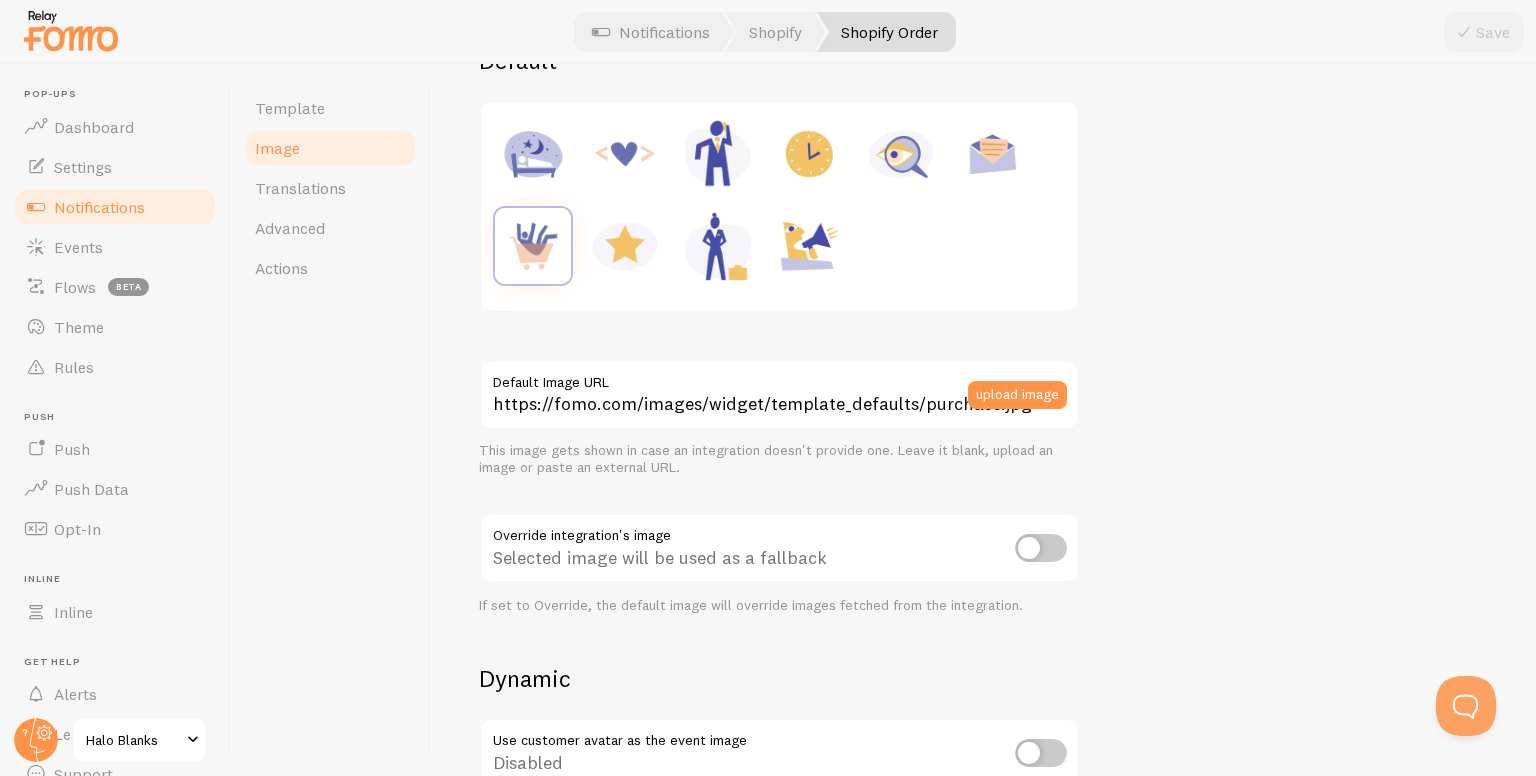 scroll, scrollTop: 312, scrollLeft: 0, axis: vertical 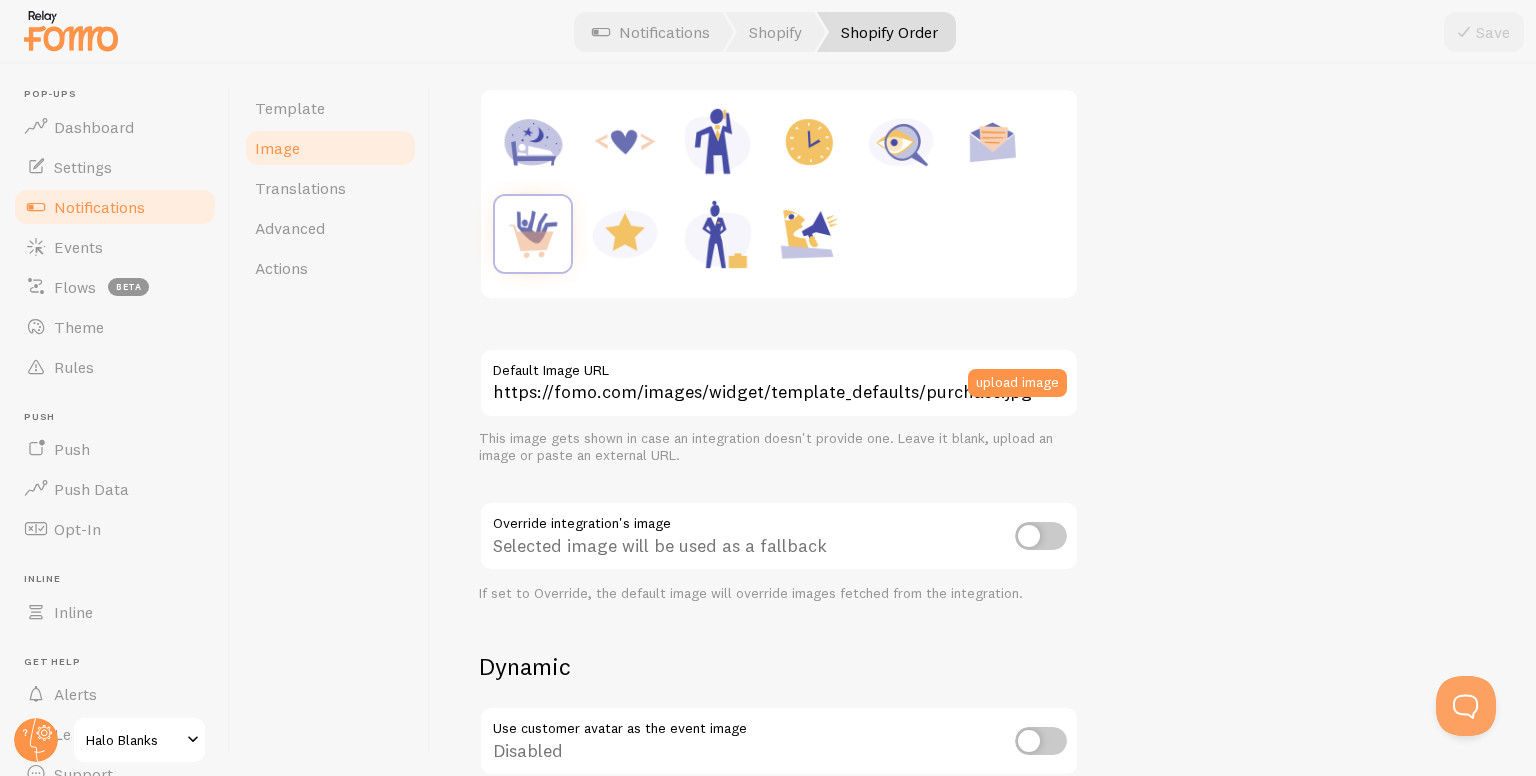 click at bounding box center [625, 234] 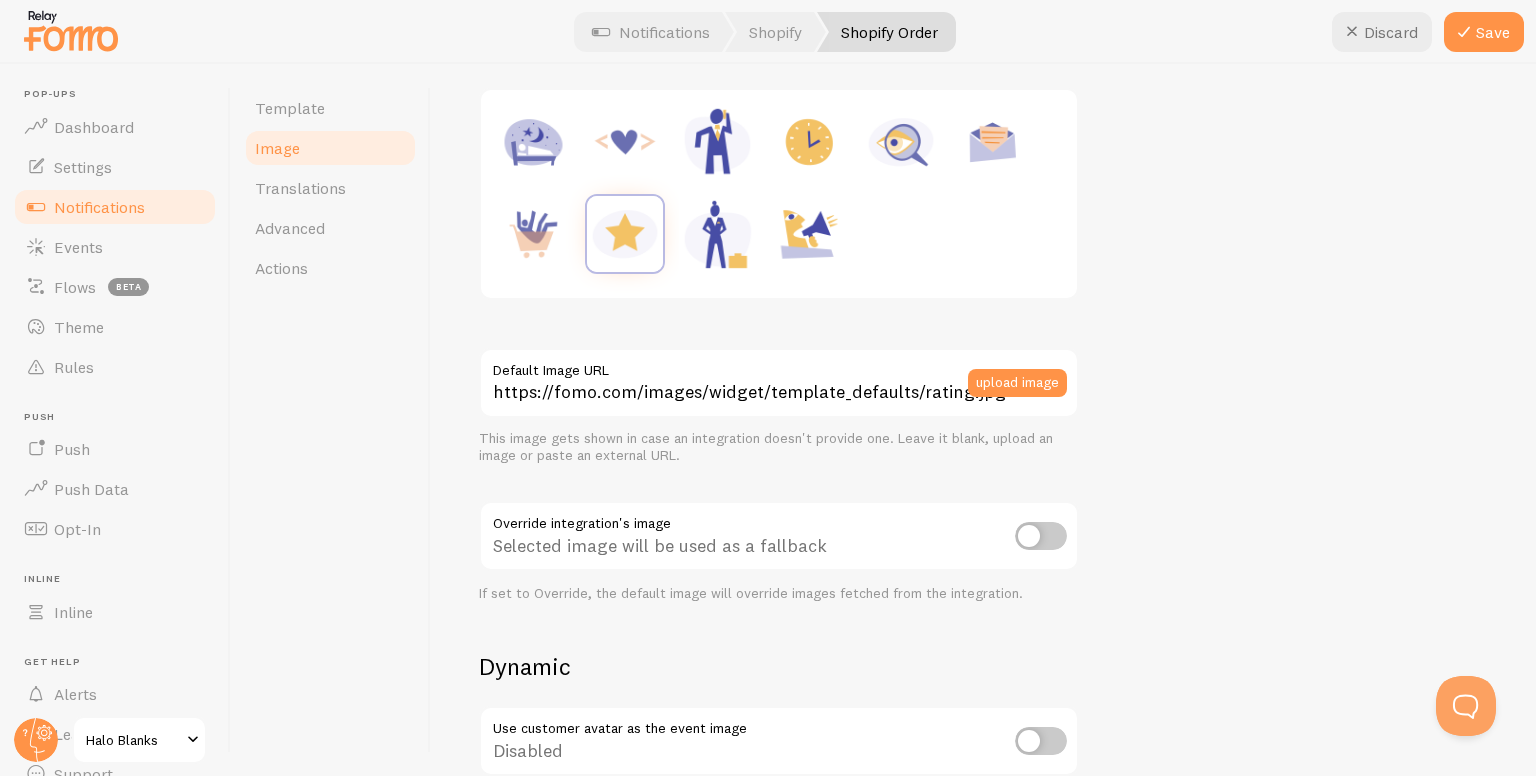 drag, startPoint x: 638, startPoint y: 237, endPoint x: 707, endPoint y: 362, distance: 142.77956 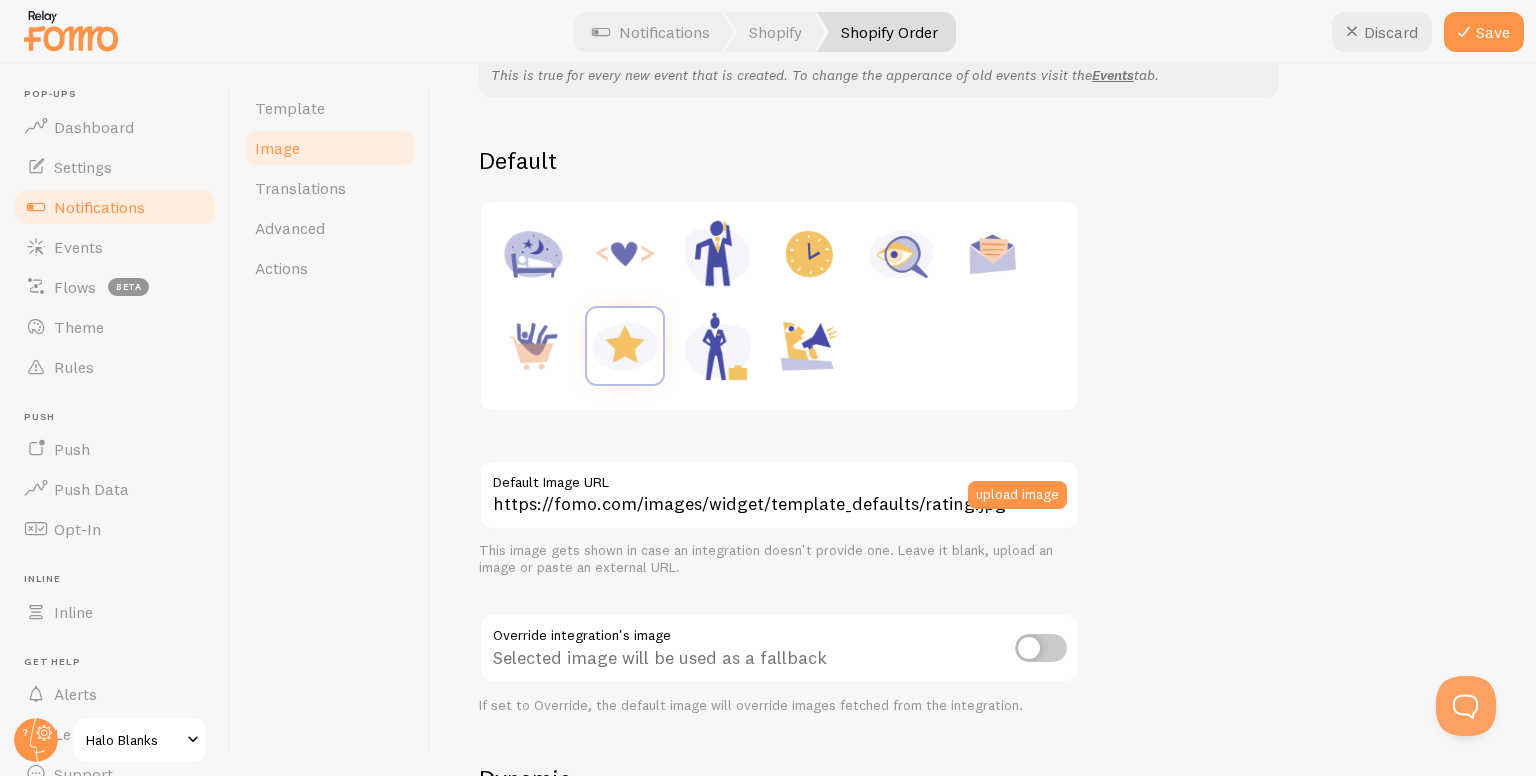 scroll, scrollTop: 199, scrollLeft: 0, axis: vertical 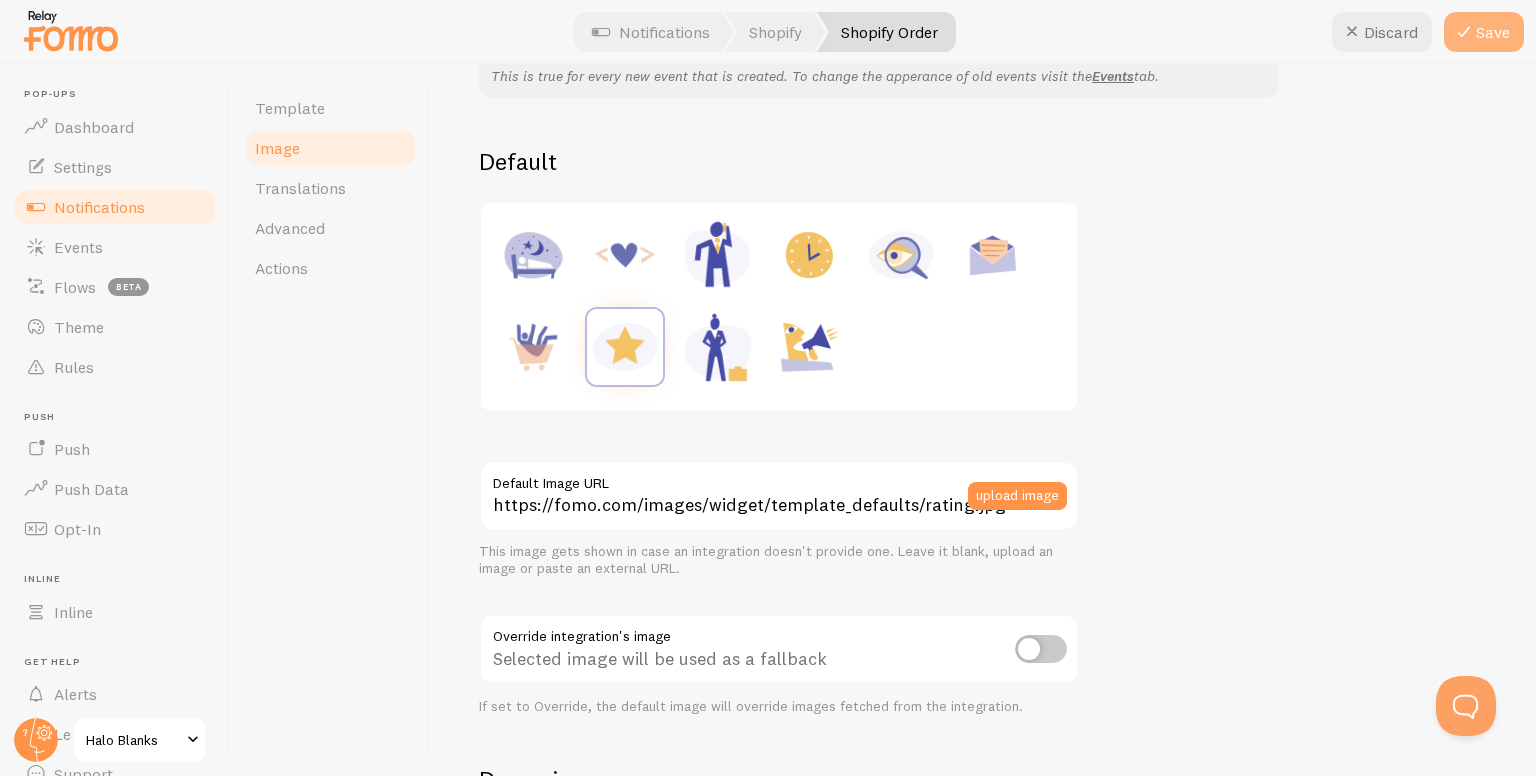 click on "Save" at bounding box center (1484, 32) 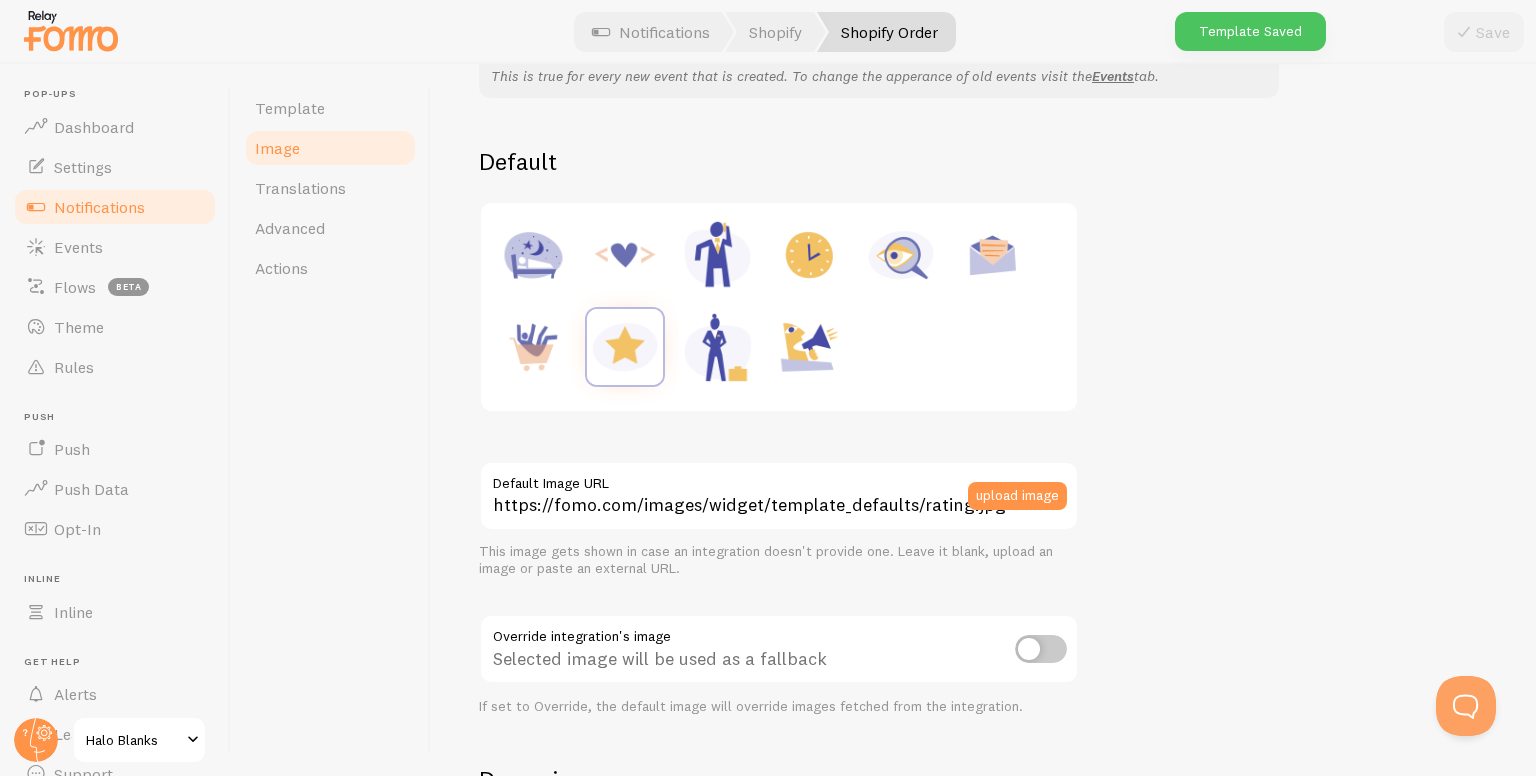 click on "Notifications" at bounding box center [99, 207] 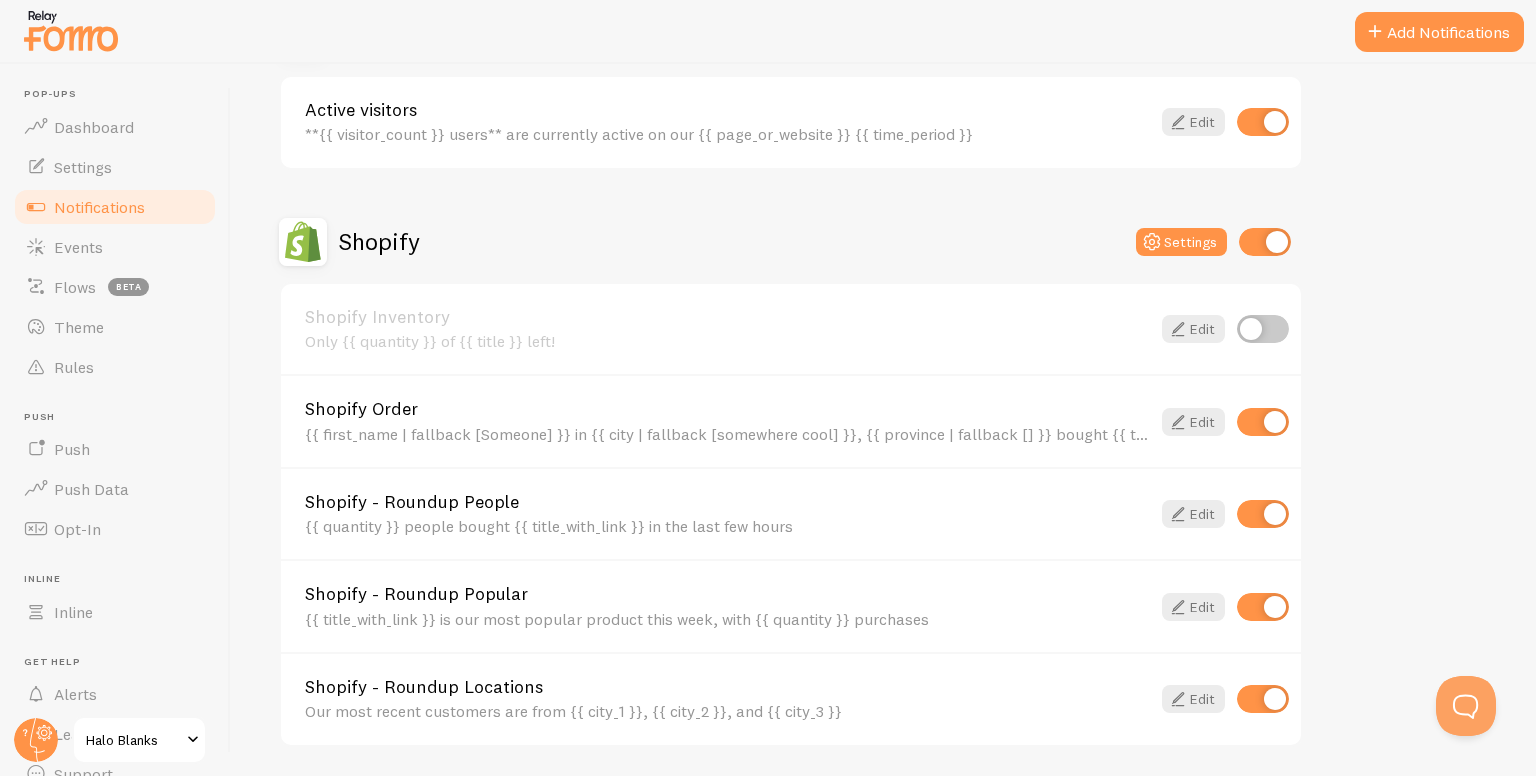 scroll, scrollTop: 636, scrollLeft: 0, axis: vertical 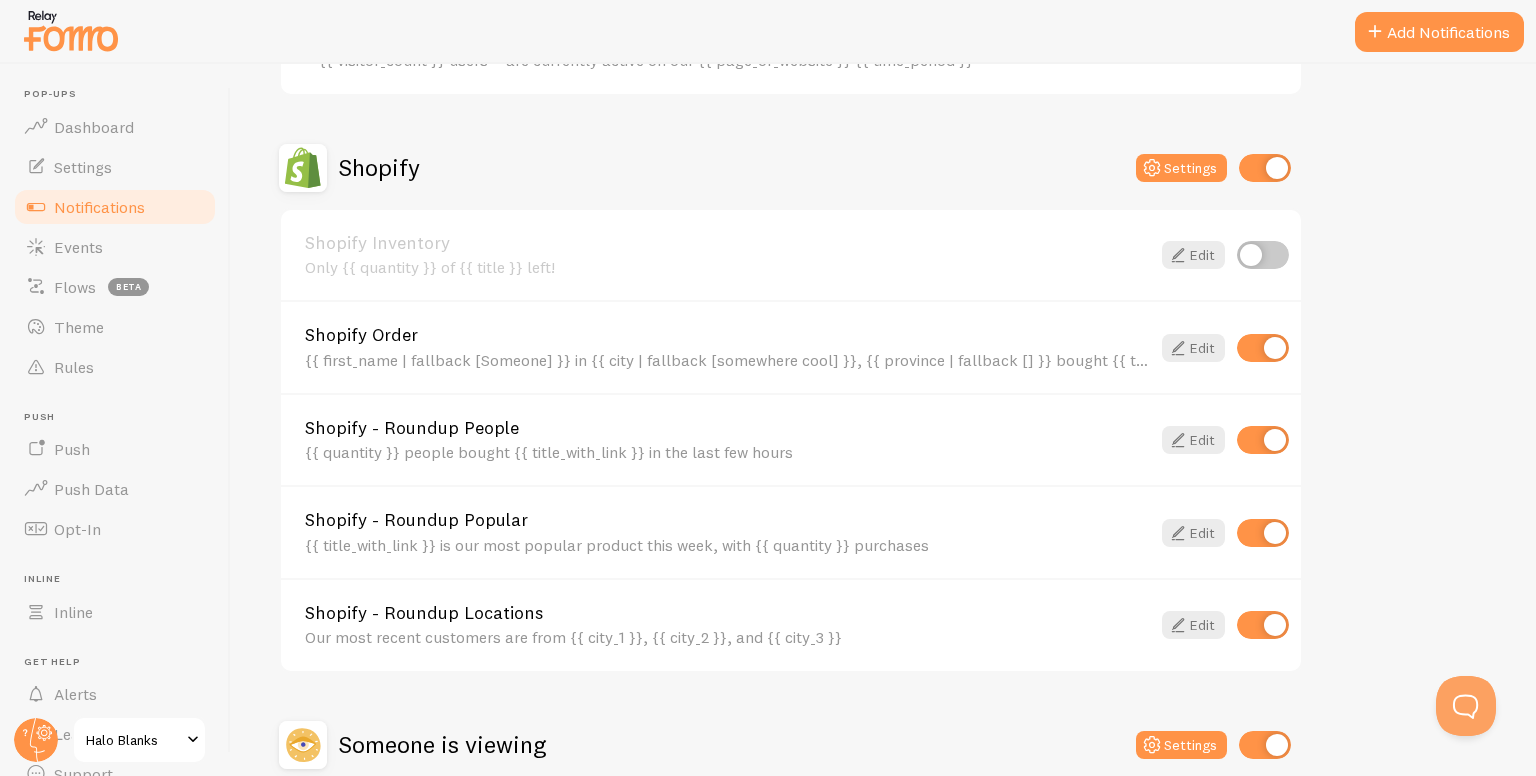 click at bounding box center (1263, 533) 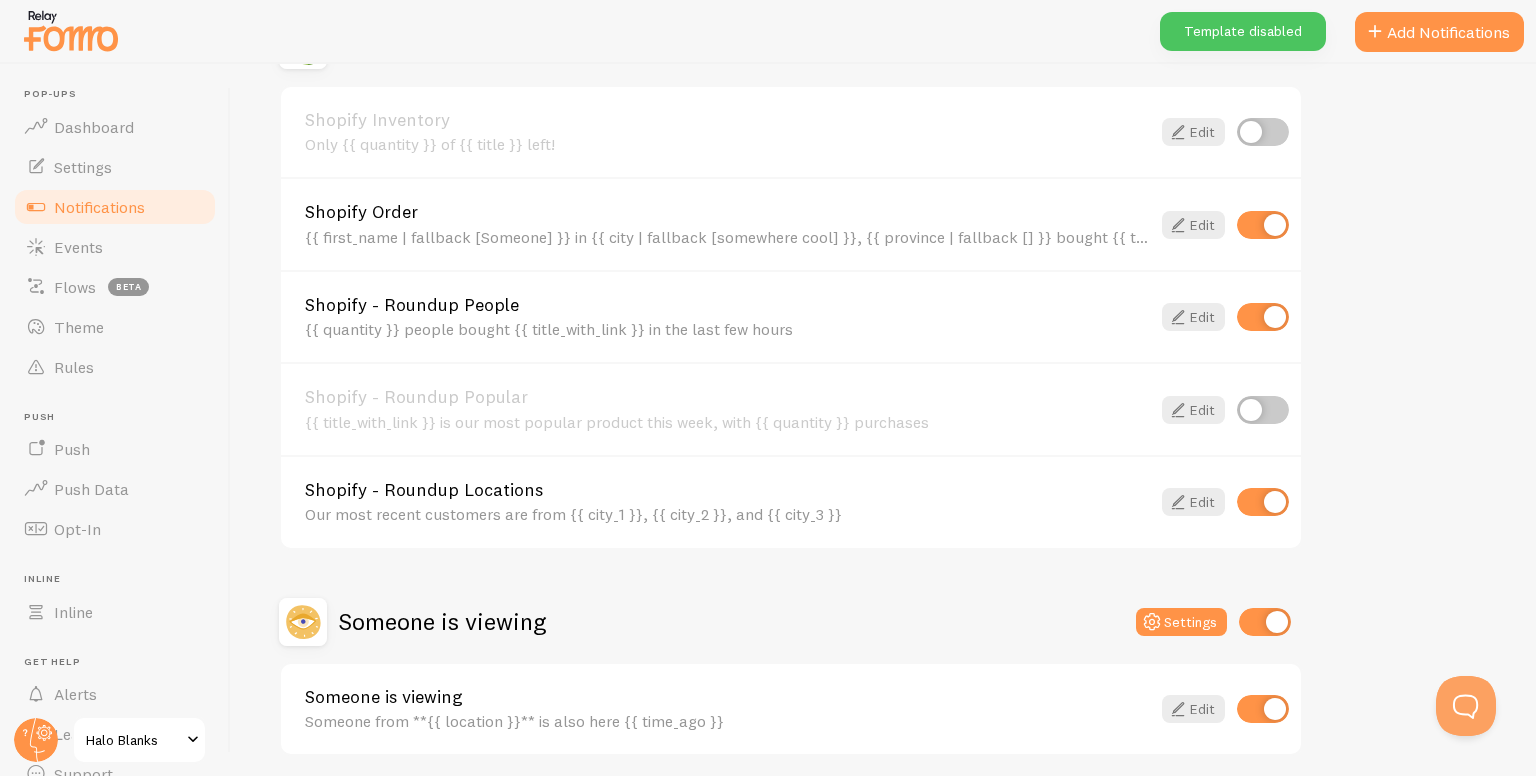 scroll, scrollTop: 829, scrollLeft: 0, axis: vertical 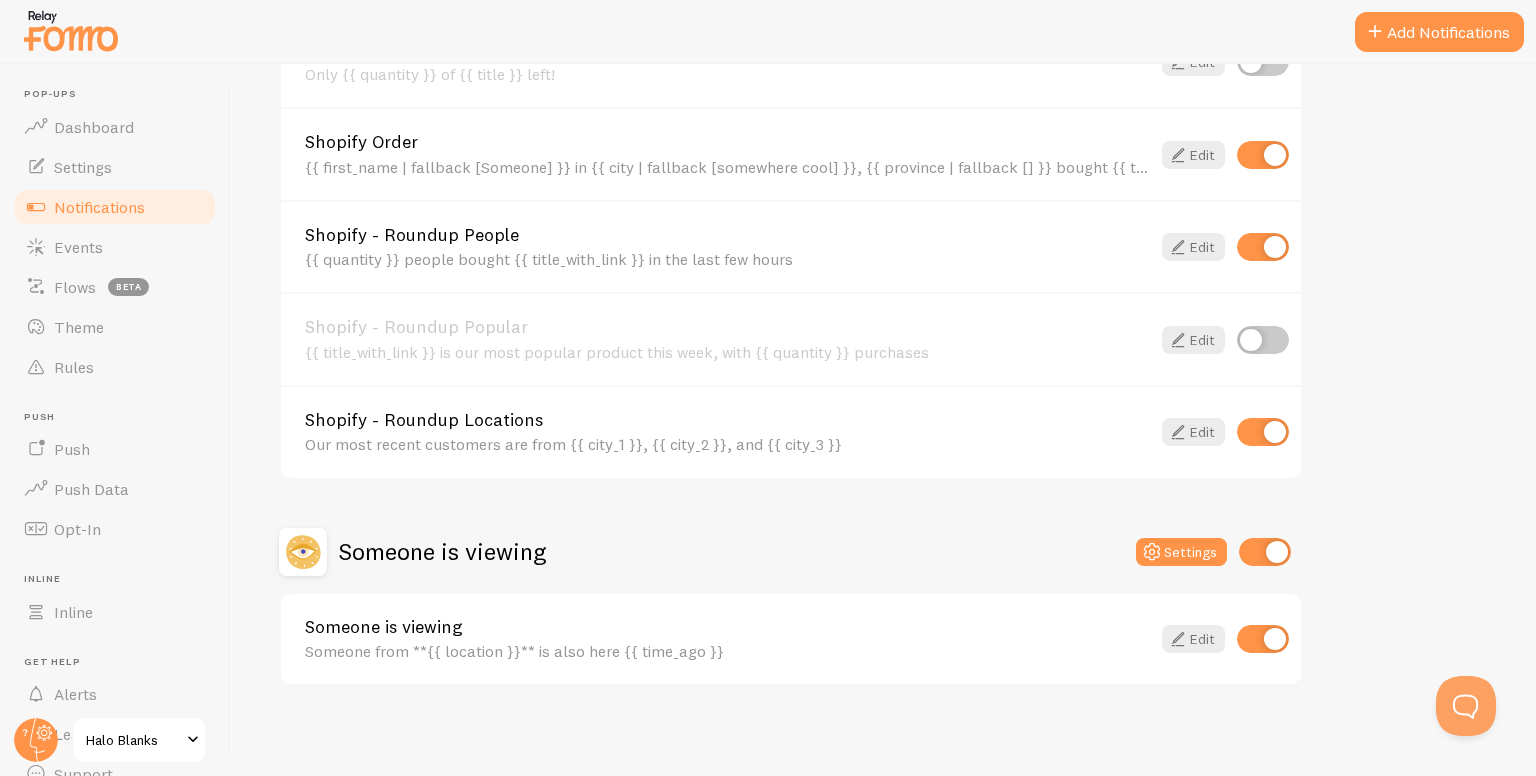 click on "Edit" at bounding box center [1219, 639] 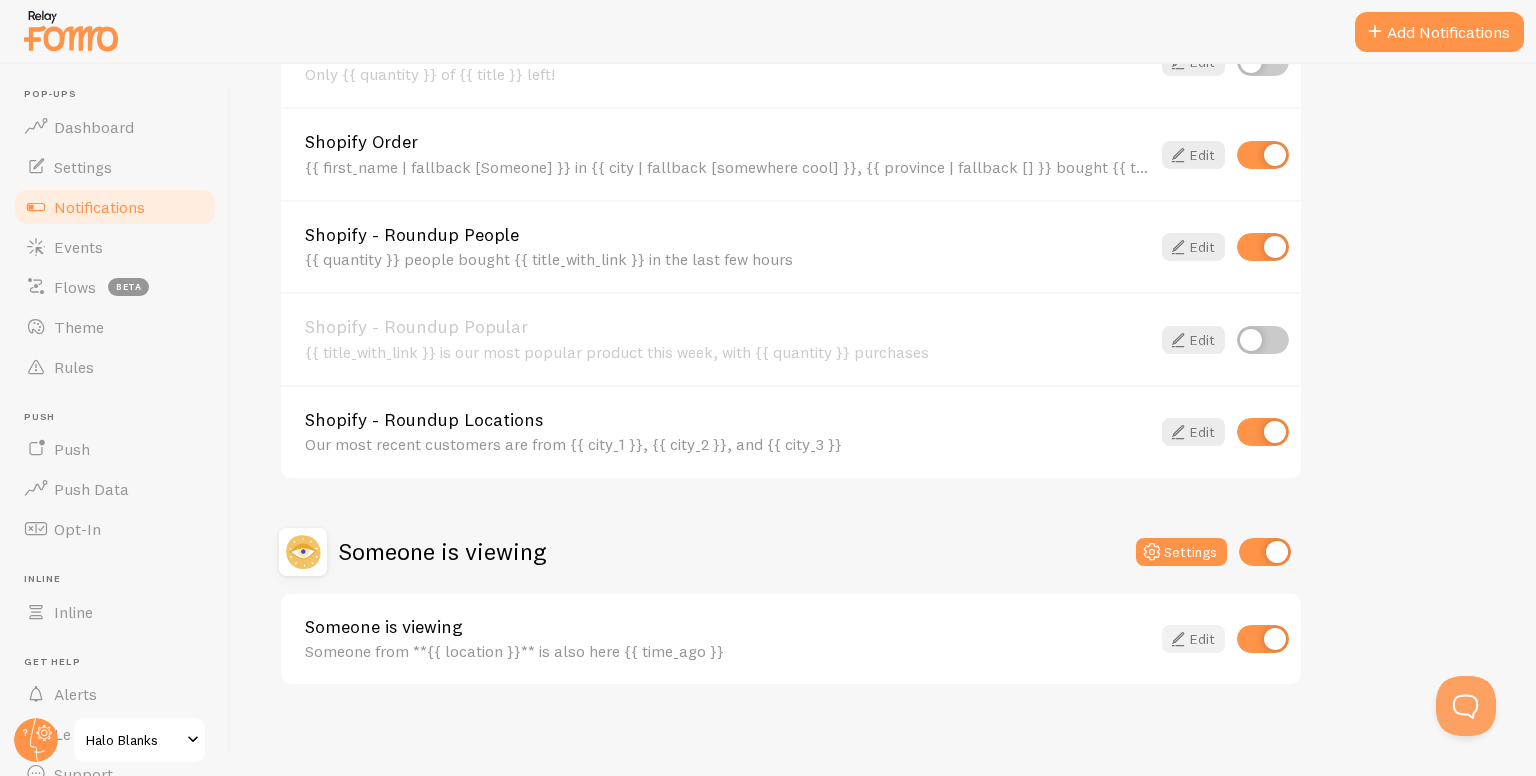 click at bounding box center [1178, 639] 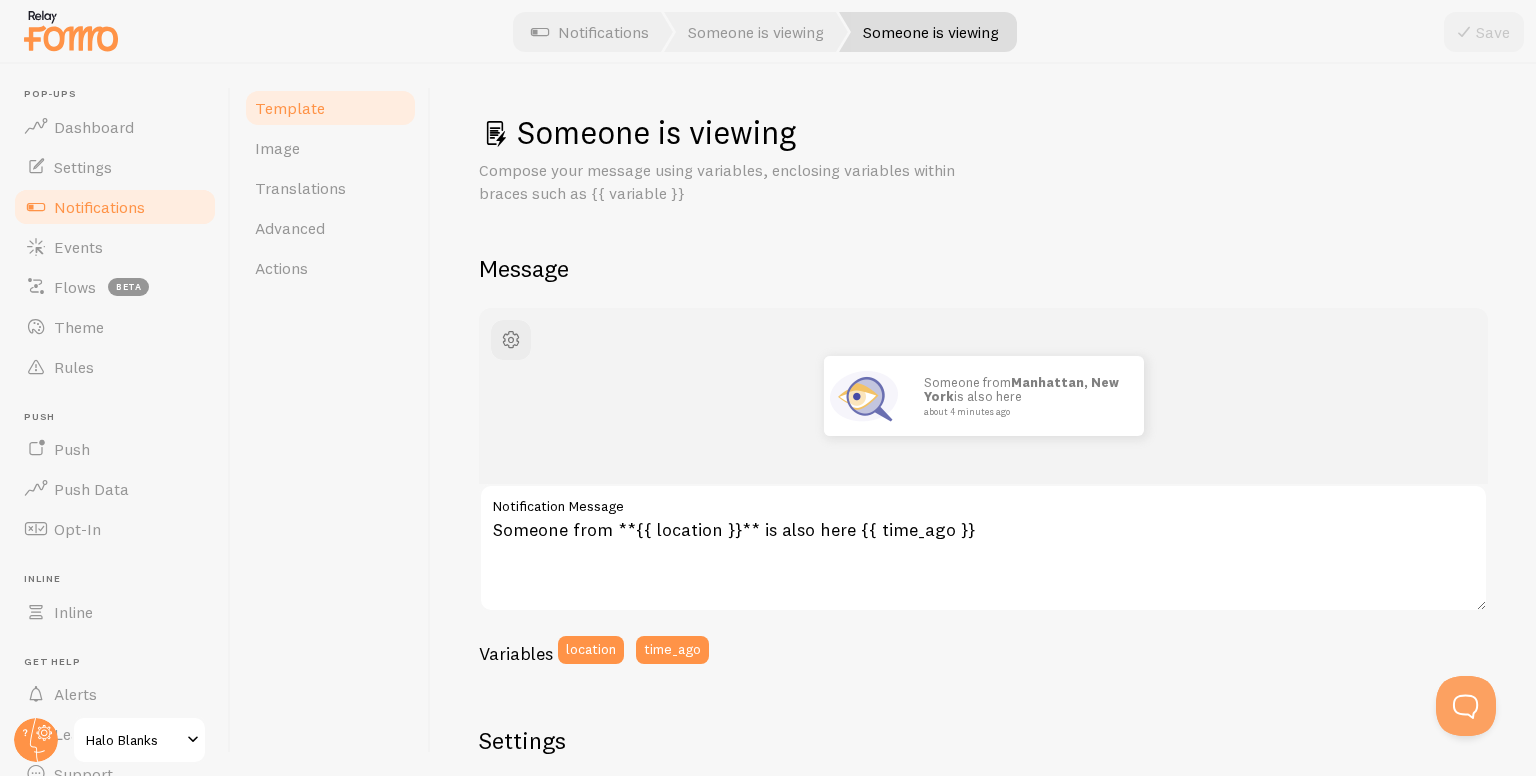 click on "Notifications" at bounding box center [99, 207] 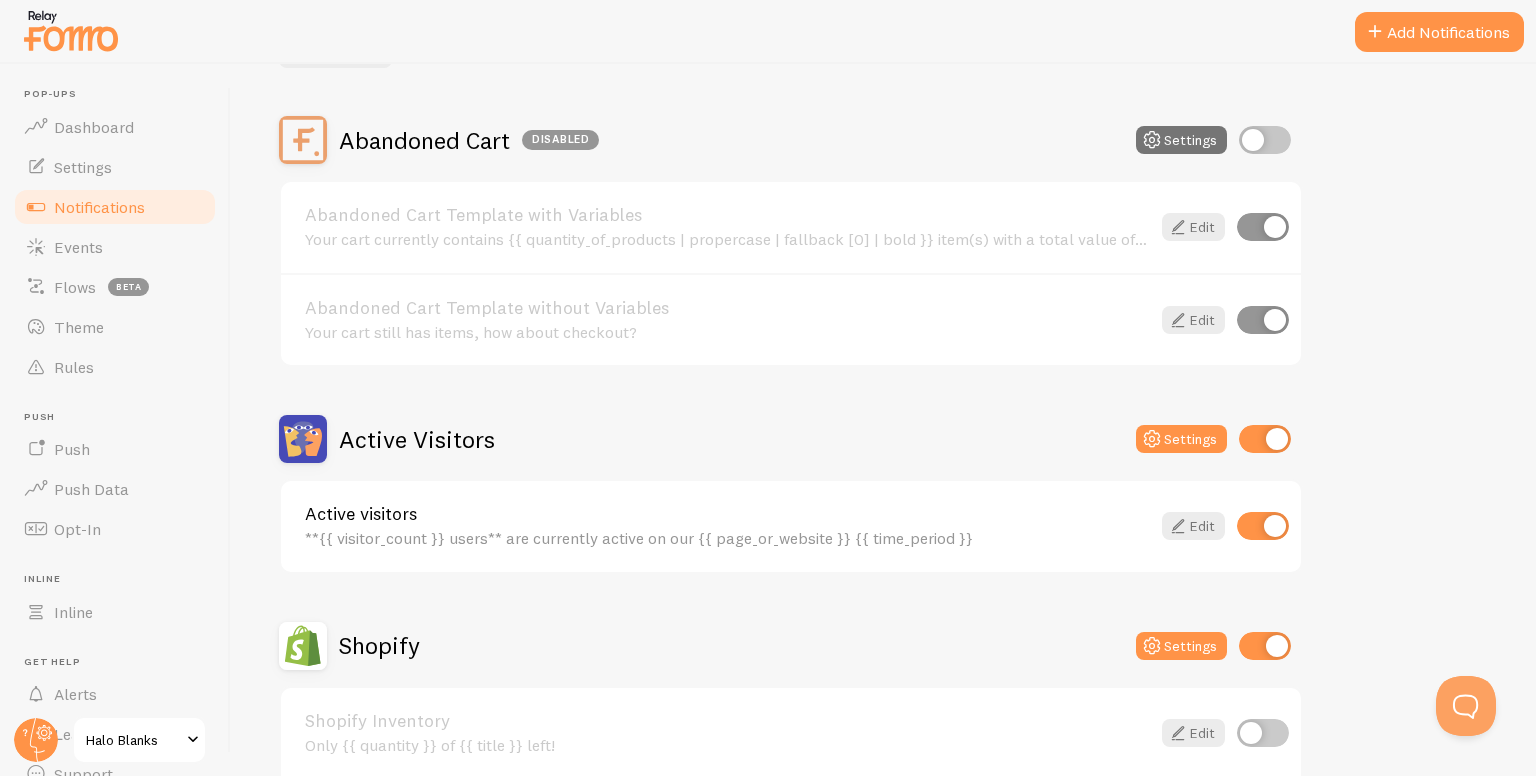 scroll, scrollTop: 172, scrollLeft: 0, axis: vertical 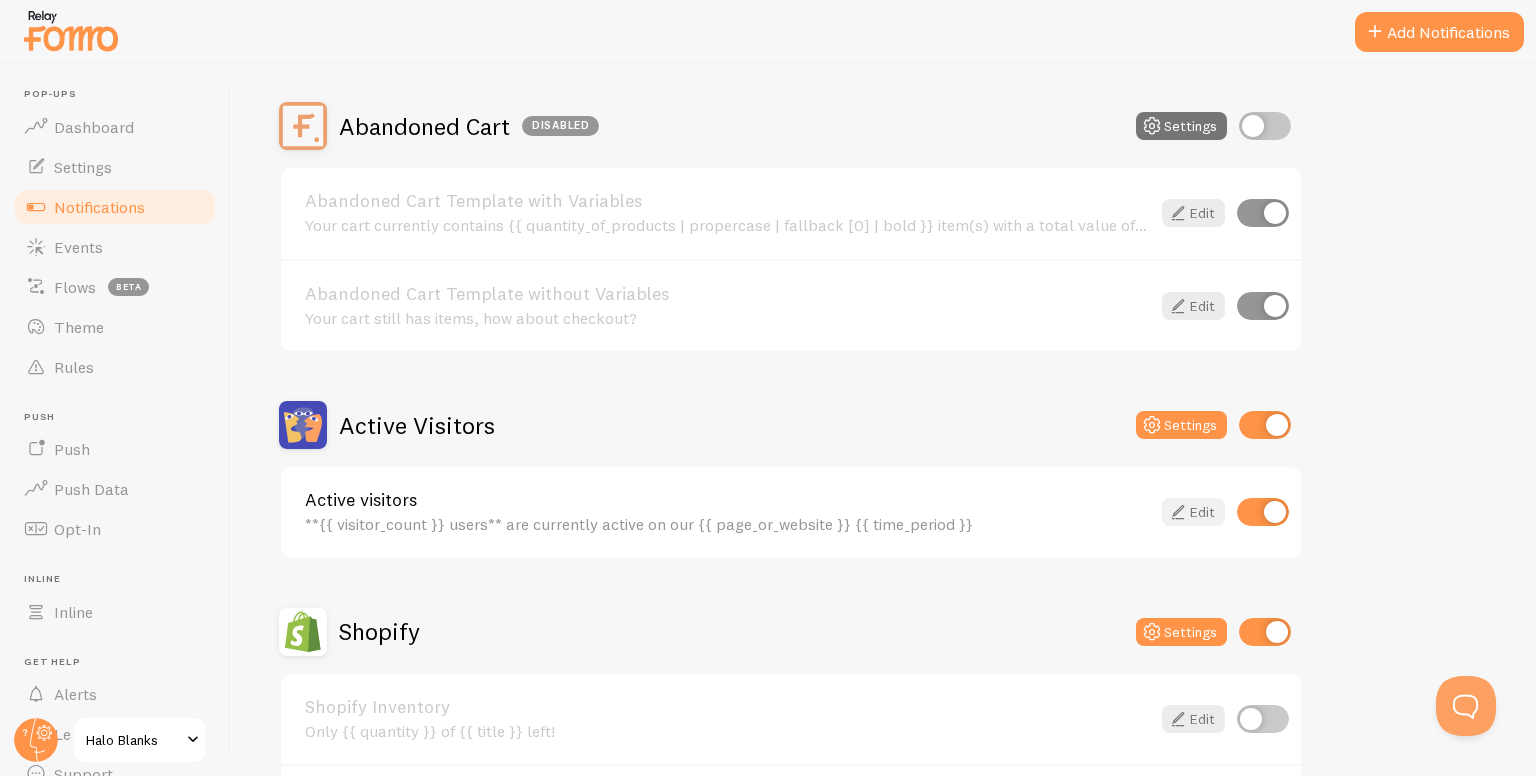 click at bounding box center [1178, 512] 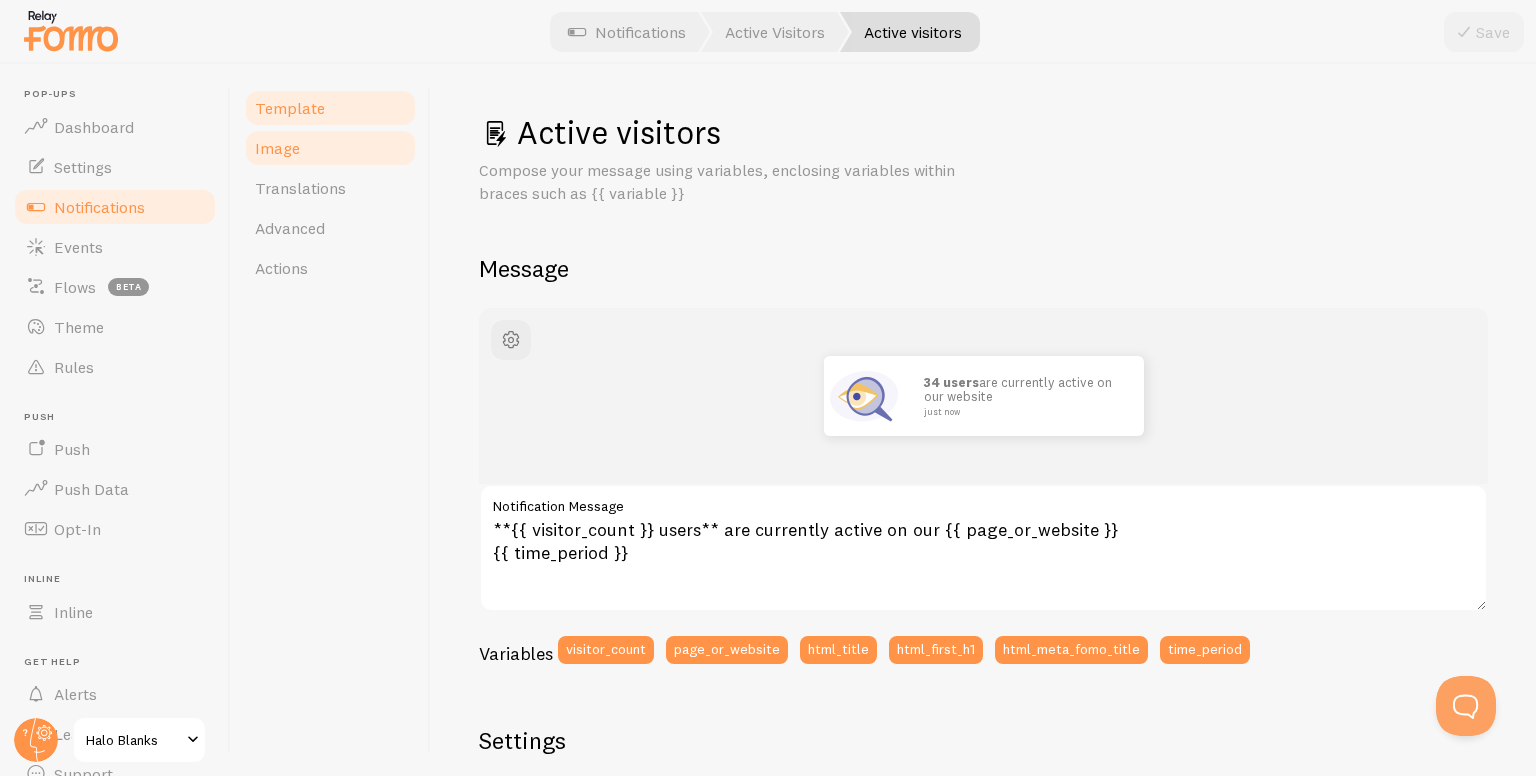 click on "Image" at bounding box center [330, 148] 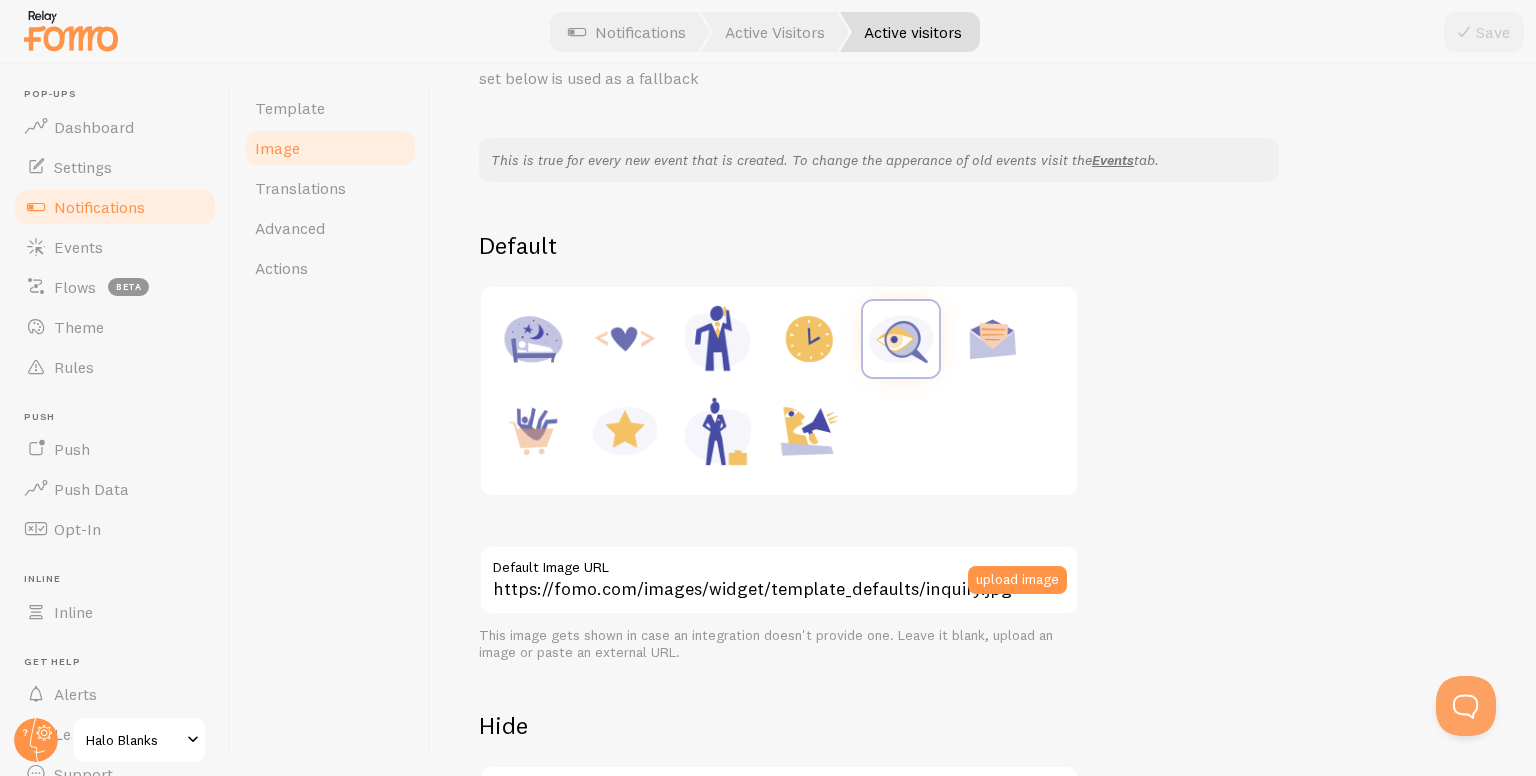 scroll, scrollTop: 116, scrollLeft: 0, axis: vertical 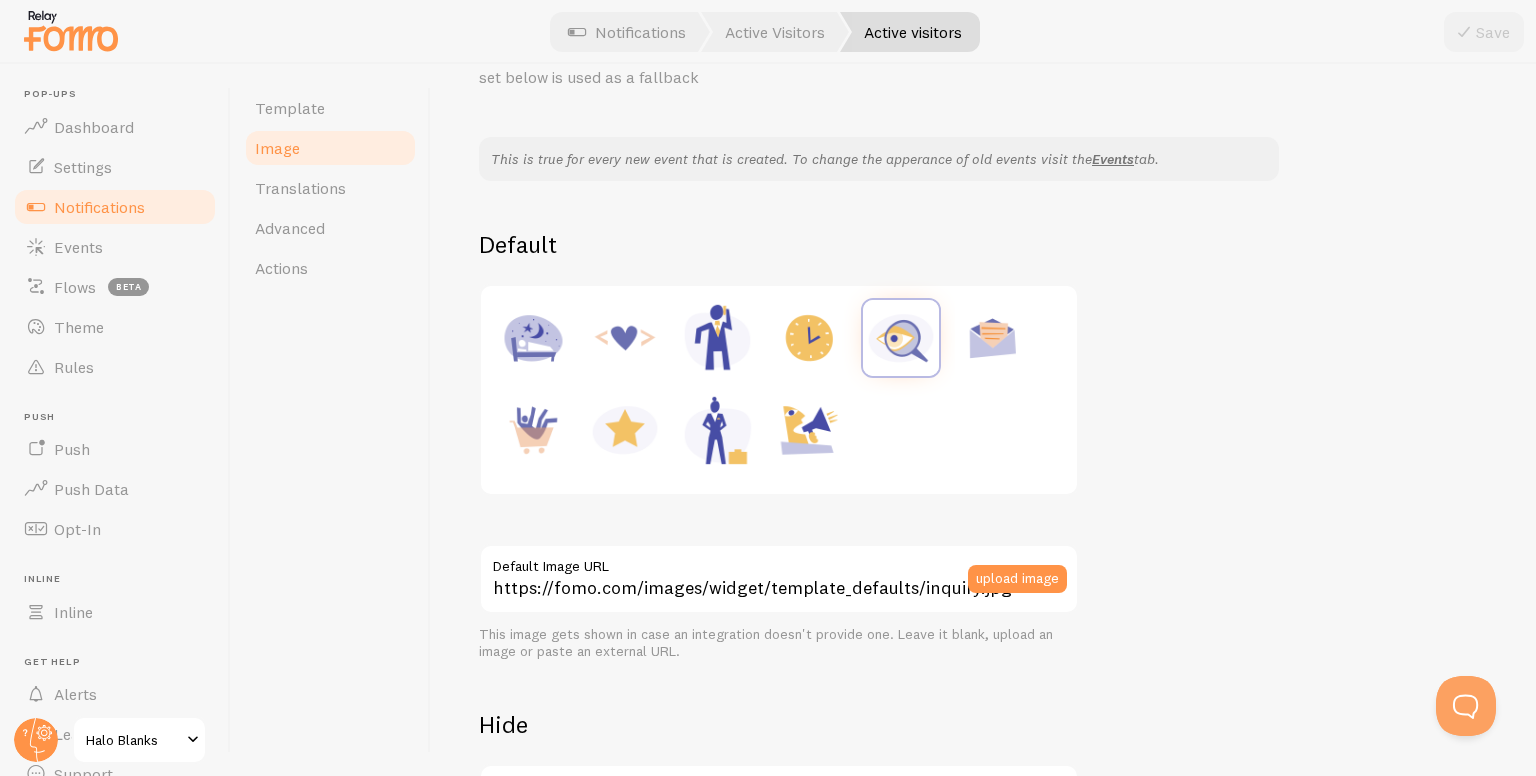 click at bounding box center (809, 338) 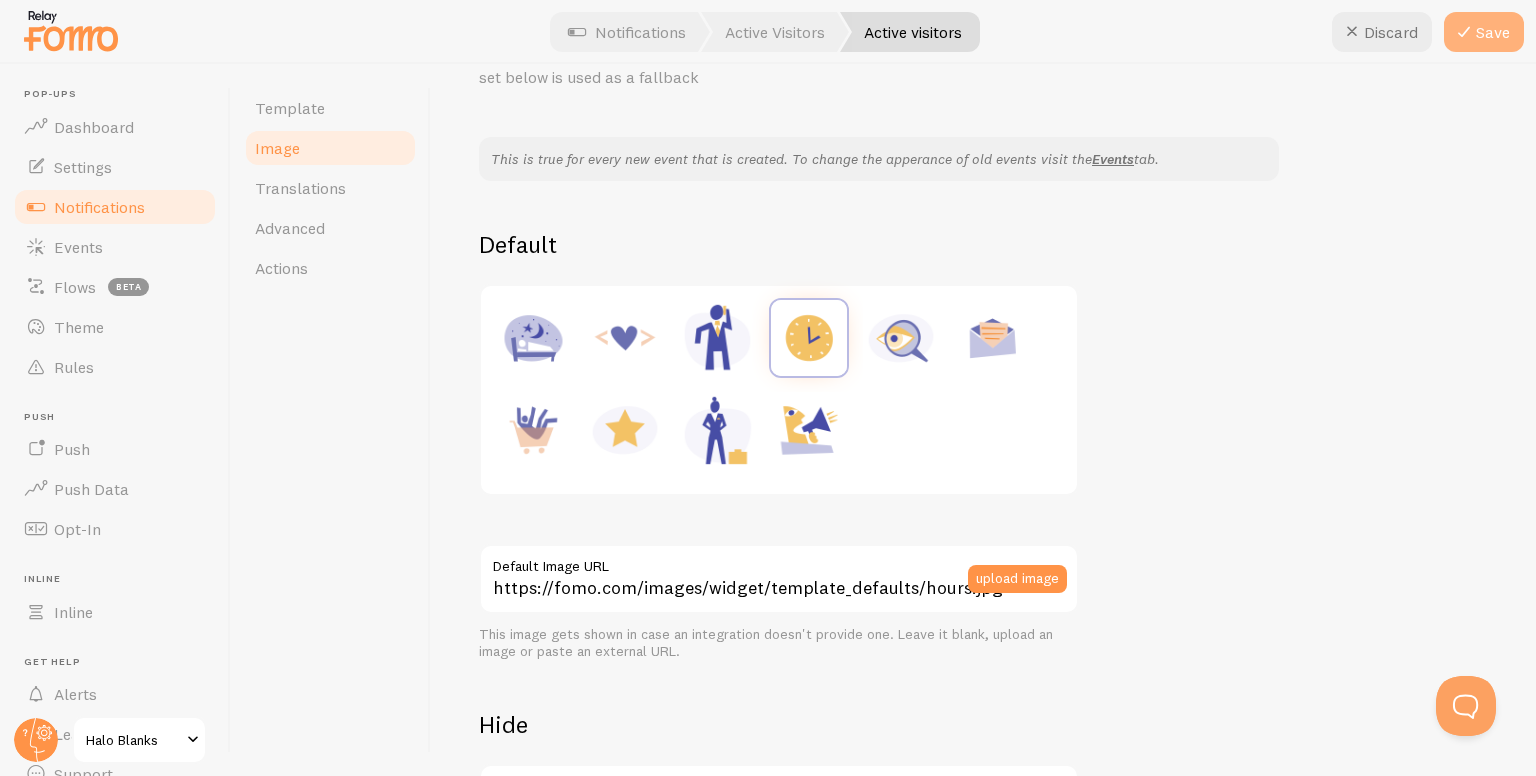 click on "Save" at bounding box center (1484, 32) 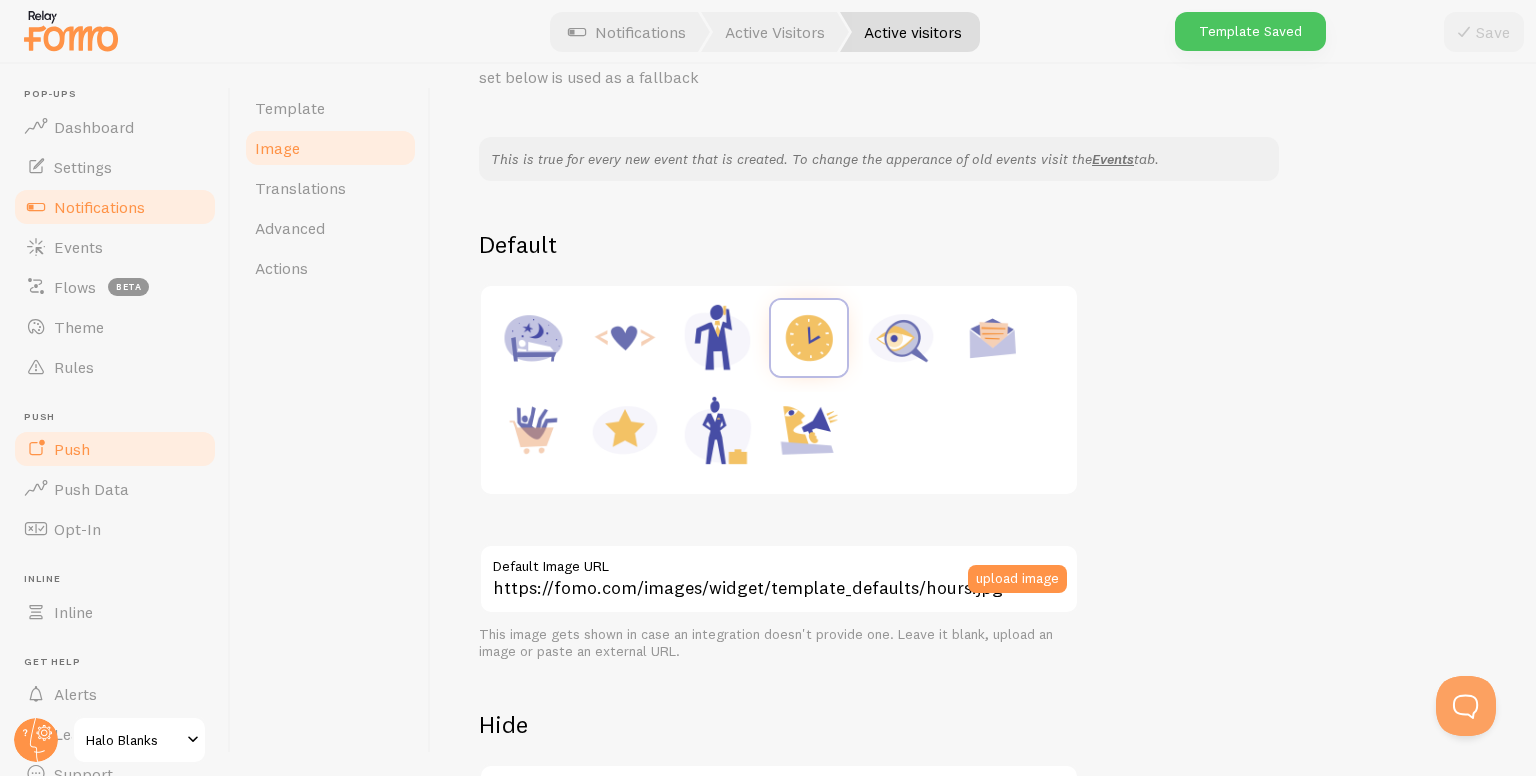 scroll, scrollTop: 90, scrollLeft: 0, axis: vertical 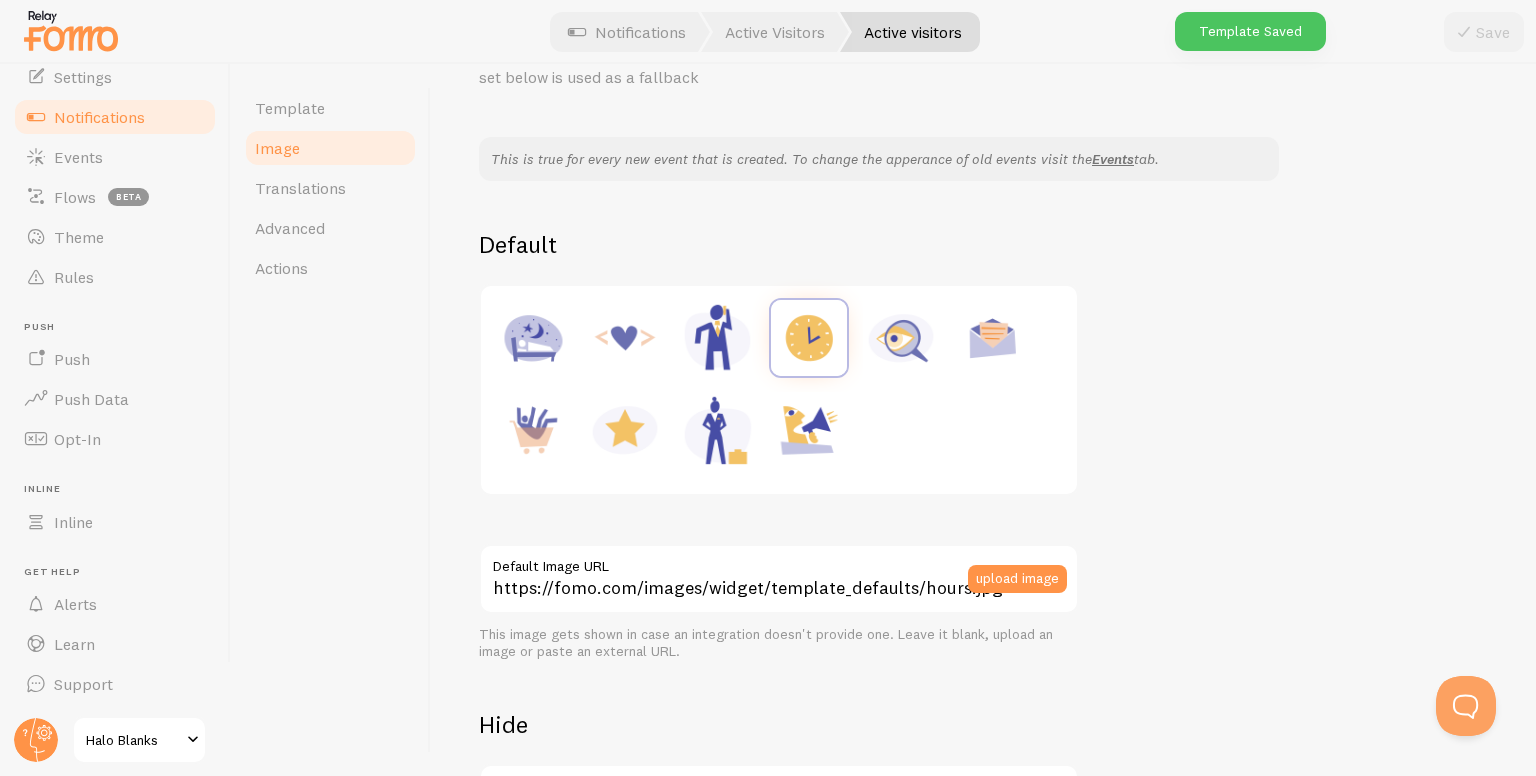 click on "Halo Blanks" at bounding box center (133, 740) 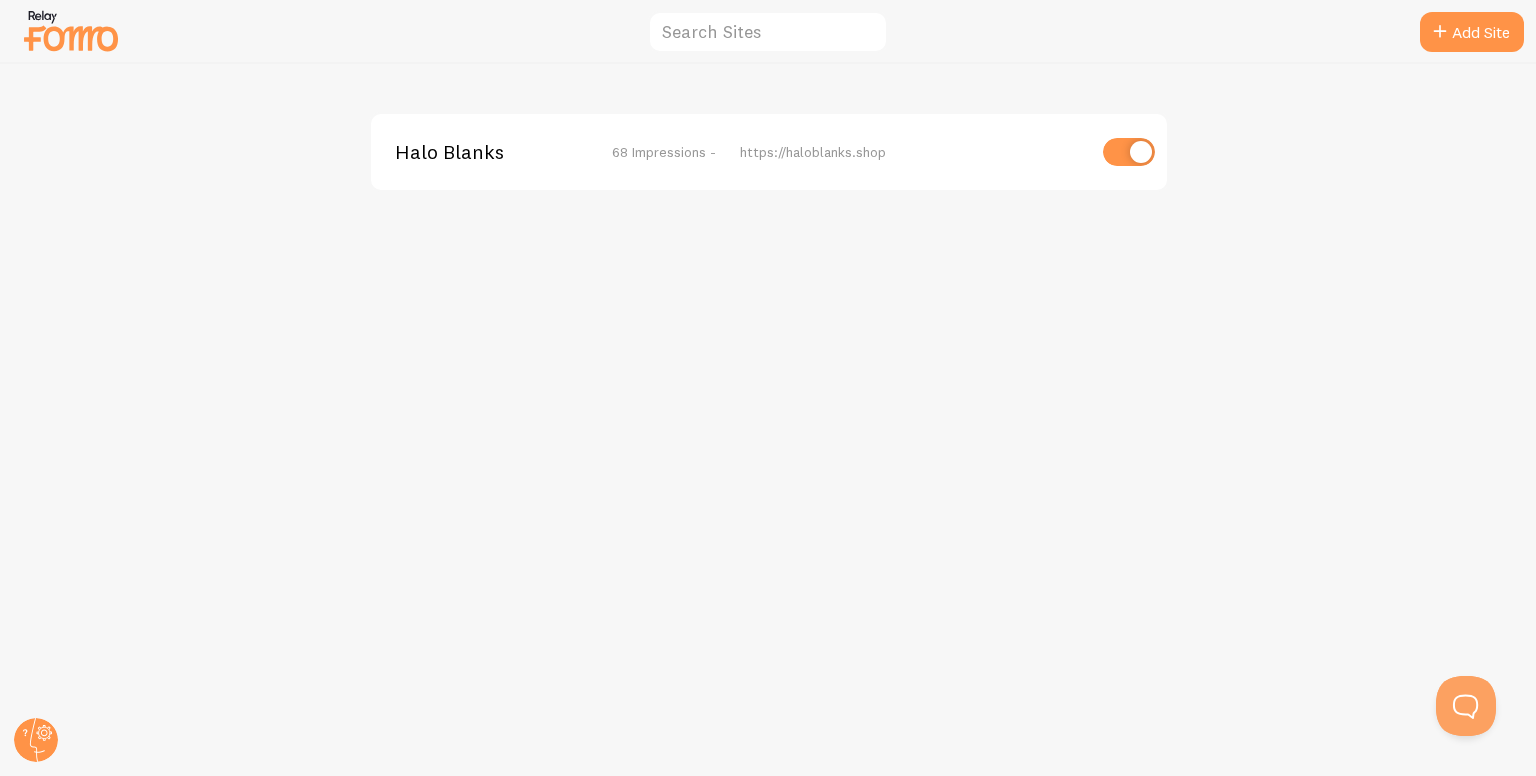 click at bounding box center [71, 30] 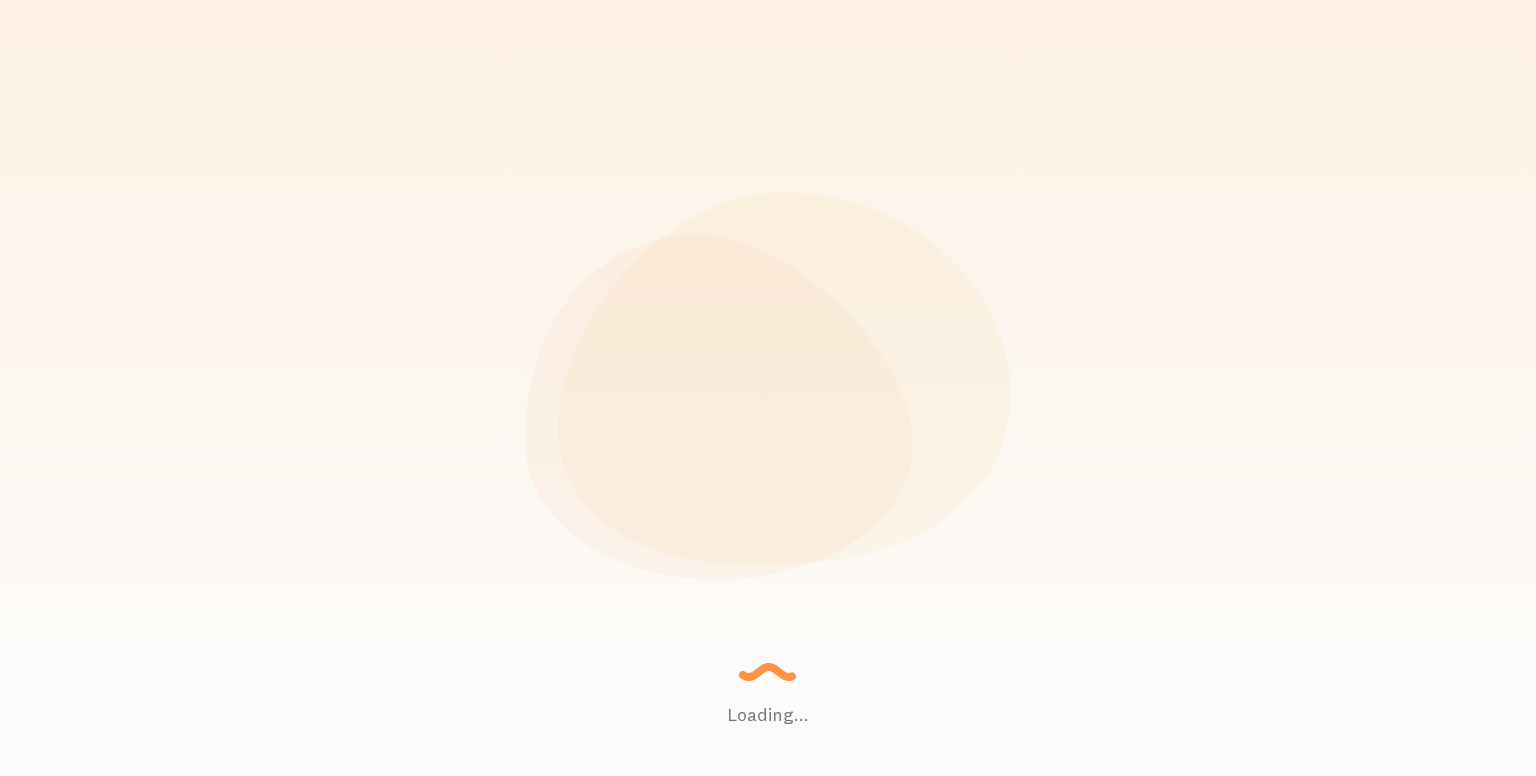 scroll, scrollTop: 0, scrollLeft: 0, axis: both 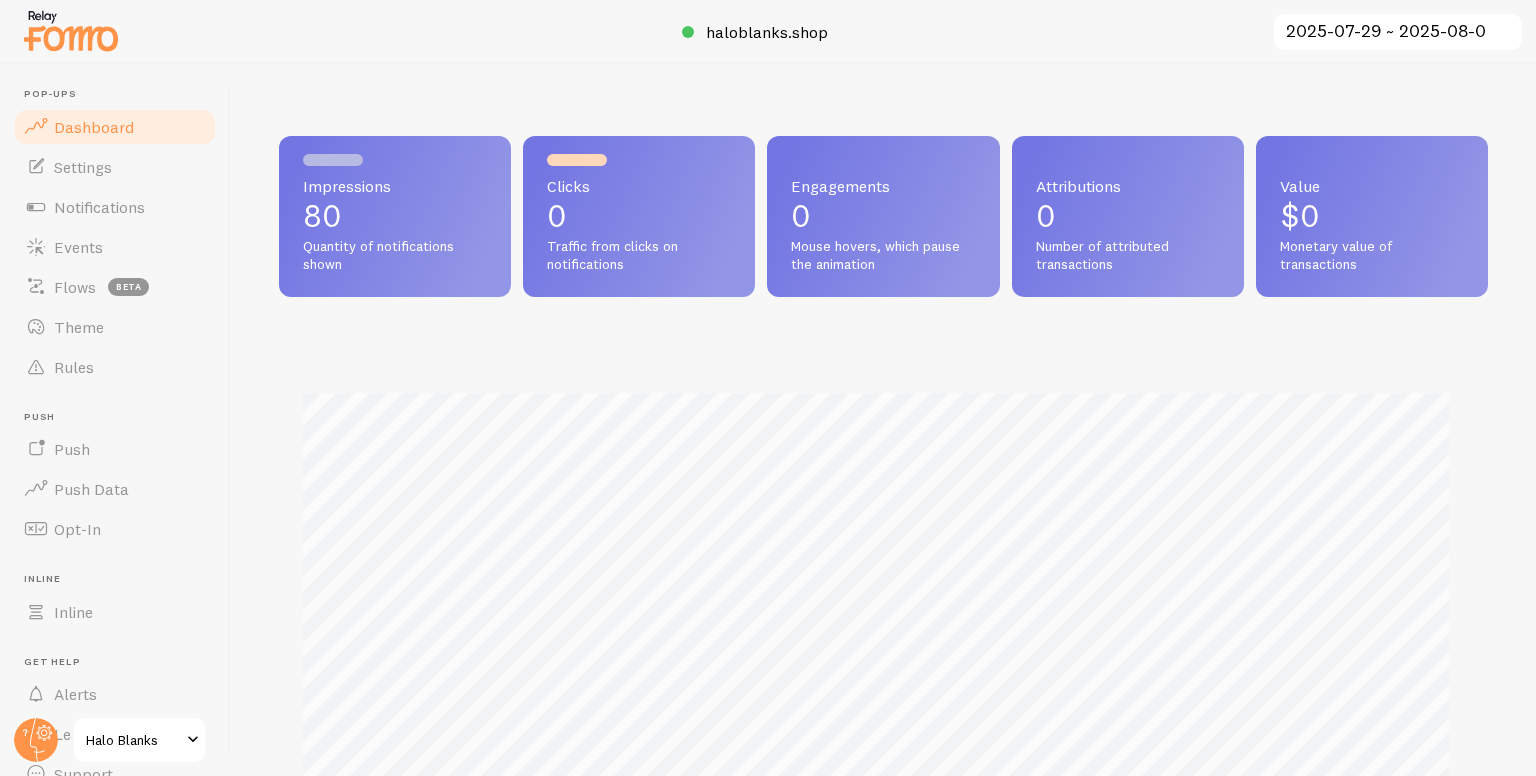 click on "Dashboard" at bounding box center [115, 127] 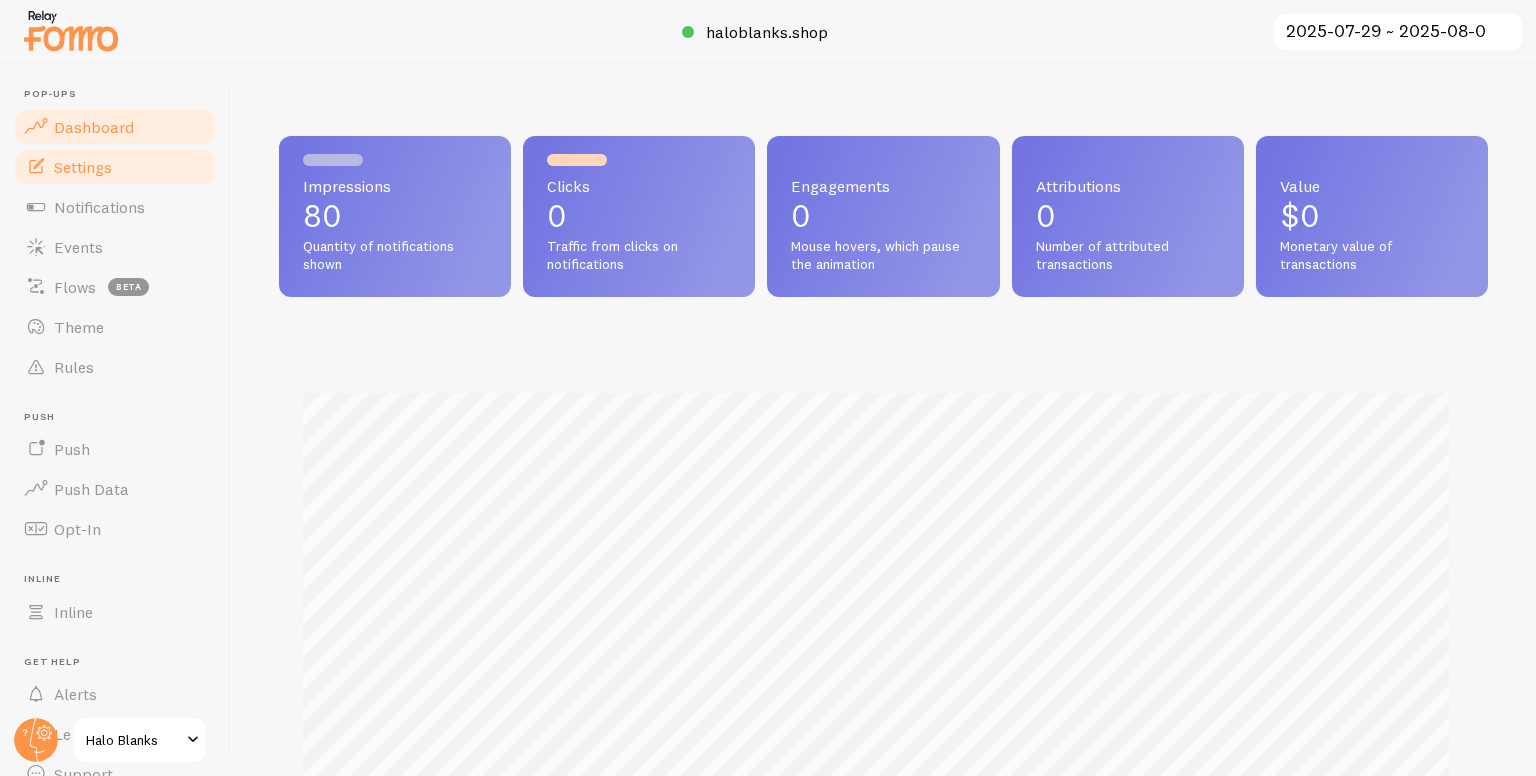 click on "Settings" at bounding box center [83, 167] 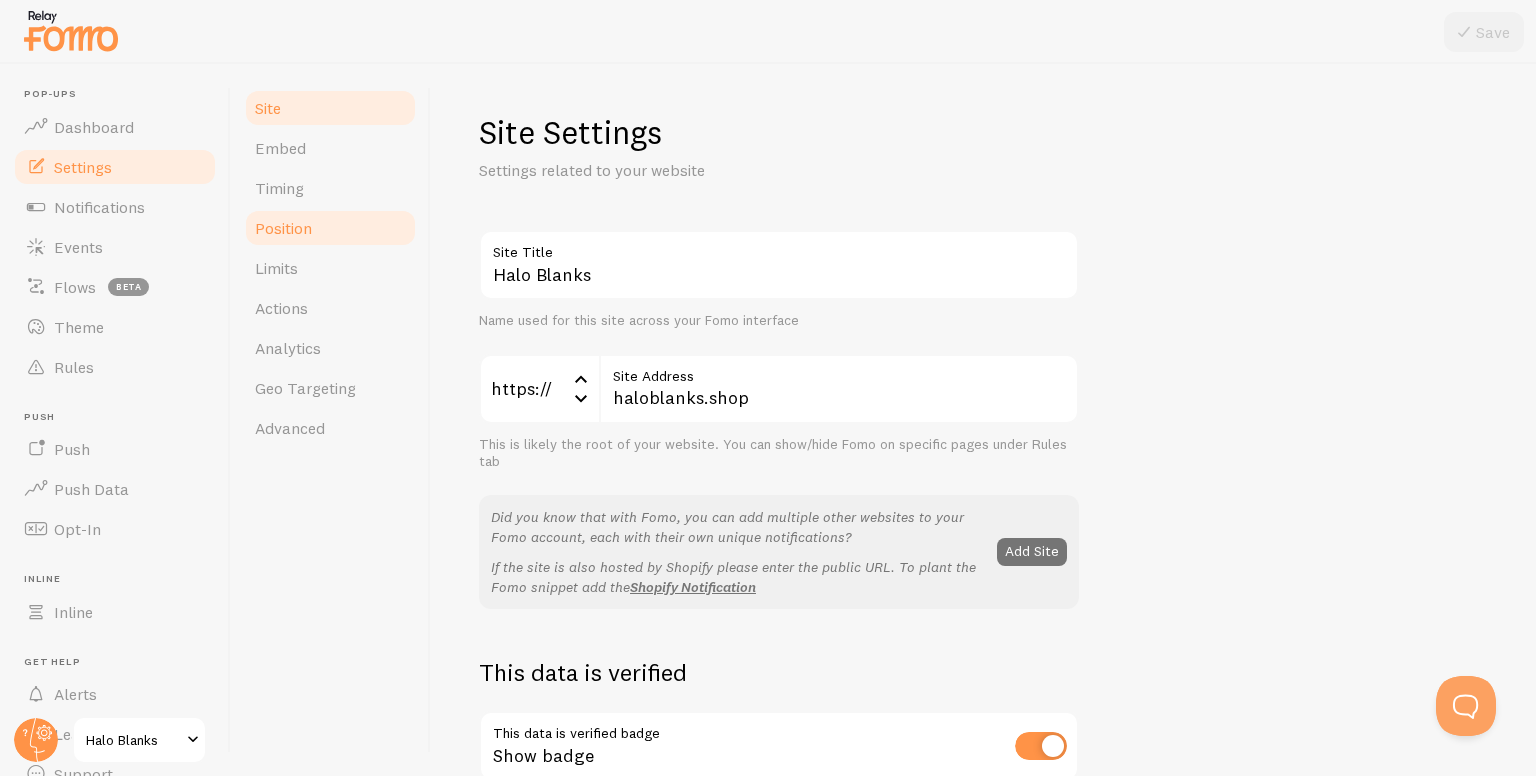 scroll, scrollTop: 0, scrollLeft: 0, axis: both 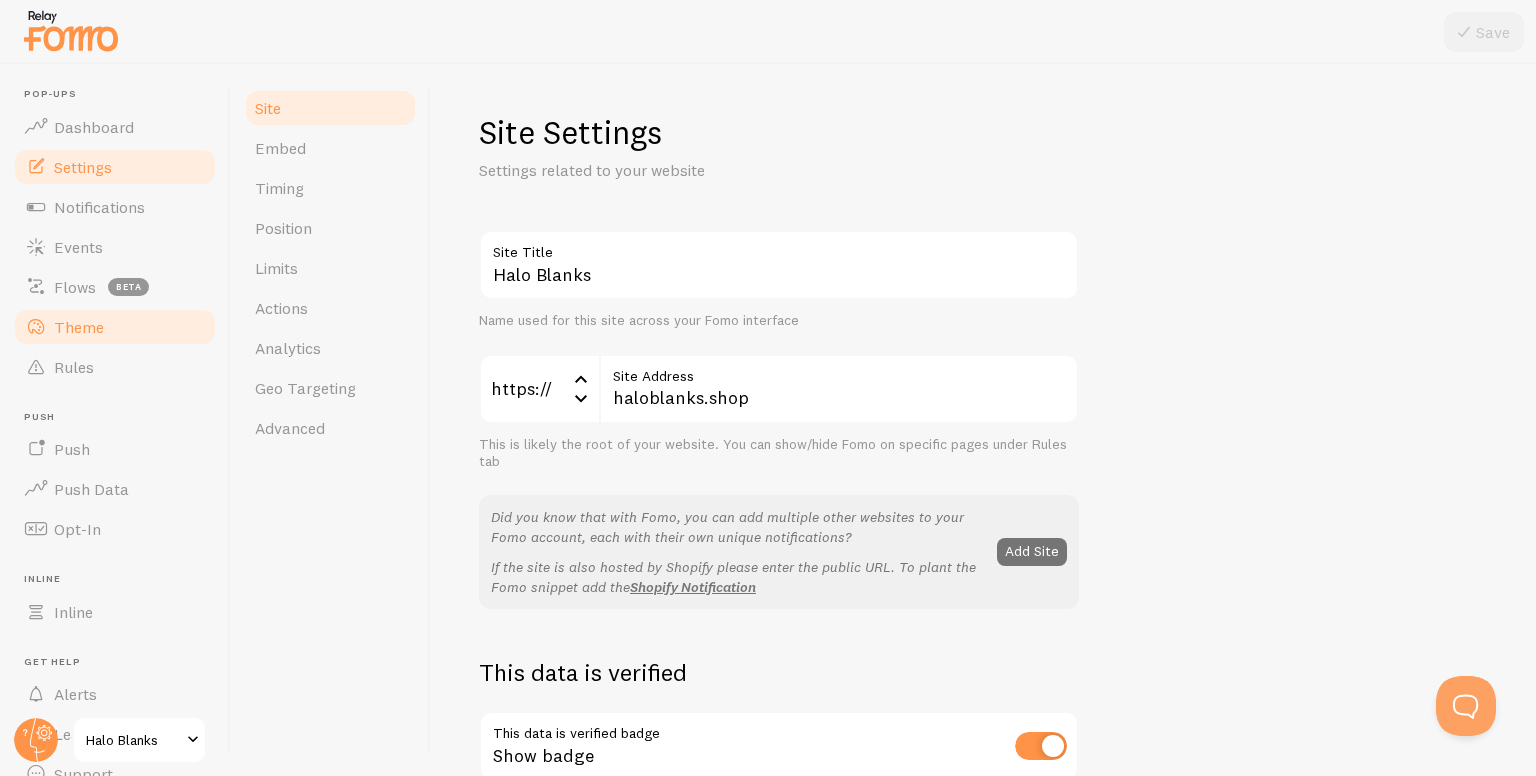 click on "Theme" at bounding box center [115, 327] 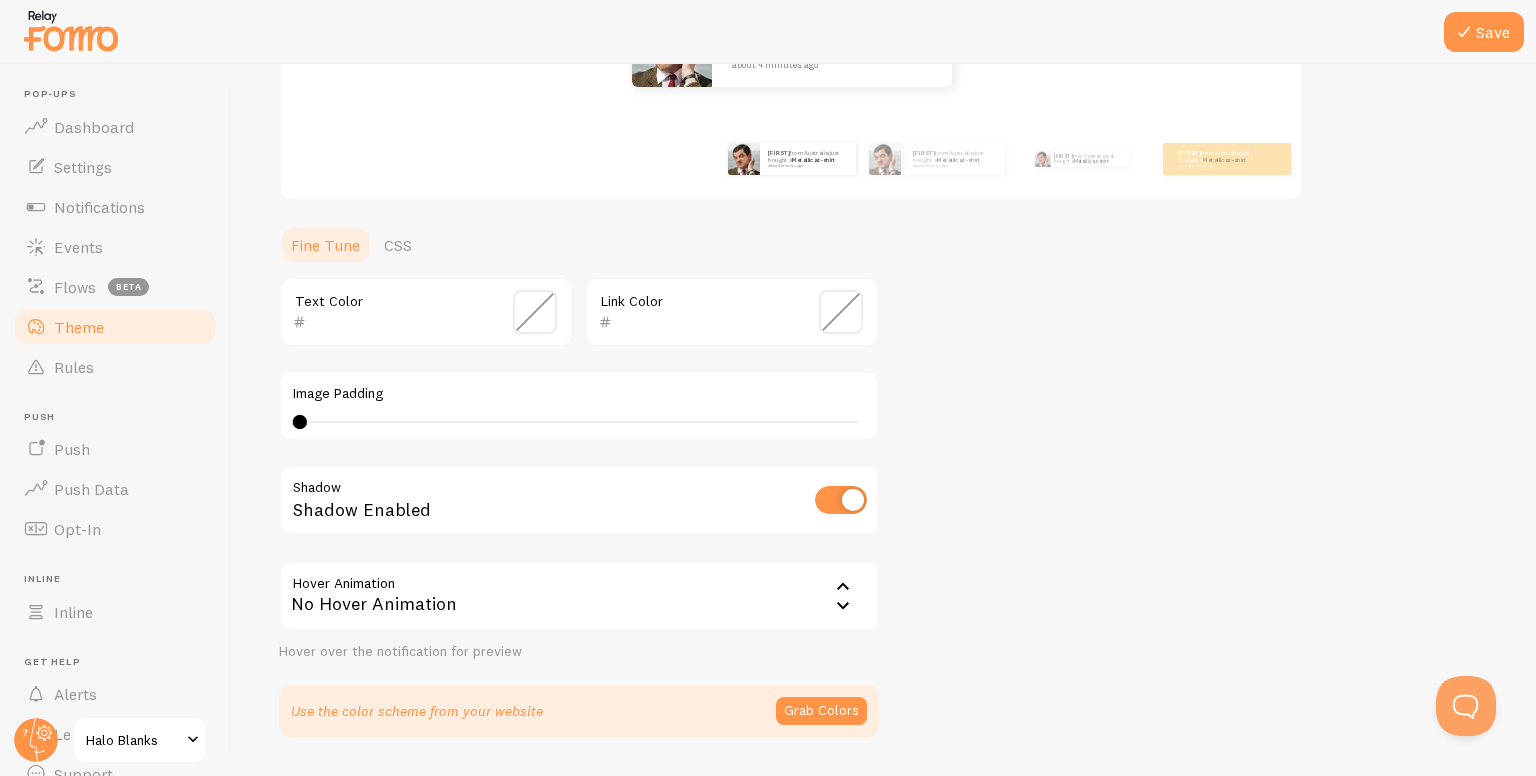 scroll, scrollTop: 379, scrollLeft: 0, axis: vertical 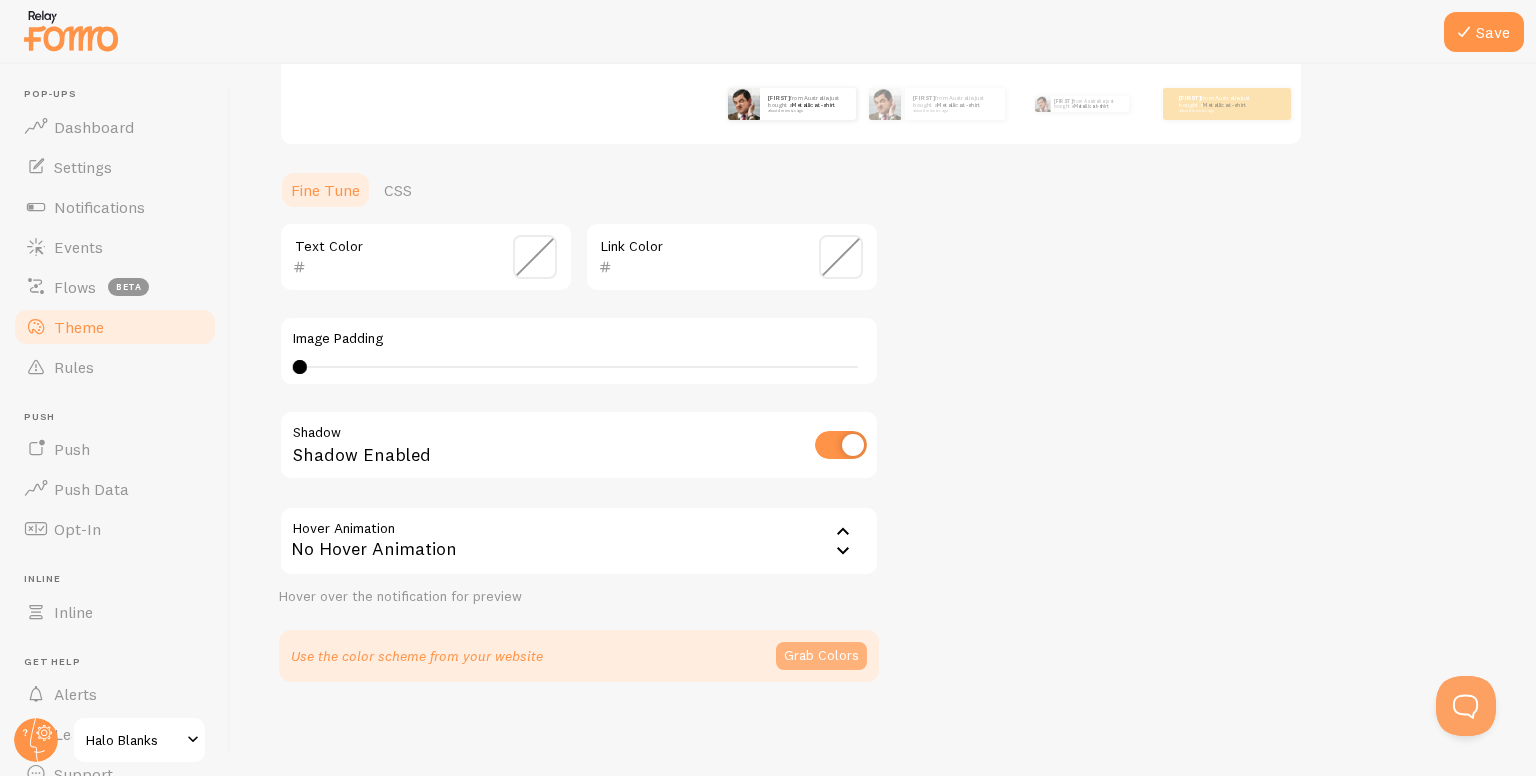 click on "Grab Colors" at bounding box center (821, 656) 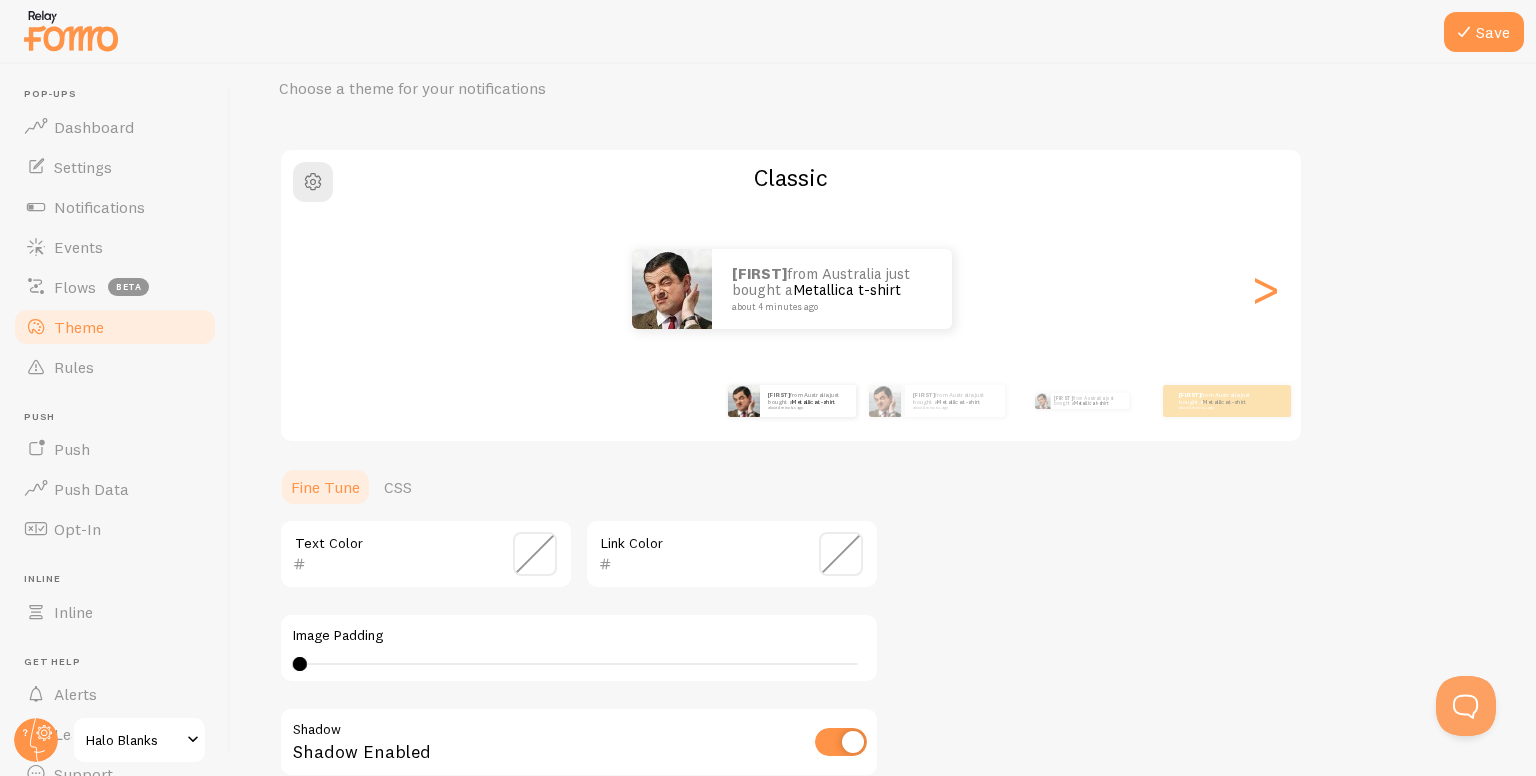 scroll, scrollTop: 84, scrollLeft: 0, axis: vertical 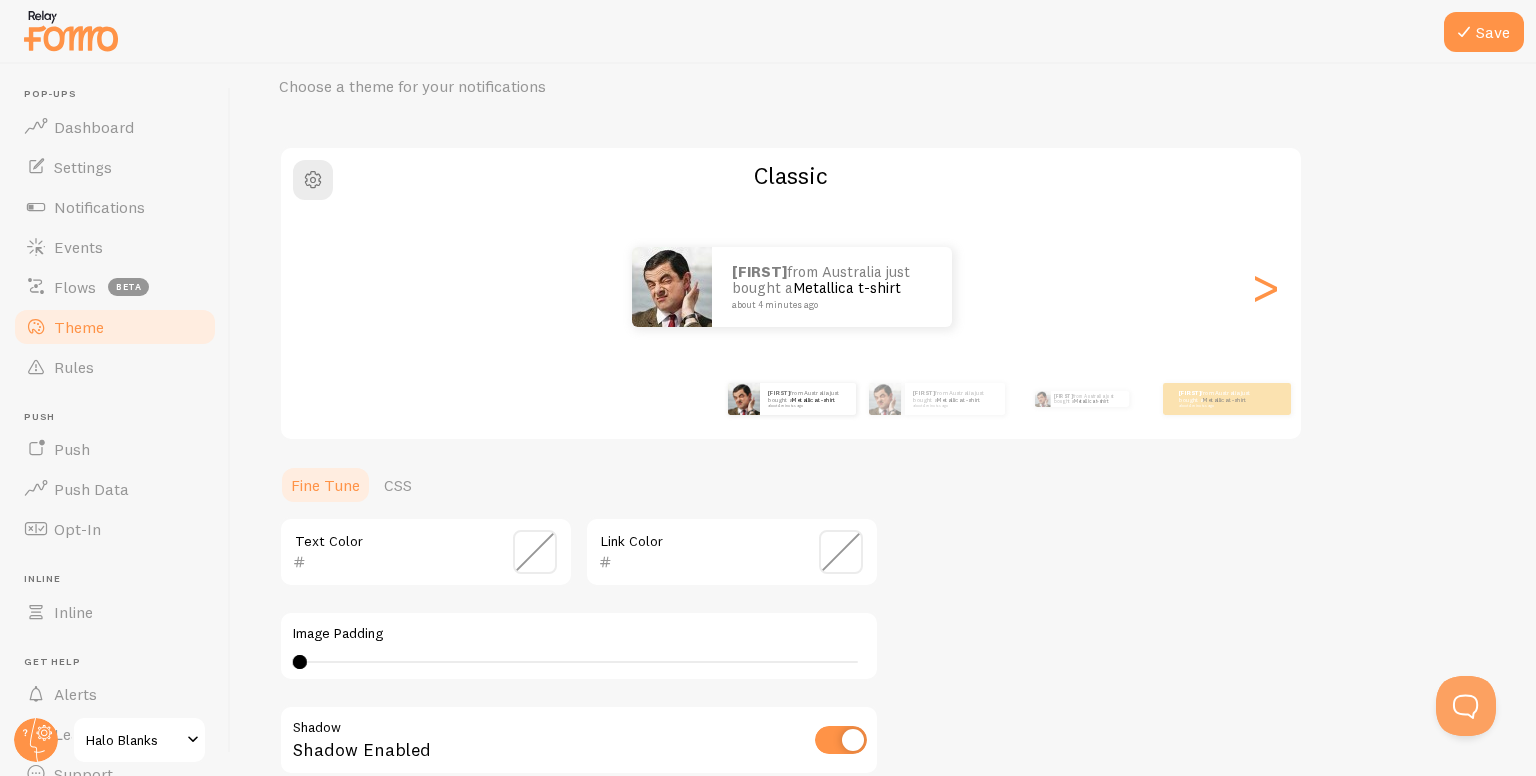 click at bounding box center (841, 552) 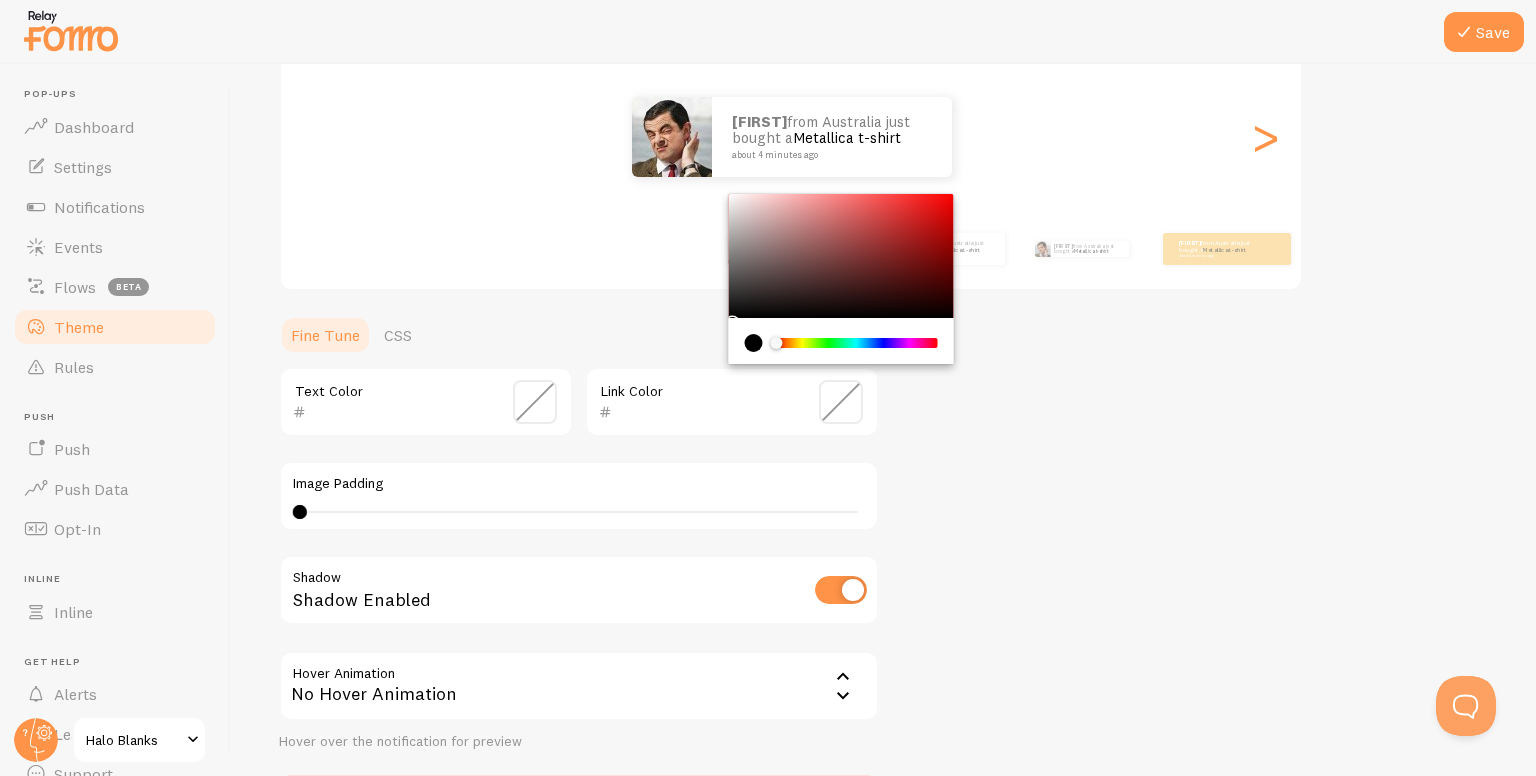 scroll, scrollTop: 236, scrollLeft: 0, axis: vertical 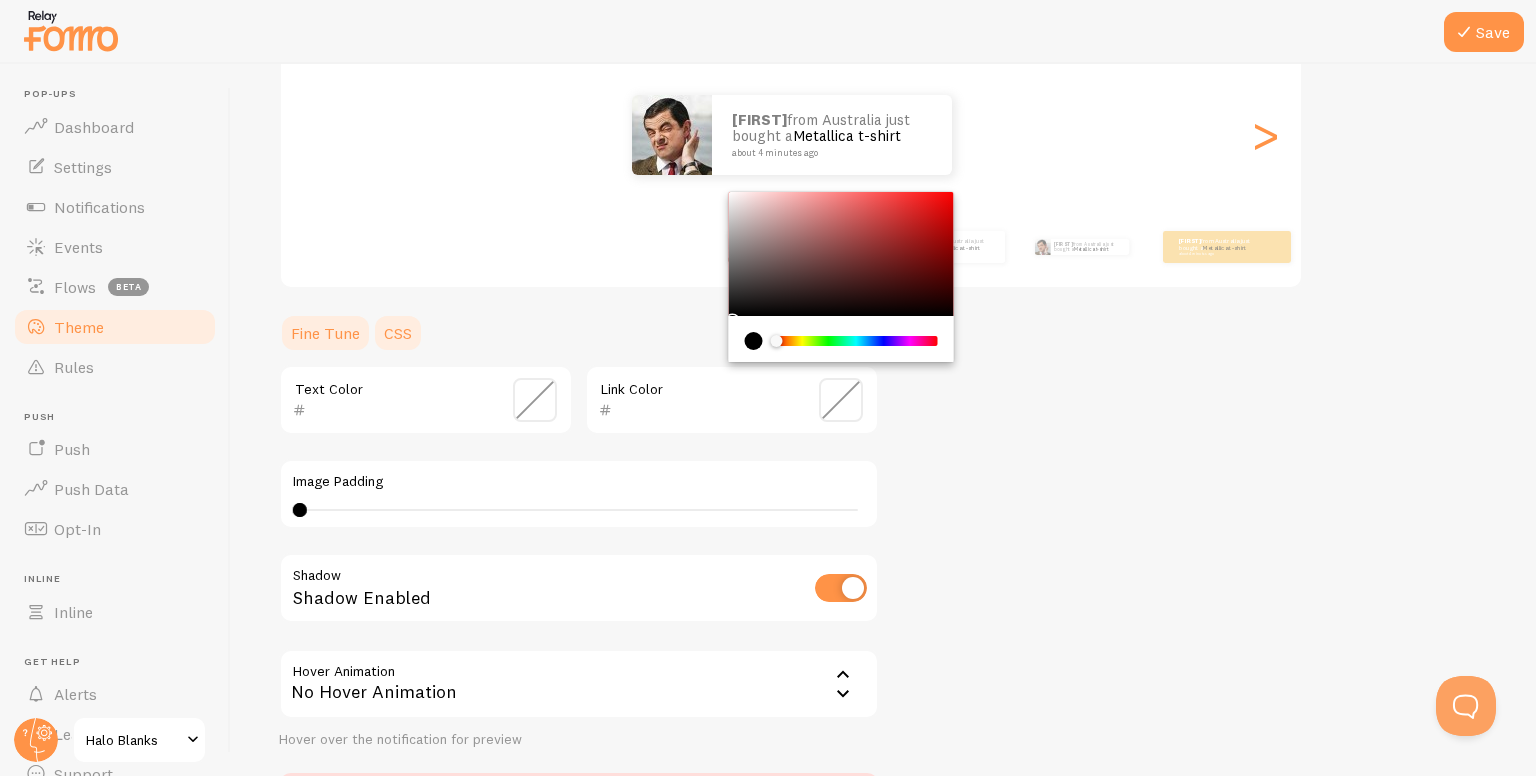 click on "CSS" at bounding box center (398, 333) 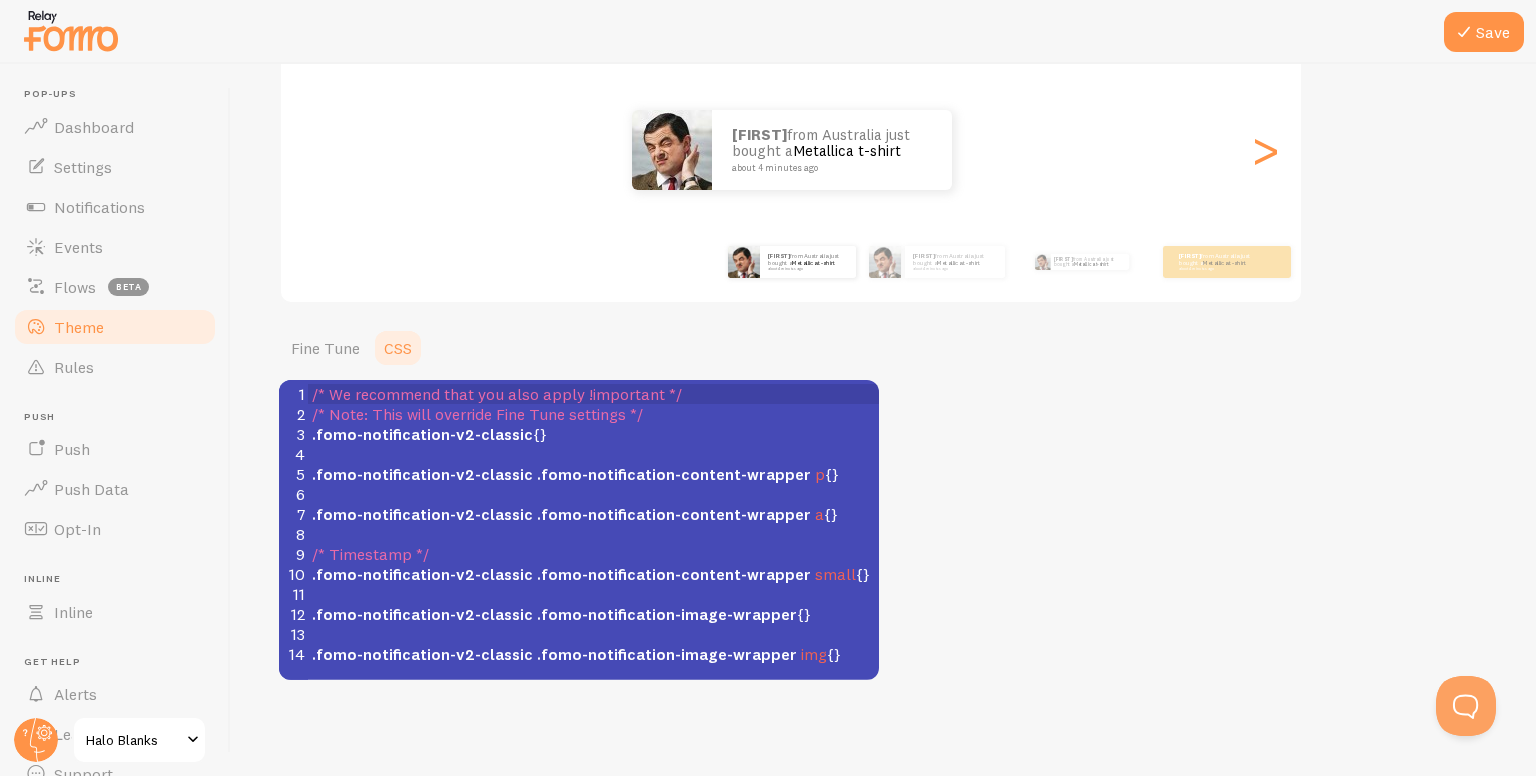 scroll, scrollTop: 220, scrollLeft: 0, axis: vertical 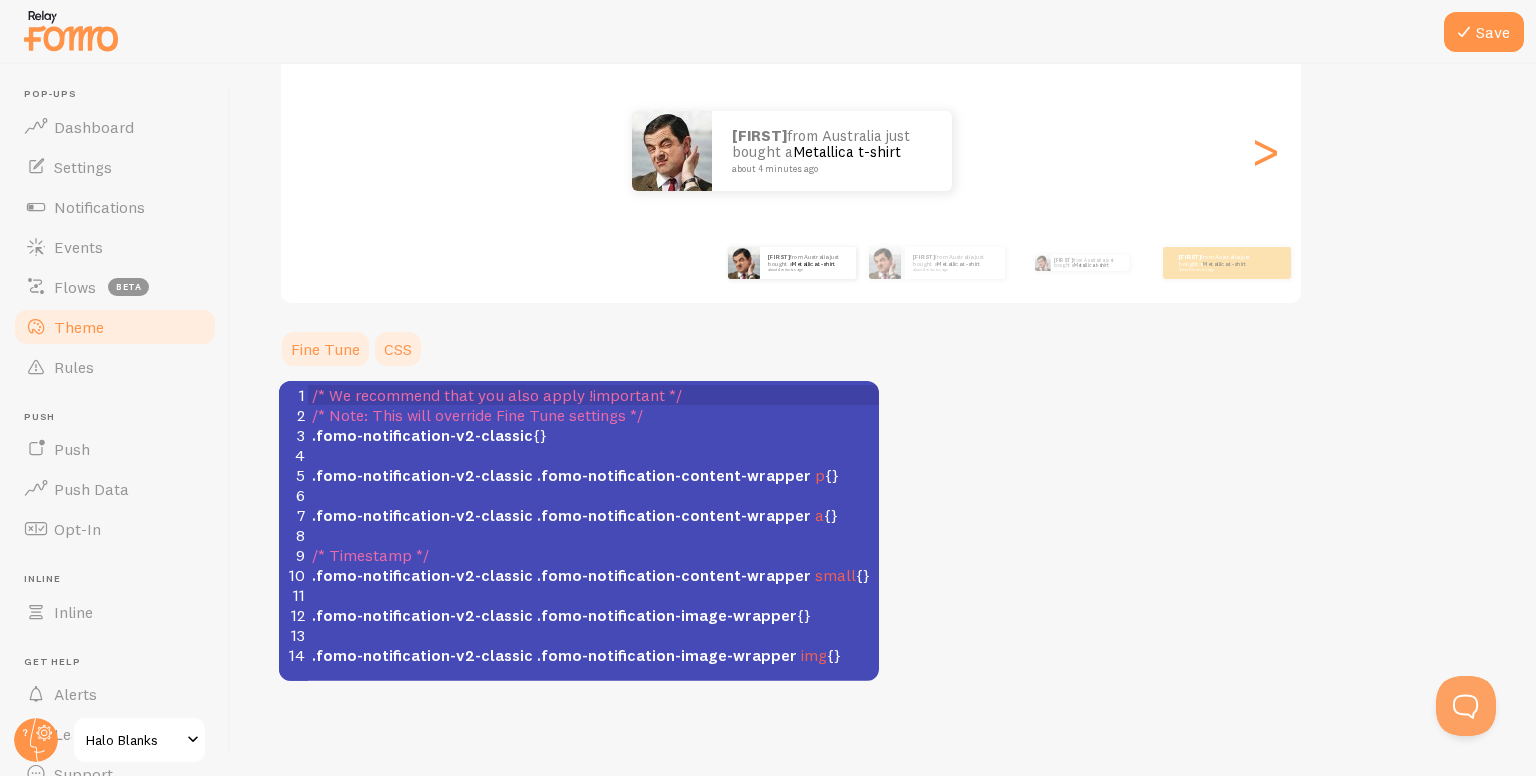 click on "Fine Tune" at bounding box center (325, 349) 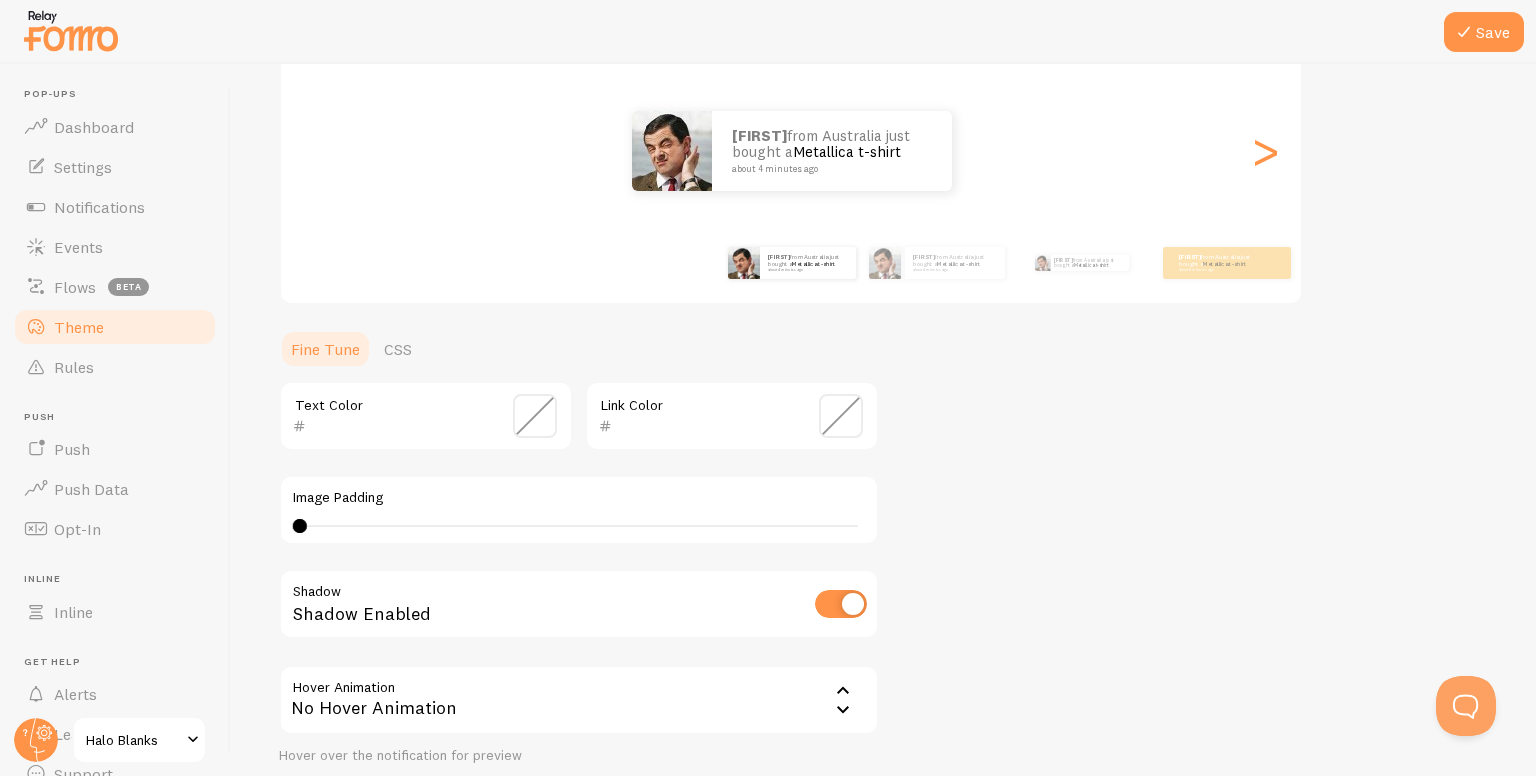 click on "Text Color" at bounding box center [426, 416] 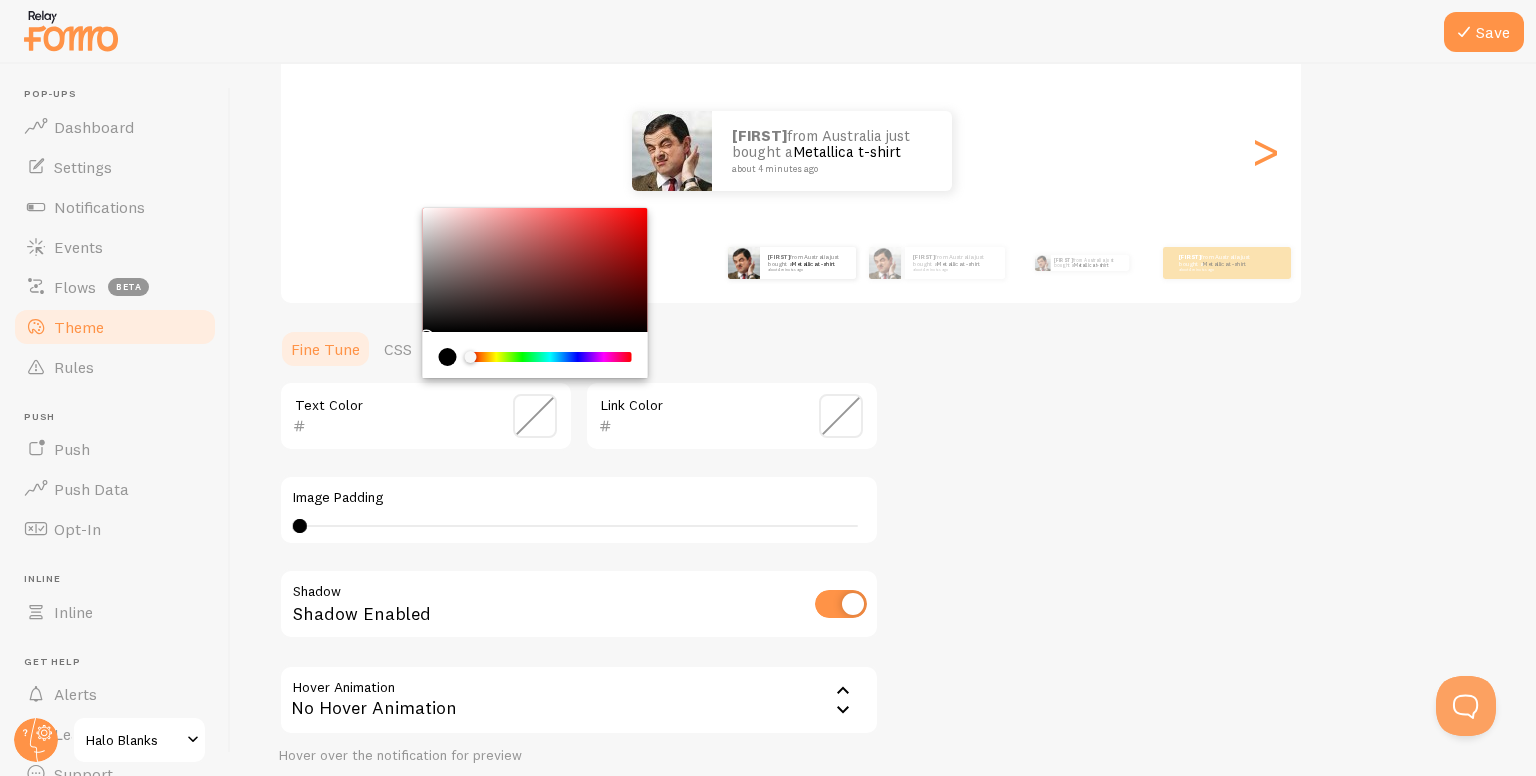 click at bounding box center [448, 357] 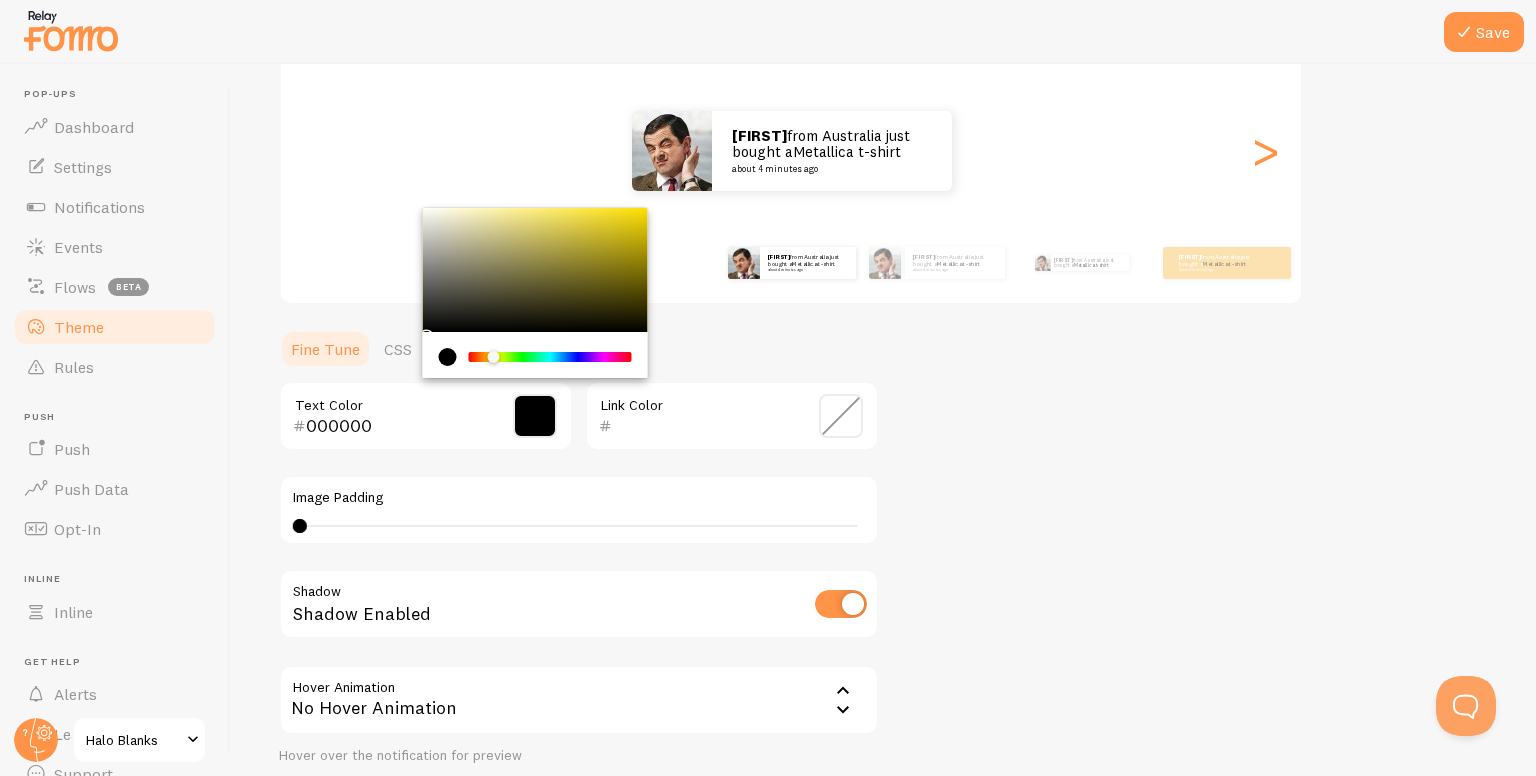 click at bounding box center (550, 357) 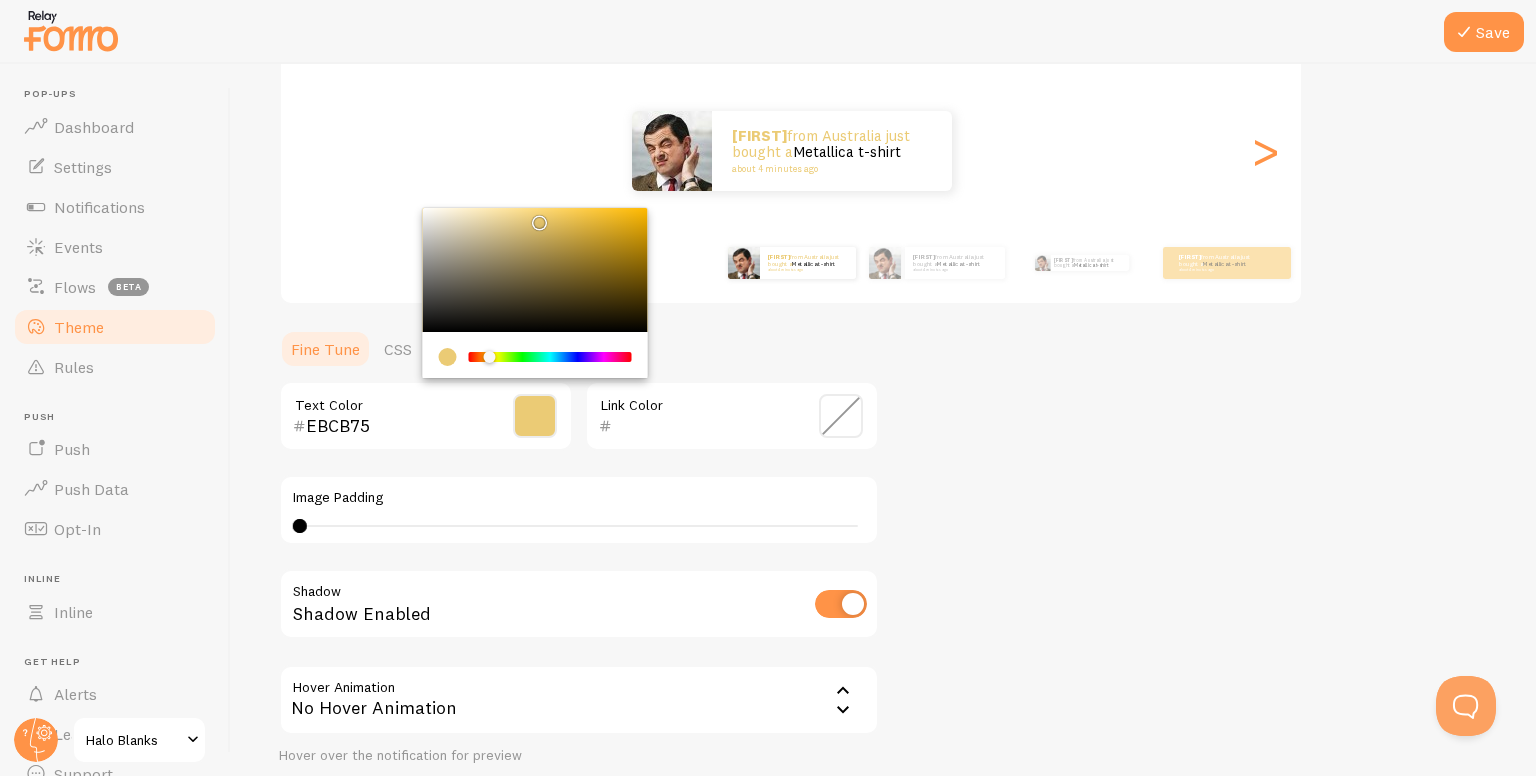 drag, startPoint x: 509, startPoint y: 266, endPoint x: 536, endPoint y: 217, distance: 55.946404 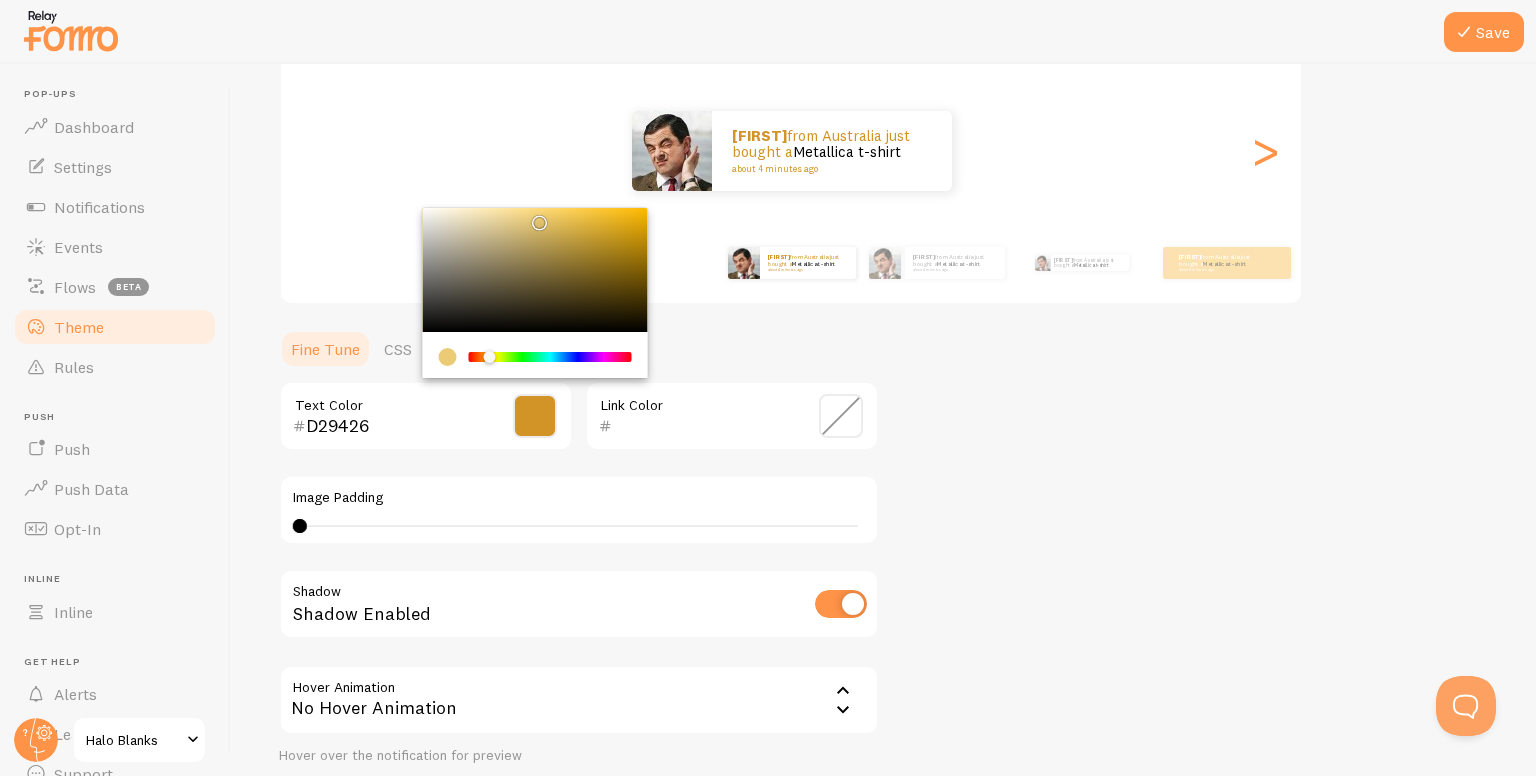 type on "D29426" 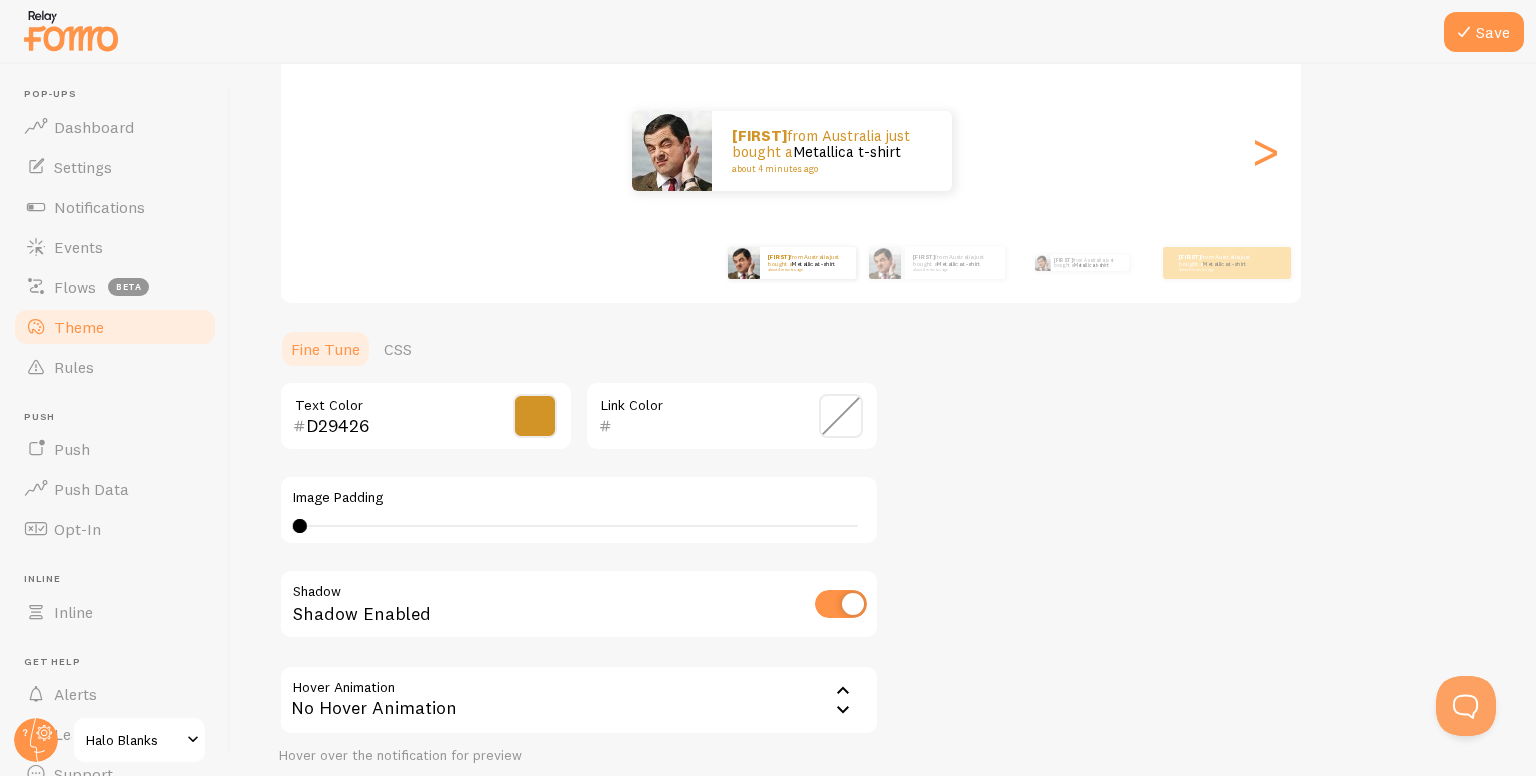 click on "Fine Tune
CSS" at bounding box center [579, 349] 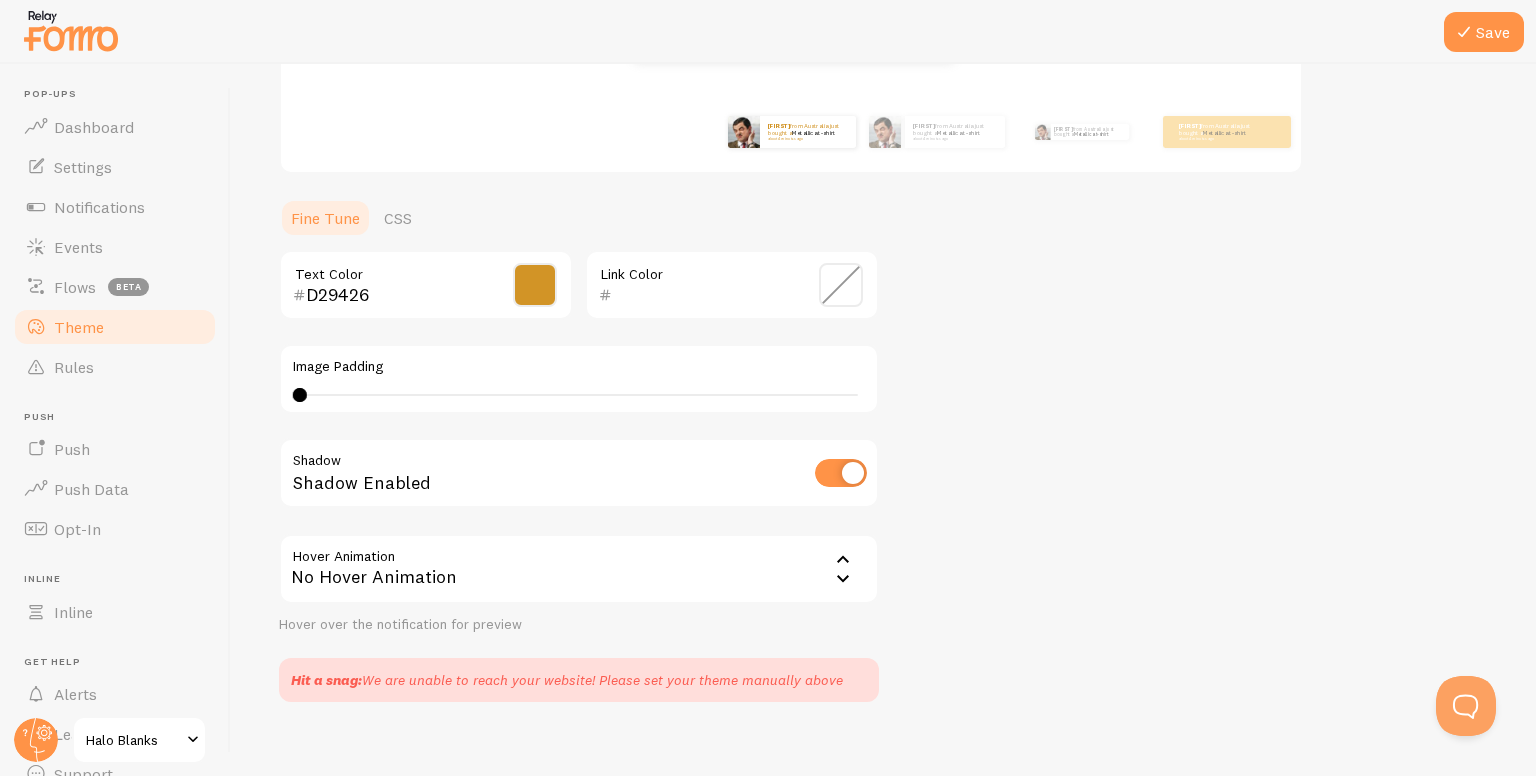 scroll, scrollTop: 371, scrollLeft: 0, axis: vertical 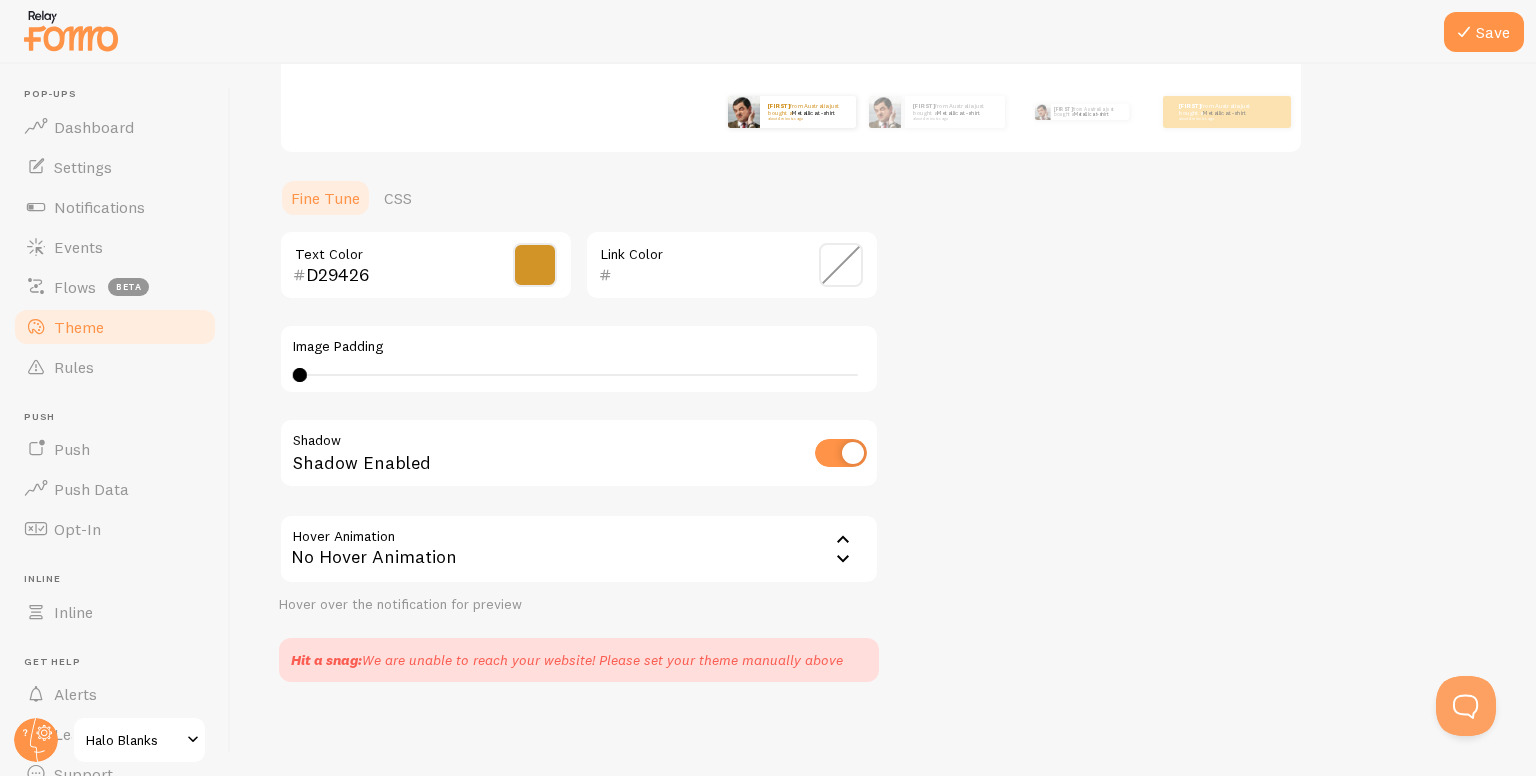 click on "No Hover Animation" at bounding box center [579, 549] 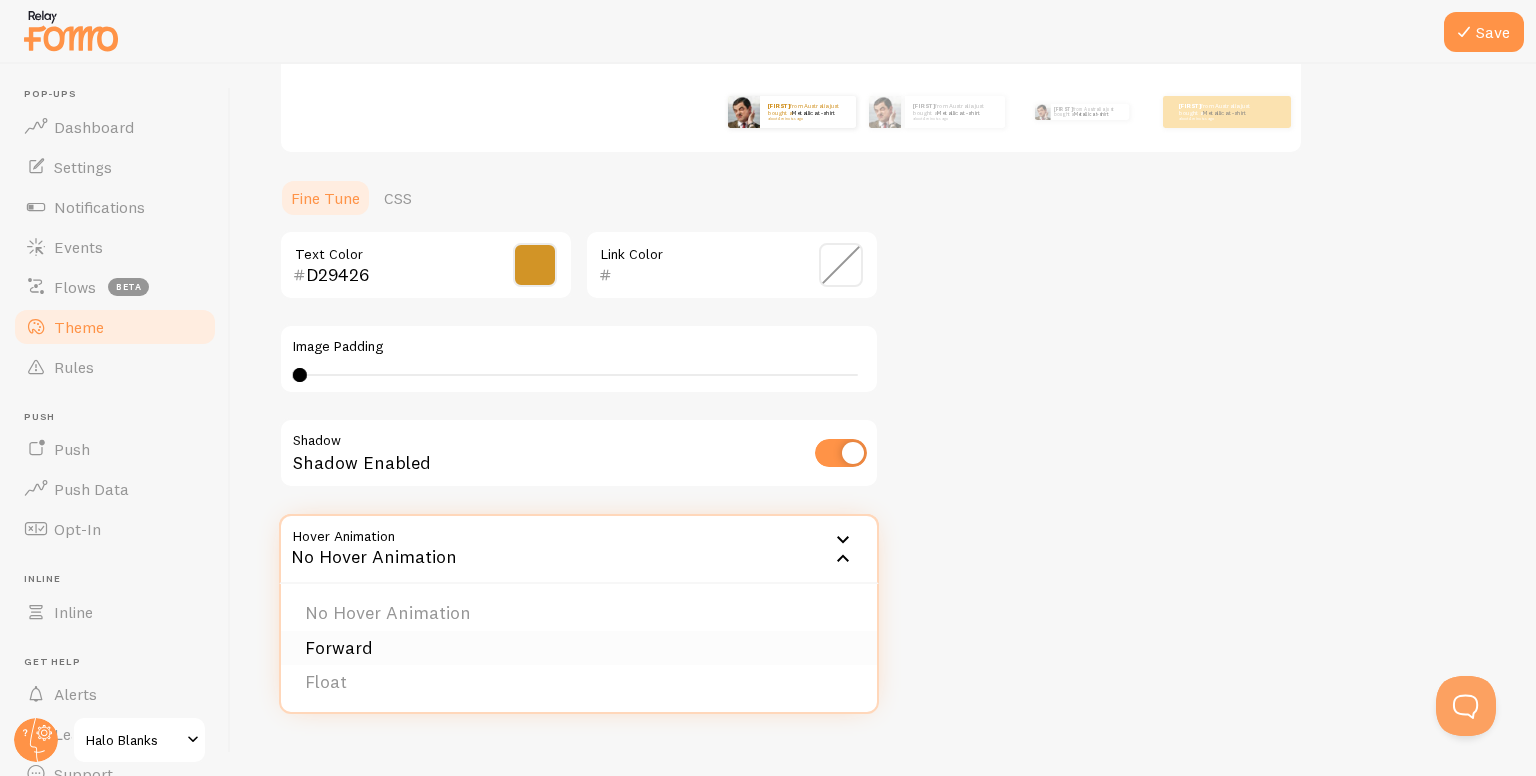 click on "Forward" at bounding box center (579, 648) 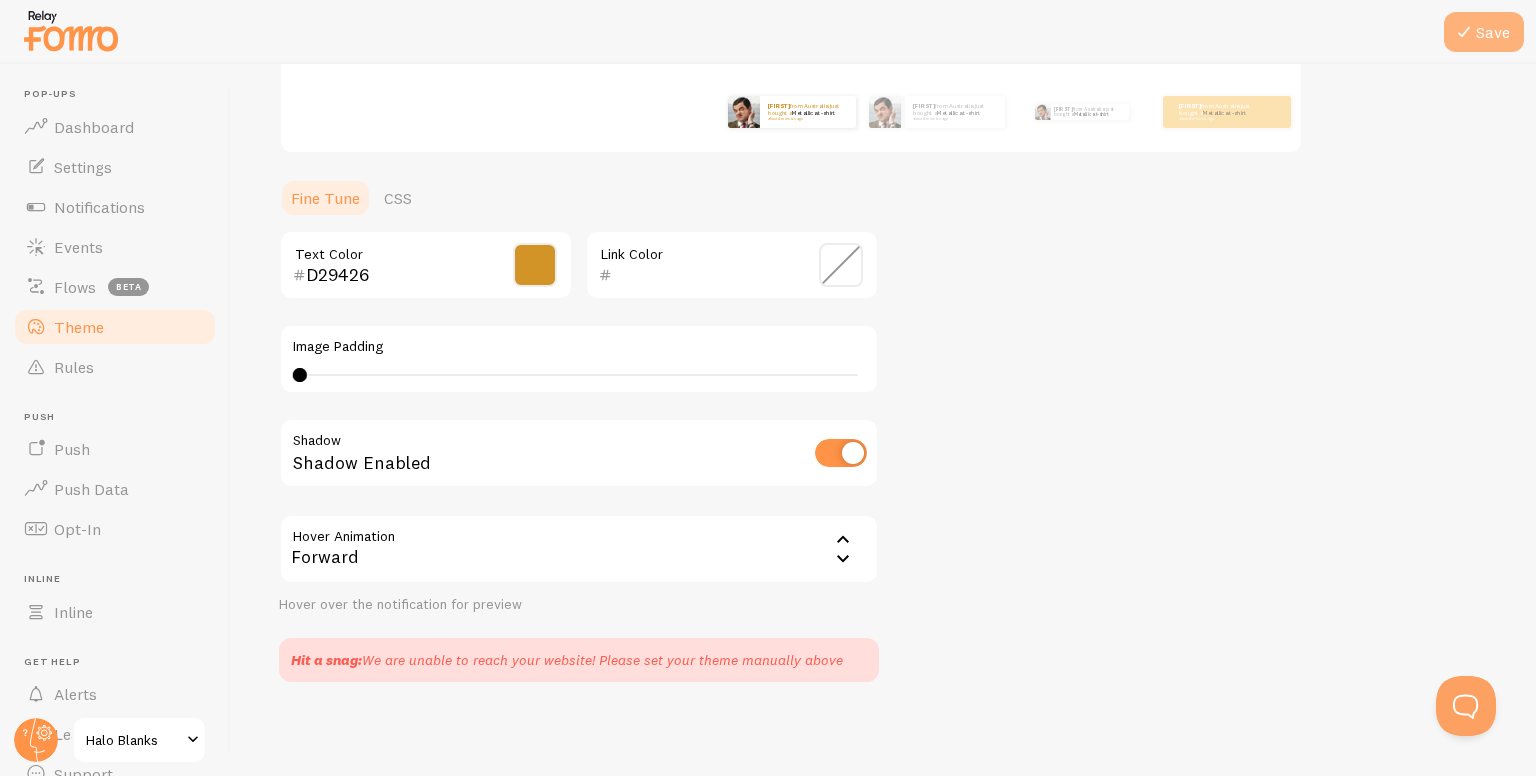 click on "Save" at bounding box center (1484, 32) 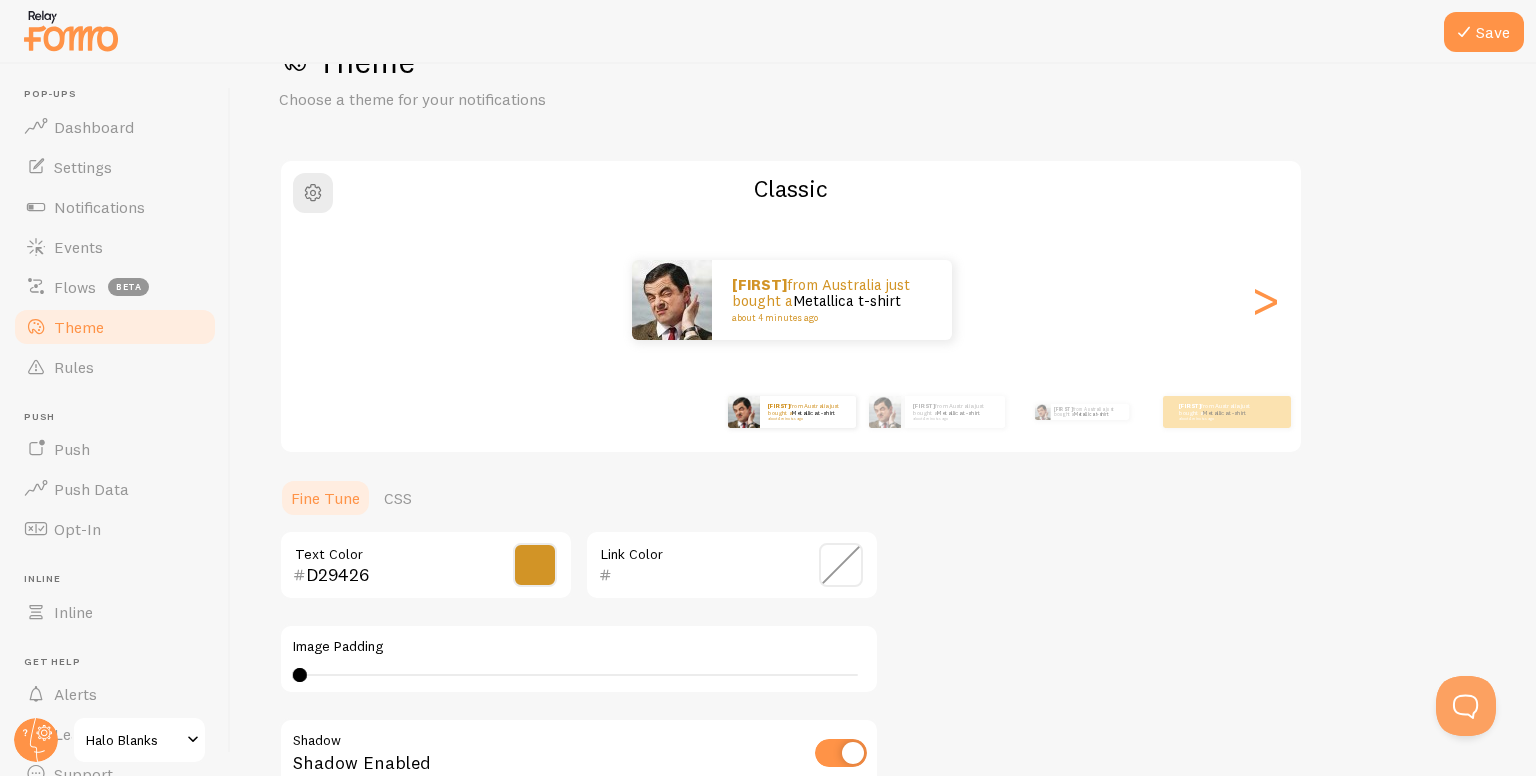 scroll, scrollTop: 68, scrollLeft: 0, axis: vertical 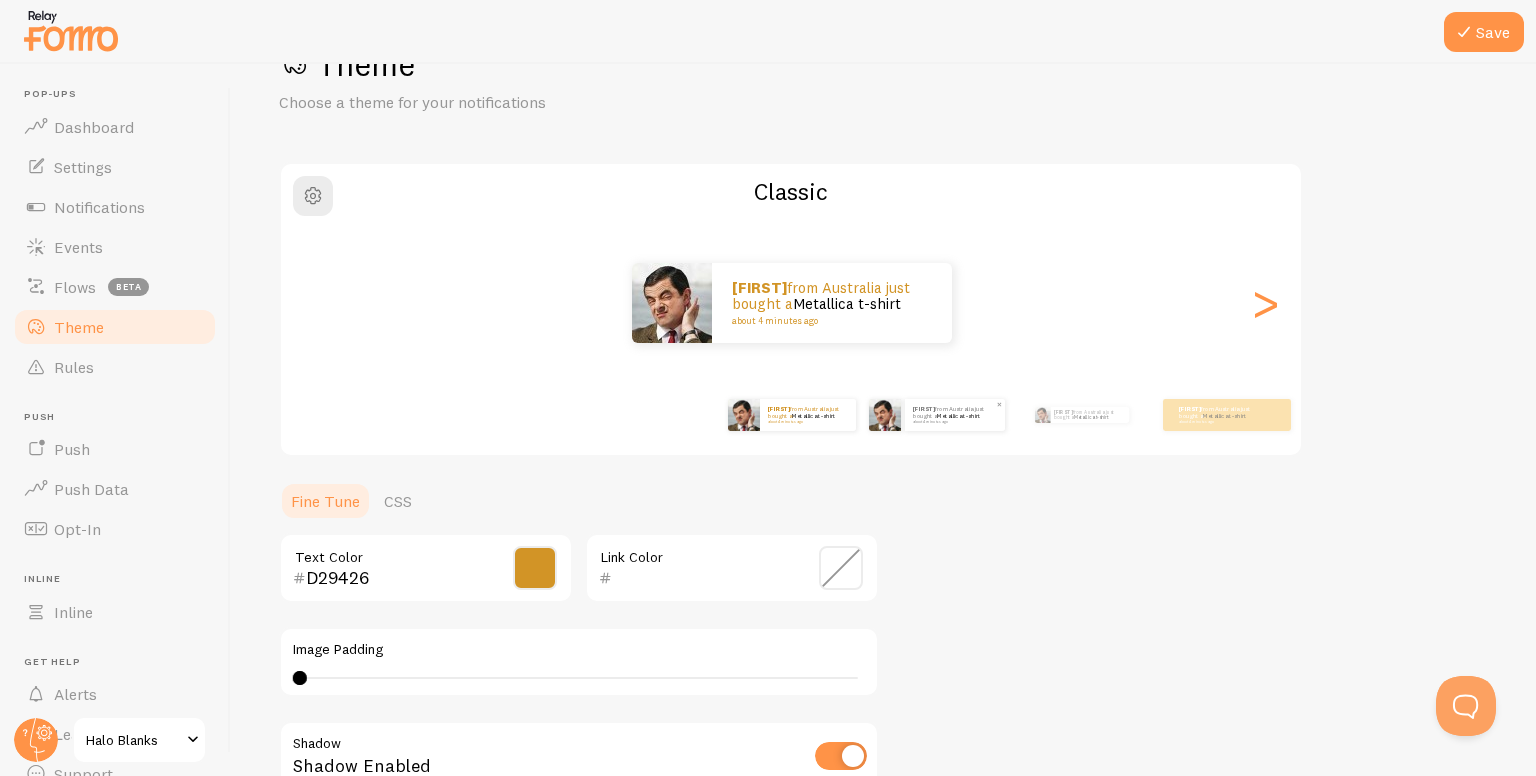 click on "[FIRST] from [COUNTRY] just bought a Metallica t-shirt about [TIME_AGO]" at bounding box center [936, 415] 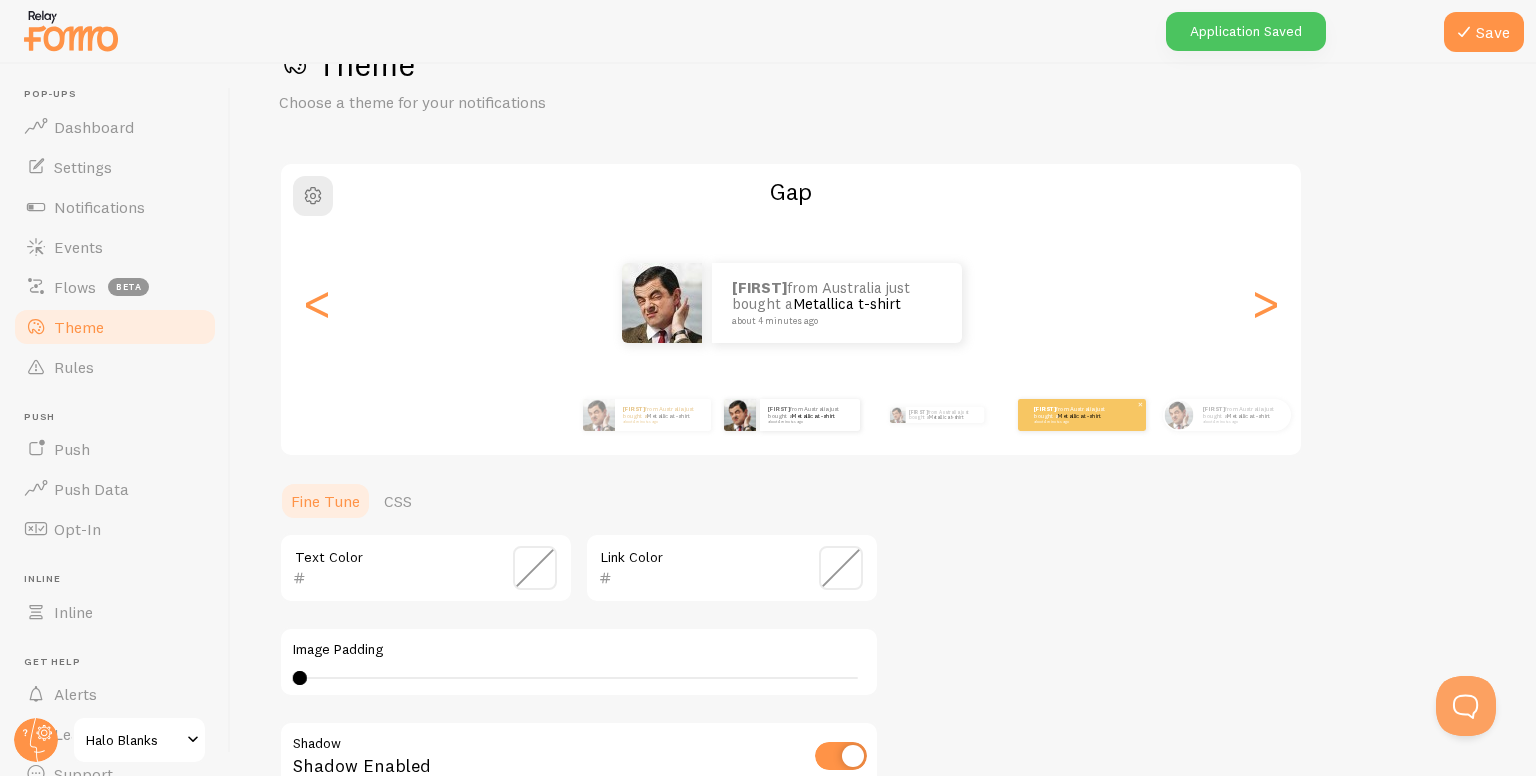 click on "[FIRST] from [COUNTRY] just bought a Metallica t-shirt about [TIME_AGO]" at bounding box center (1082, 415) 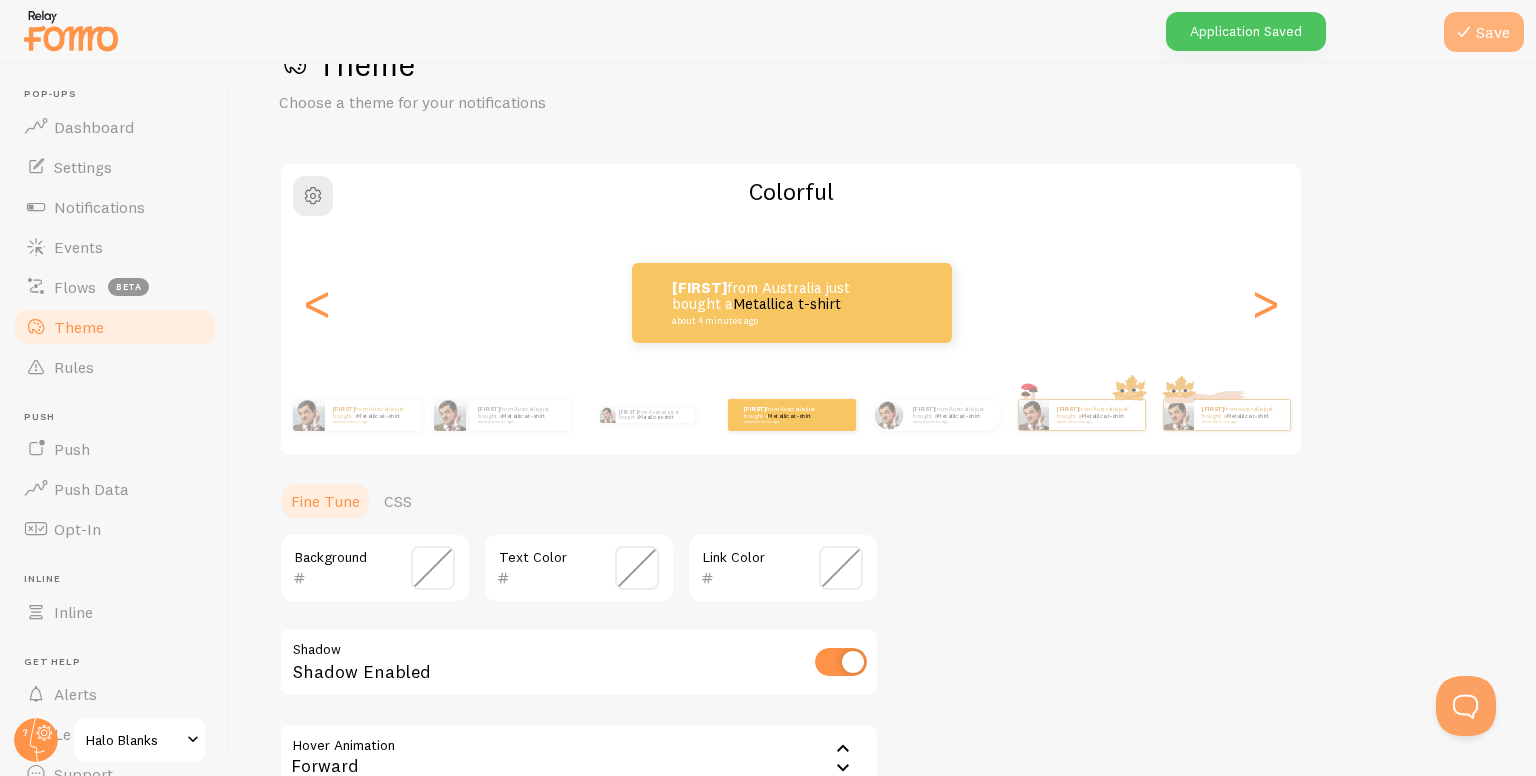 click on "Save" at bounding box center [1484, 32] 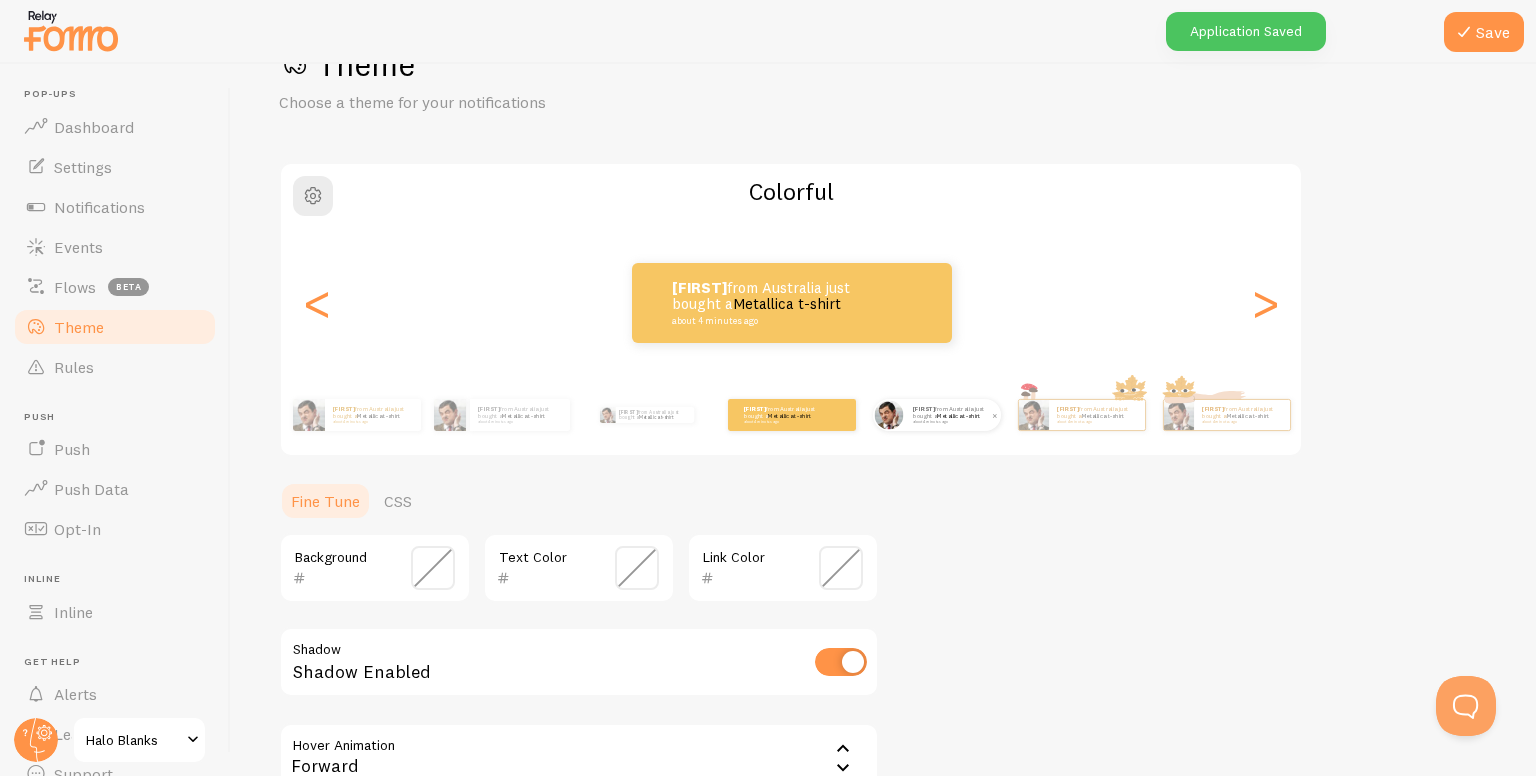click on "Metallica t-shirt" at bounding box center (958, 415) 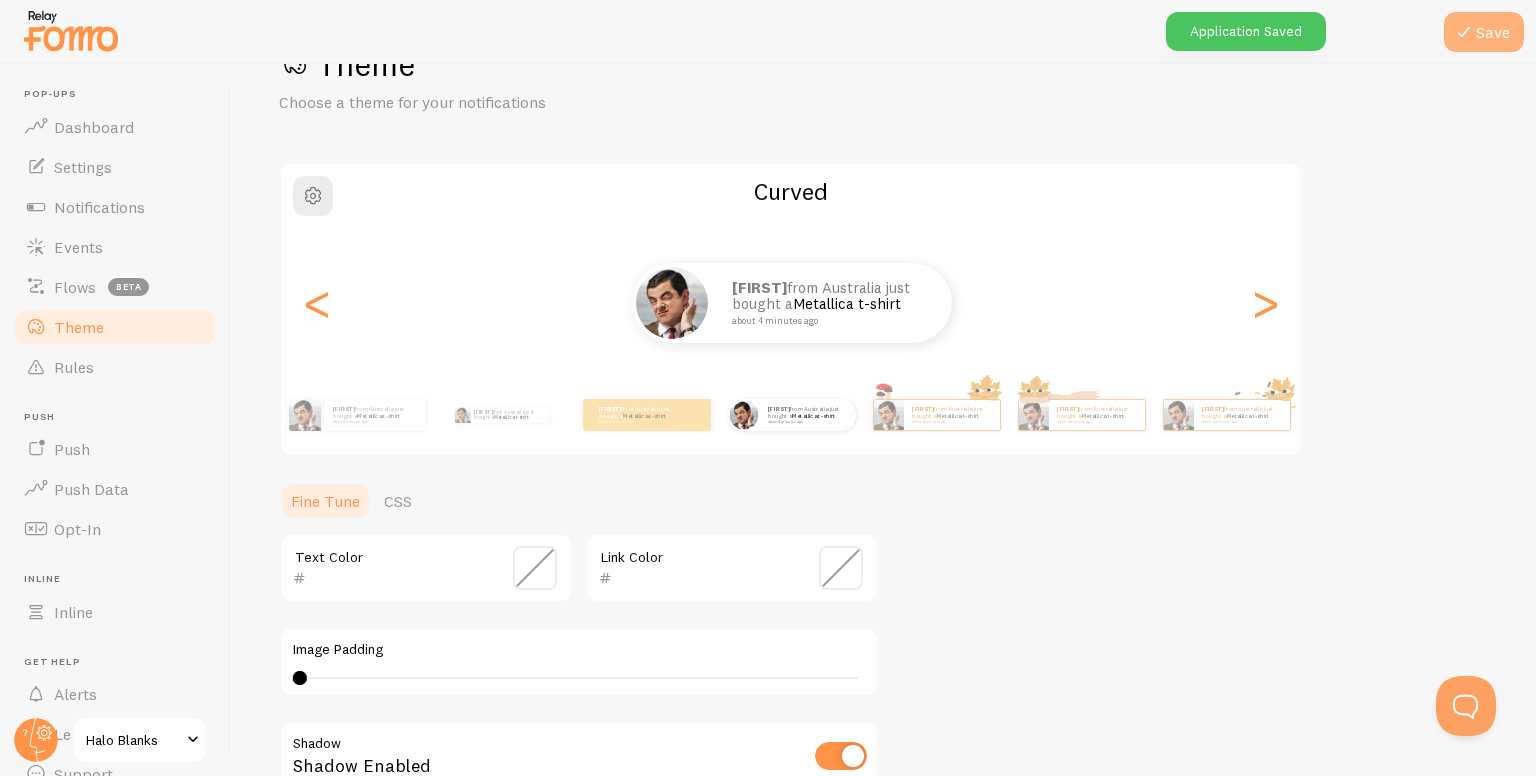 click on "Save" at bounding box center [1484, 32] 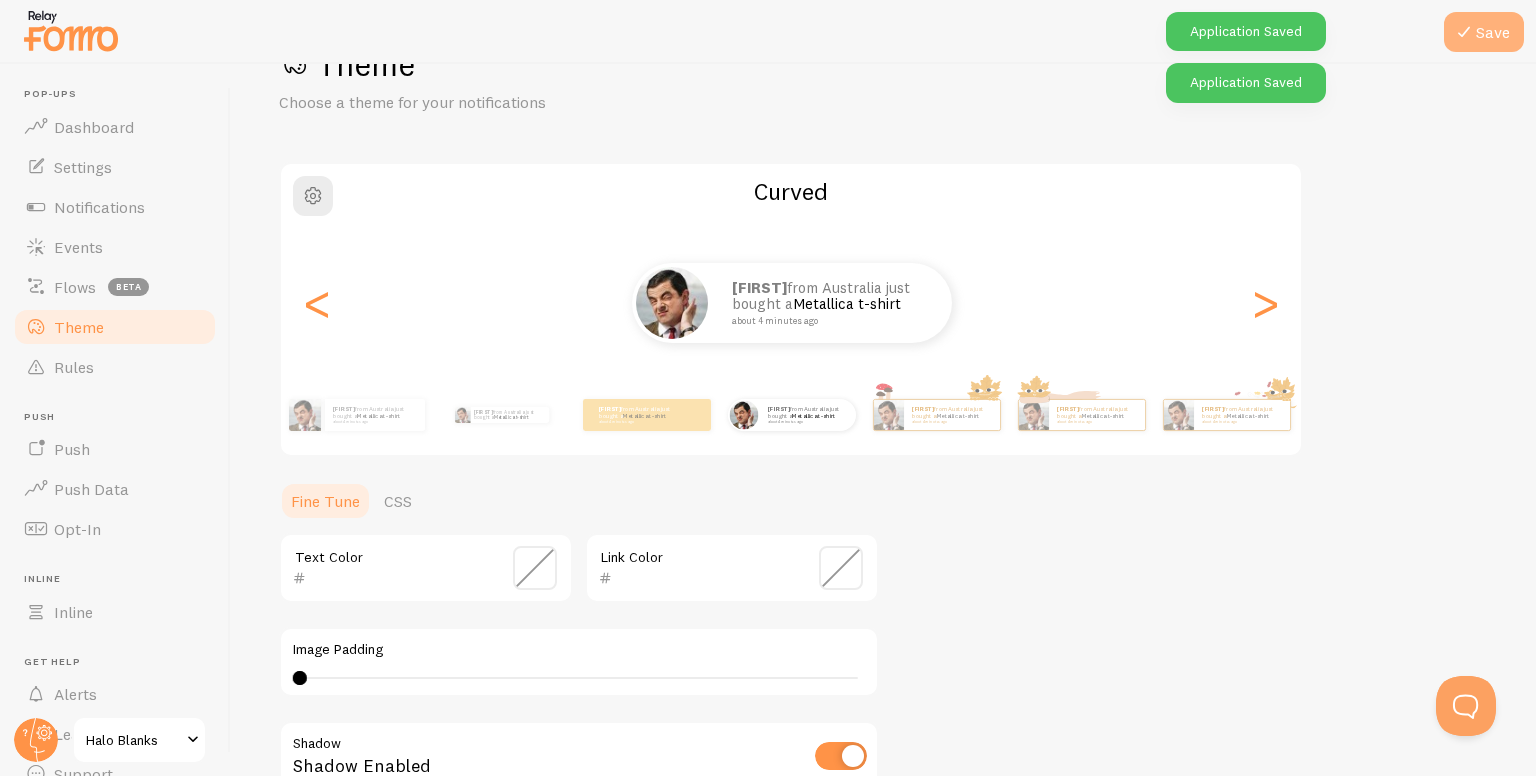 click on "Save" at bounding box center [1484, 32] 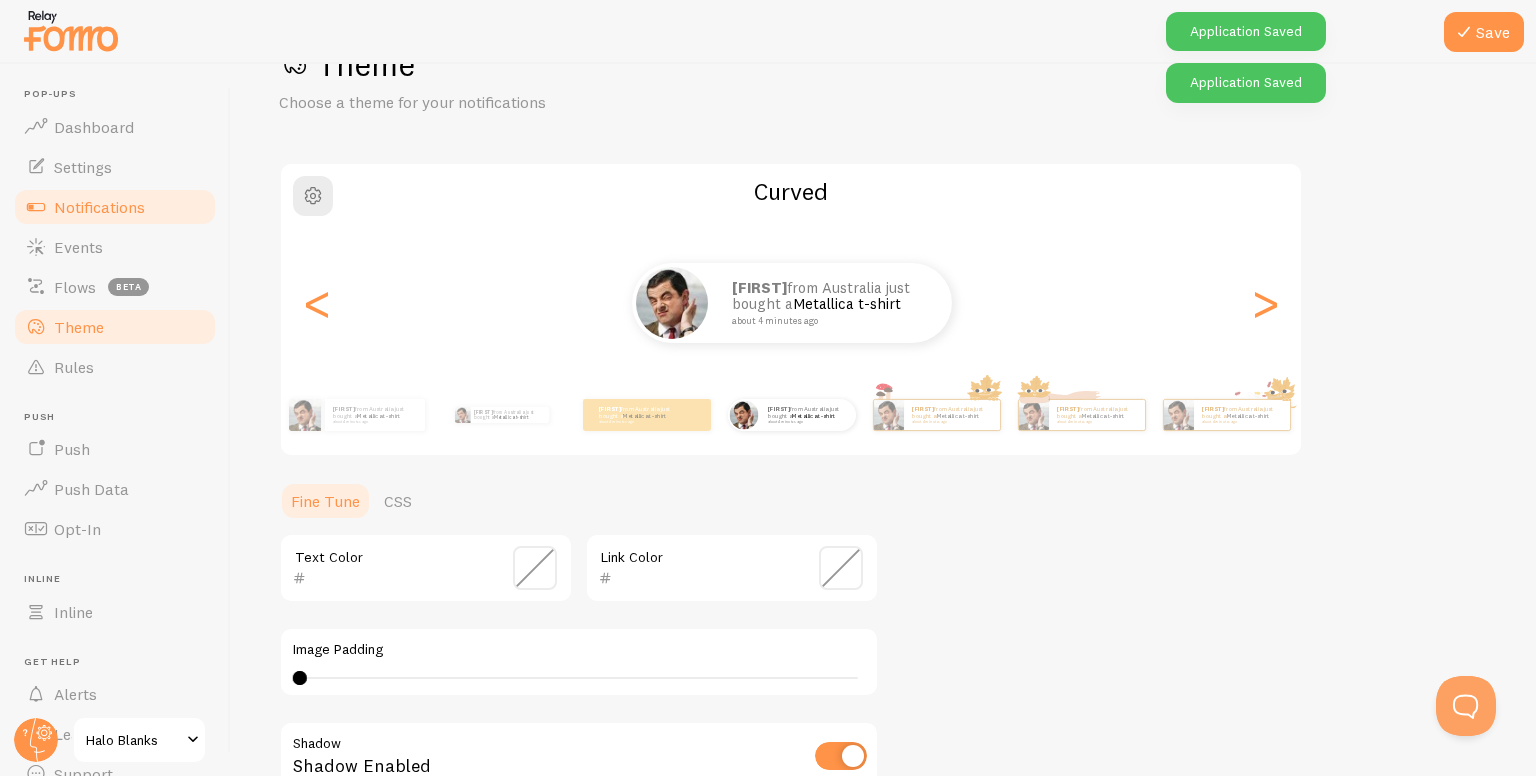 click on "Notifications" at bounding box center (99, 207) 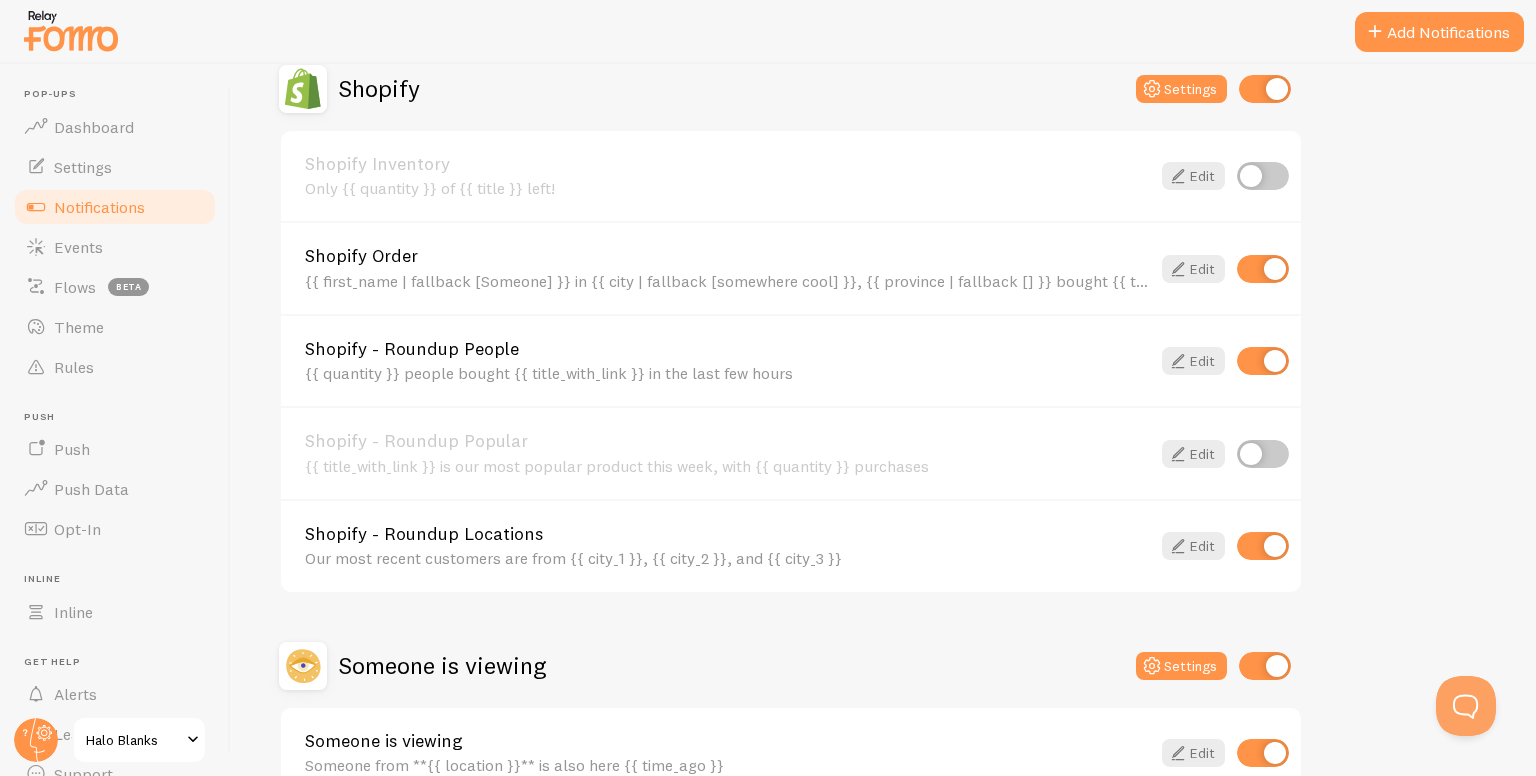 scroll, scrollTop: 714, scrollLeft: 0, axis: vertical 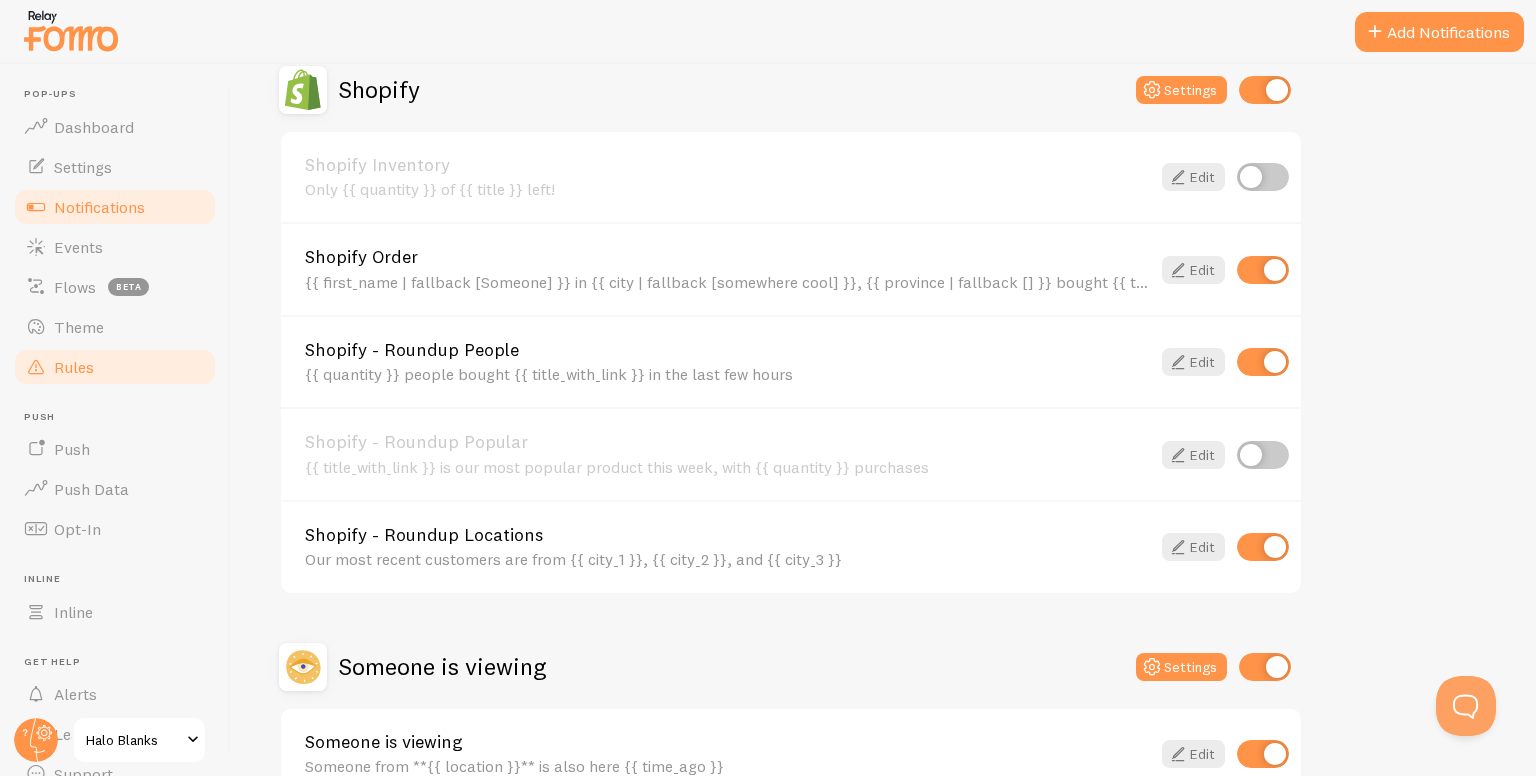click on "Rules" at bounding box center (74, 367) 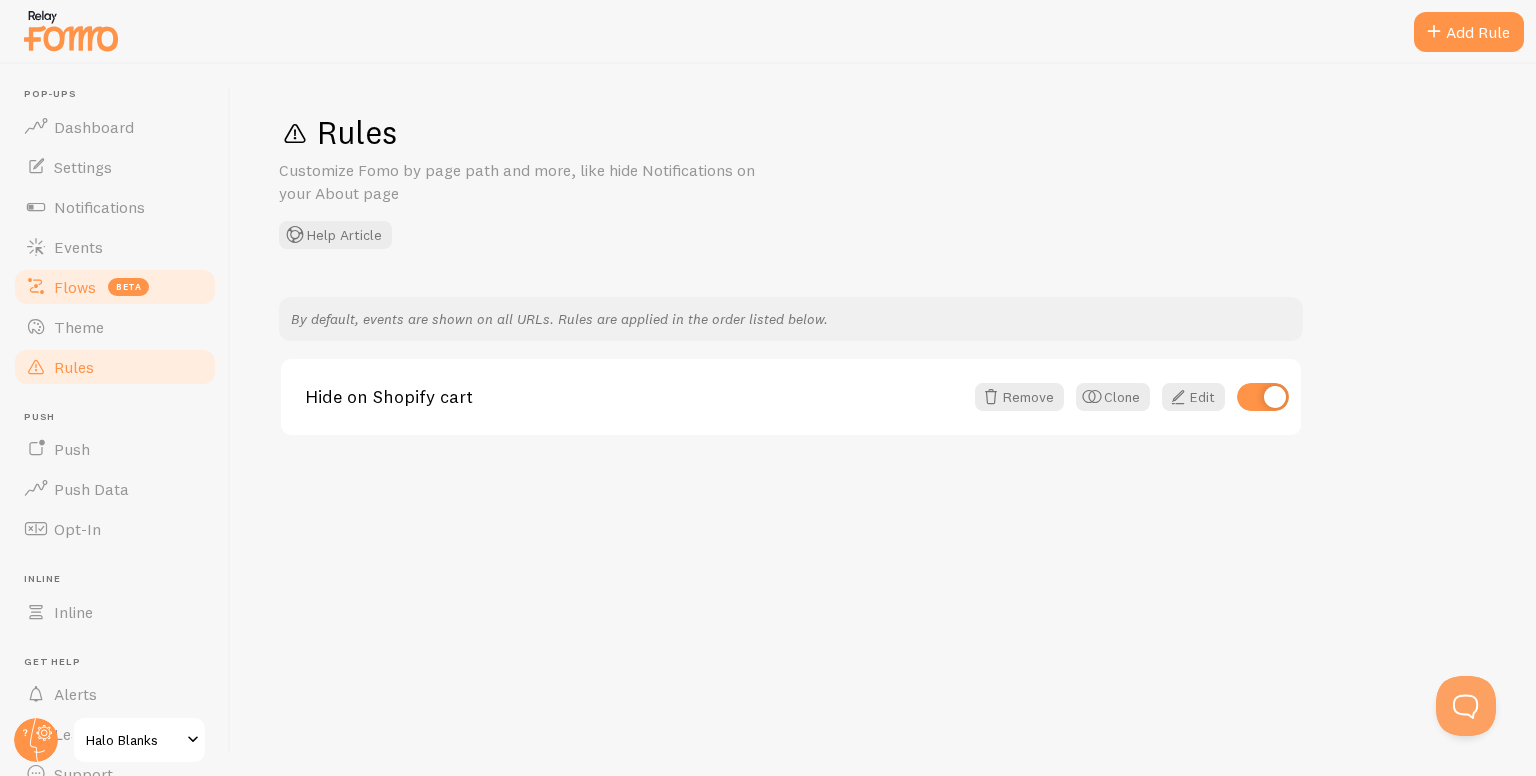 click on "Flows
beta" at bounding box center [115, 287] 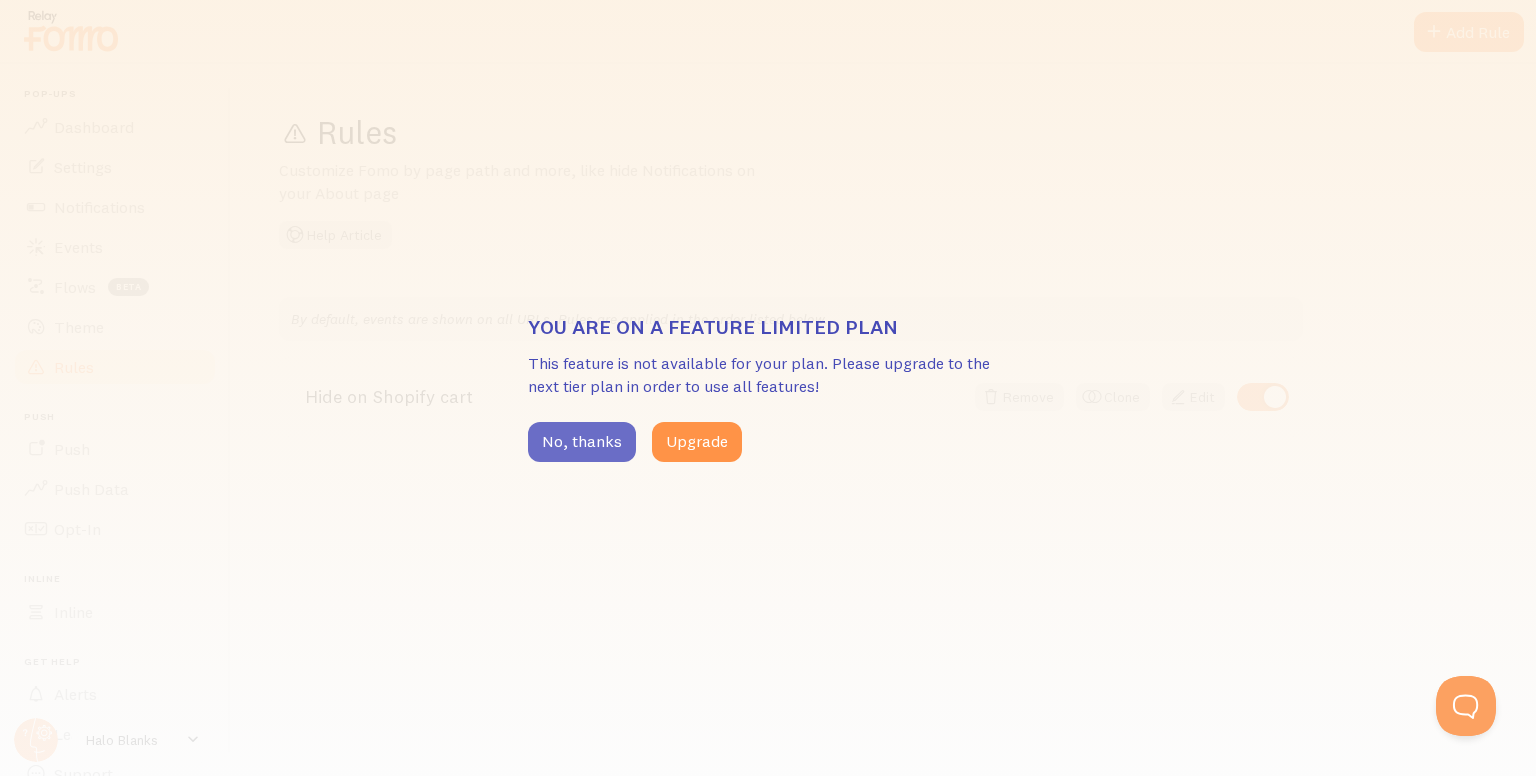 click on "No, thanks" at bounding box center (582, 442) 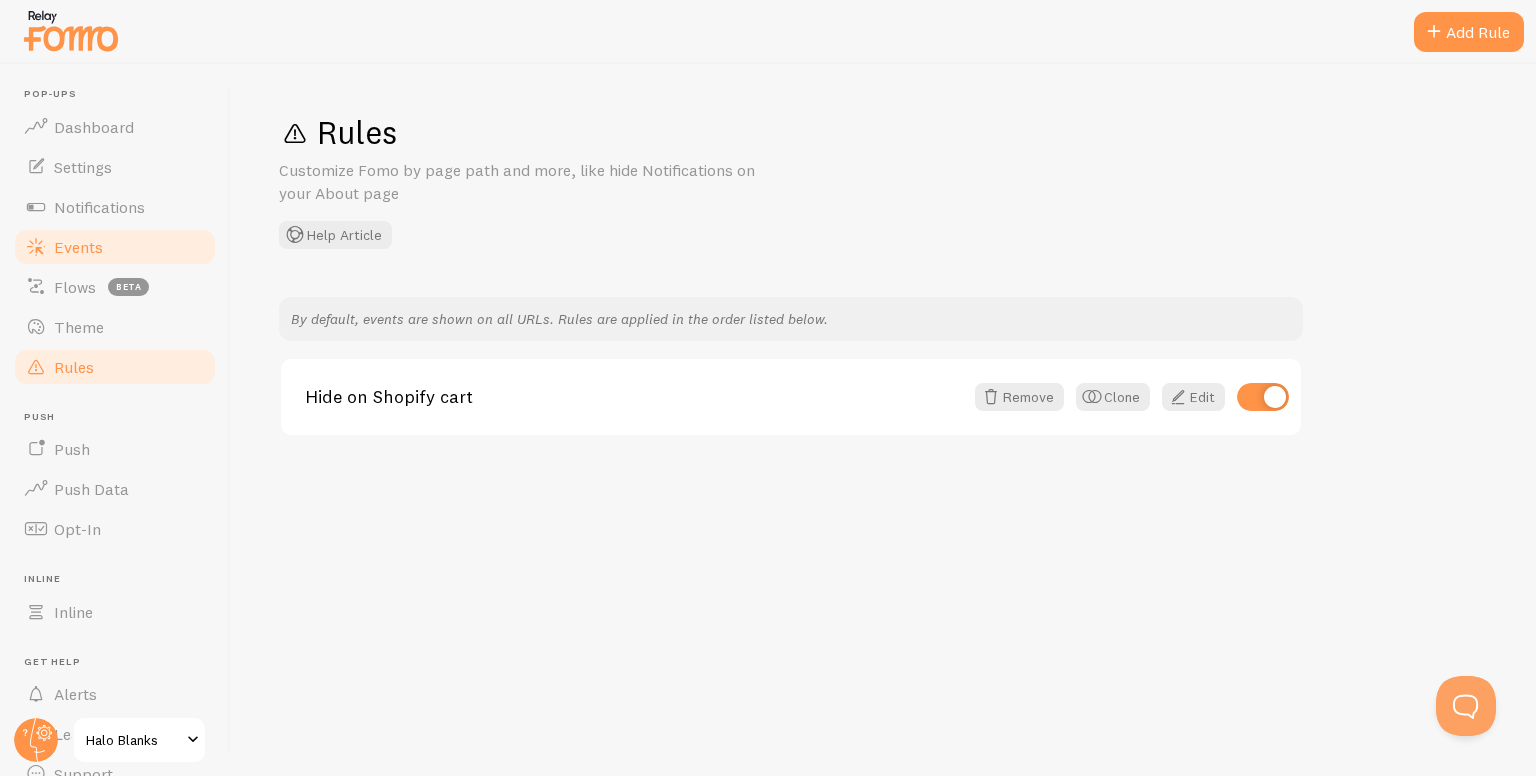 click on "Events" at bounding box center [78, 247] 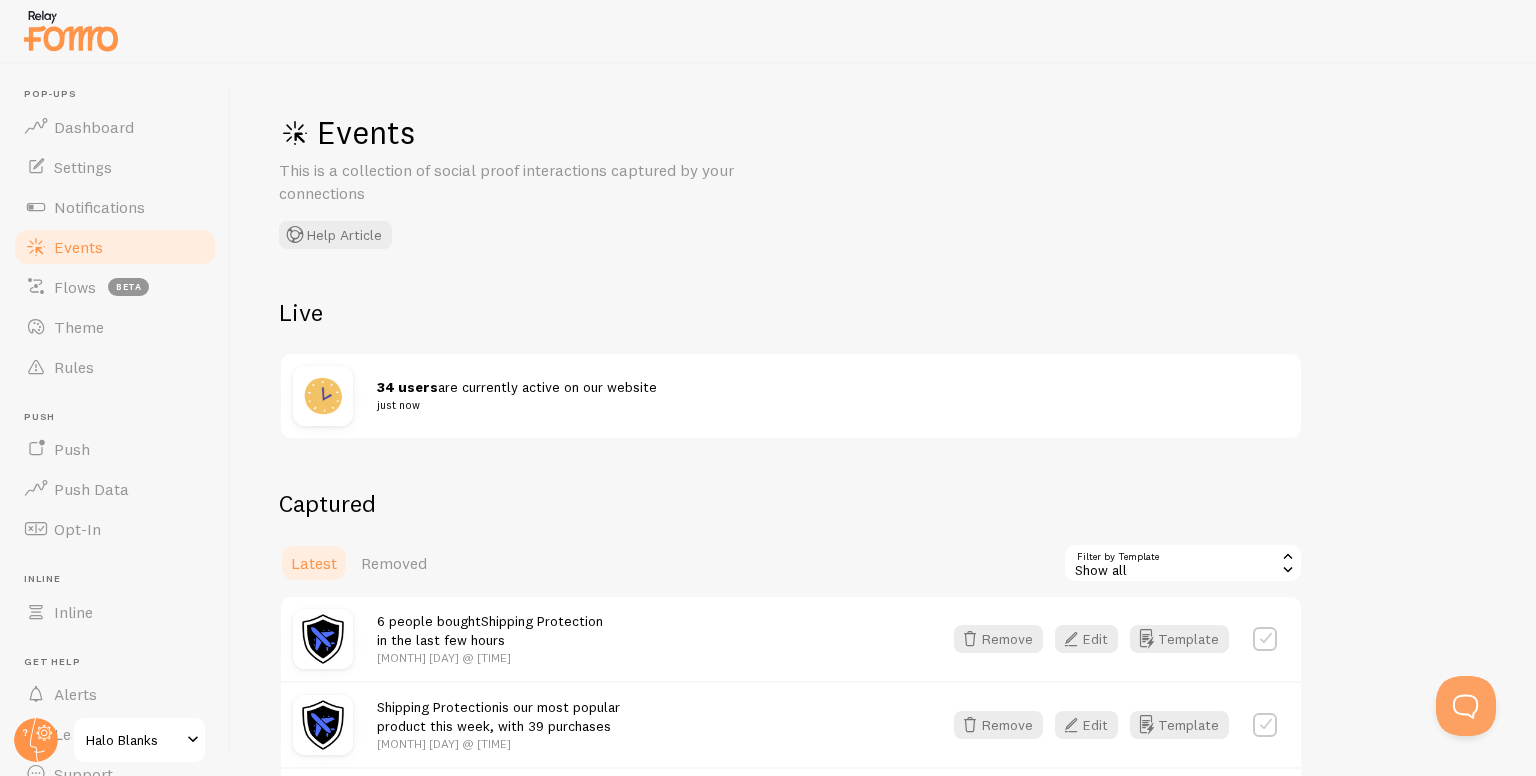 scroll, scrollTop: 42, scrollLeft: 0, axis: vertical 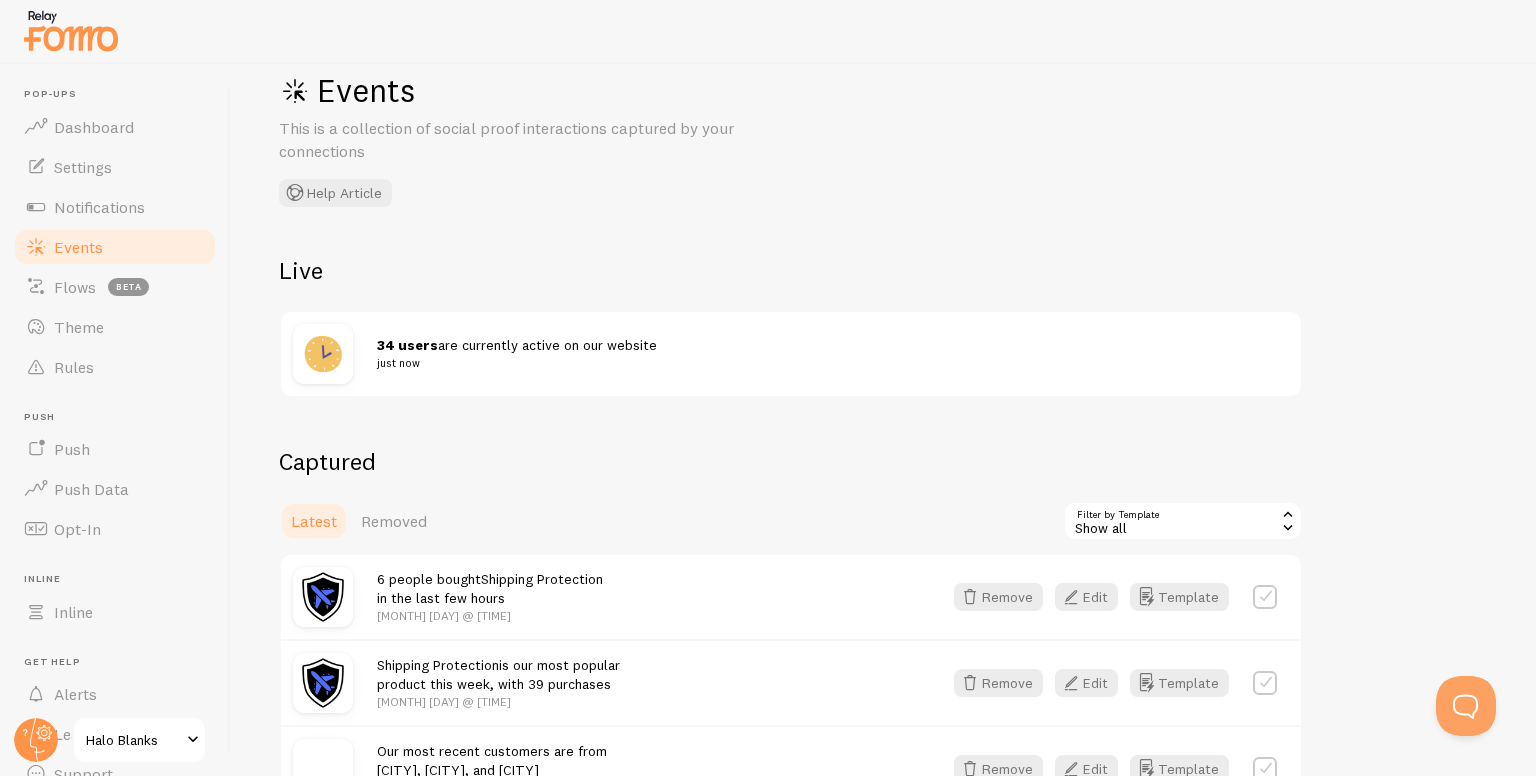 click at bounding box center [323, 354] 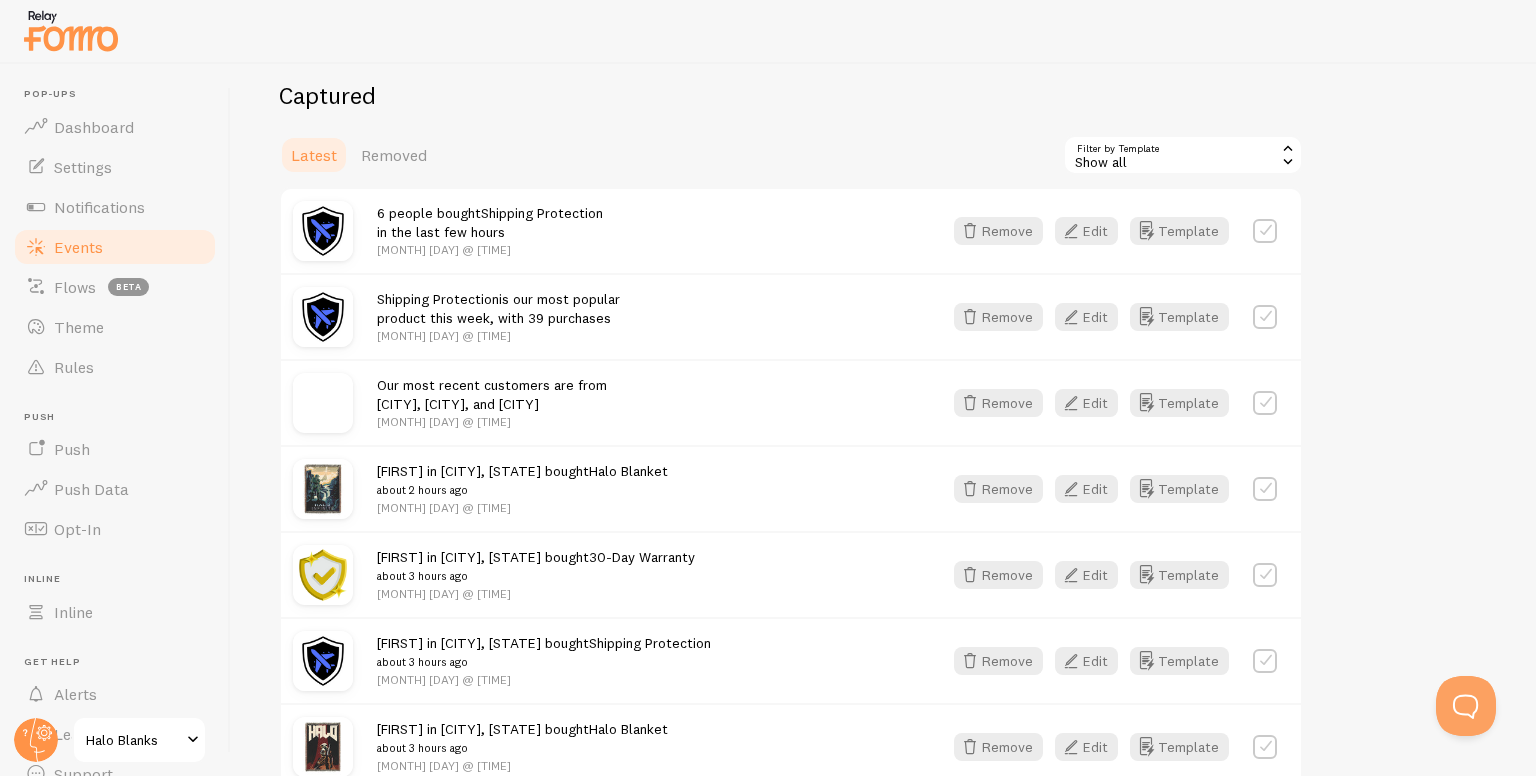 scroll, scrollTop: 0, scrollLeft: 0, axis: both 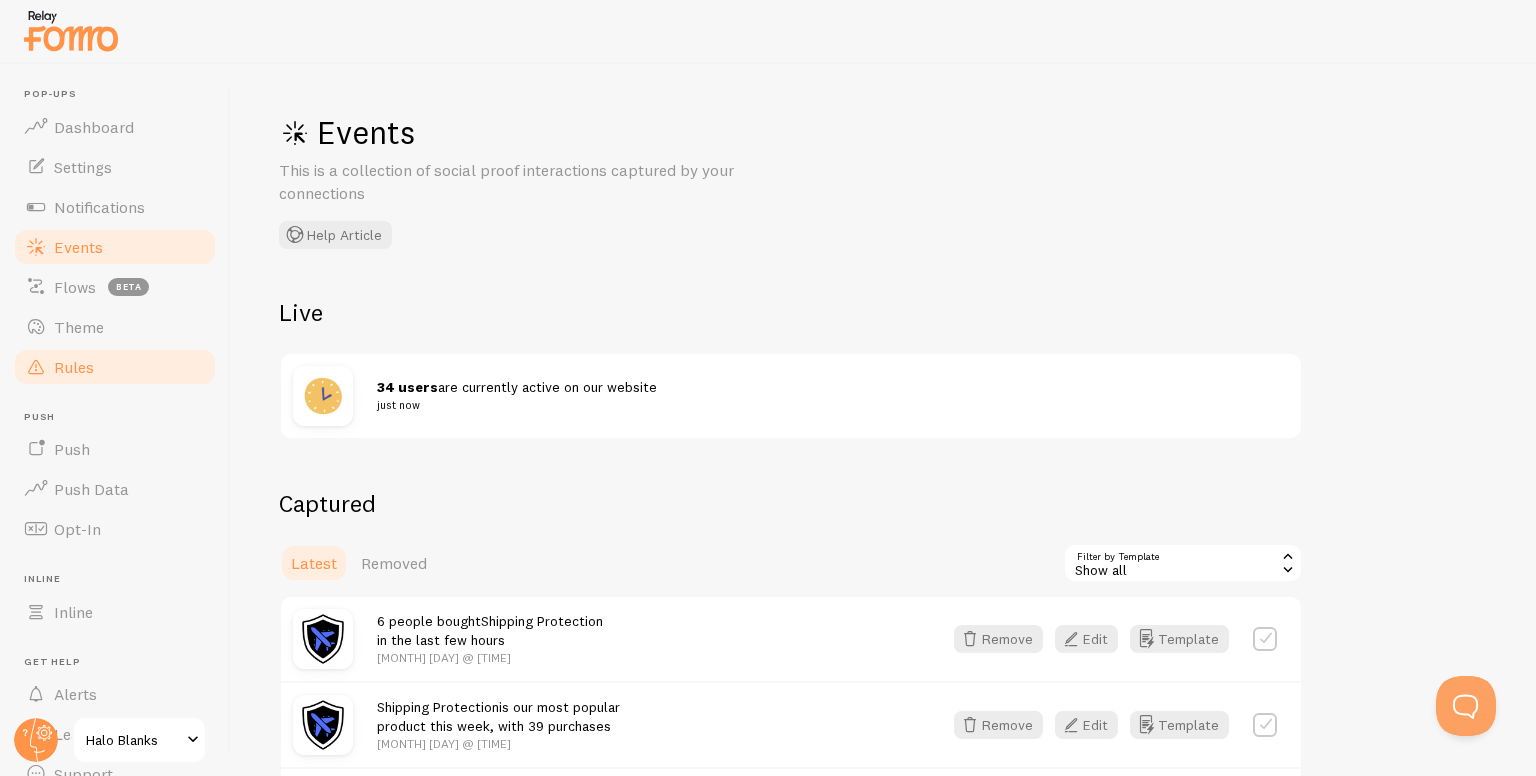 click on "Rules" at bounding box center [74, 367] 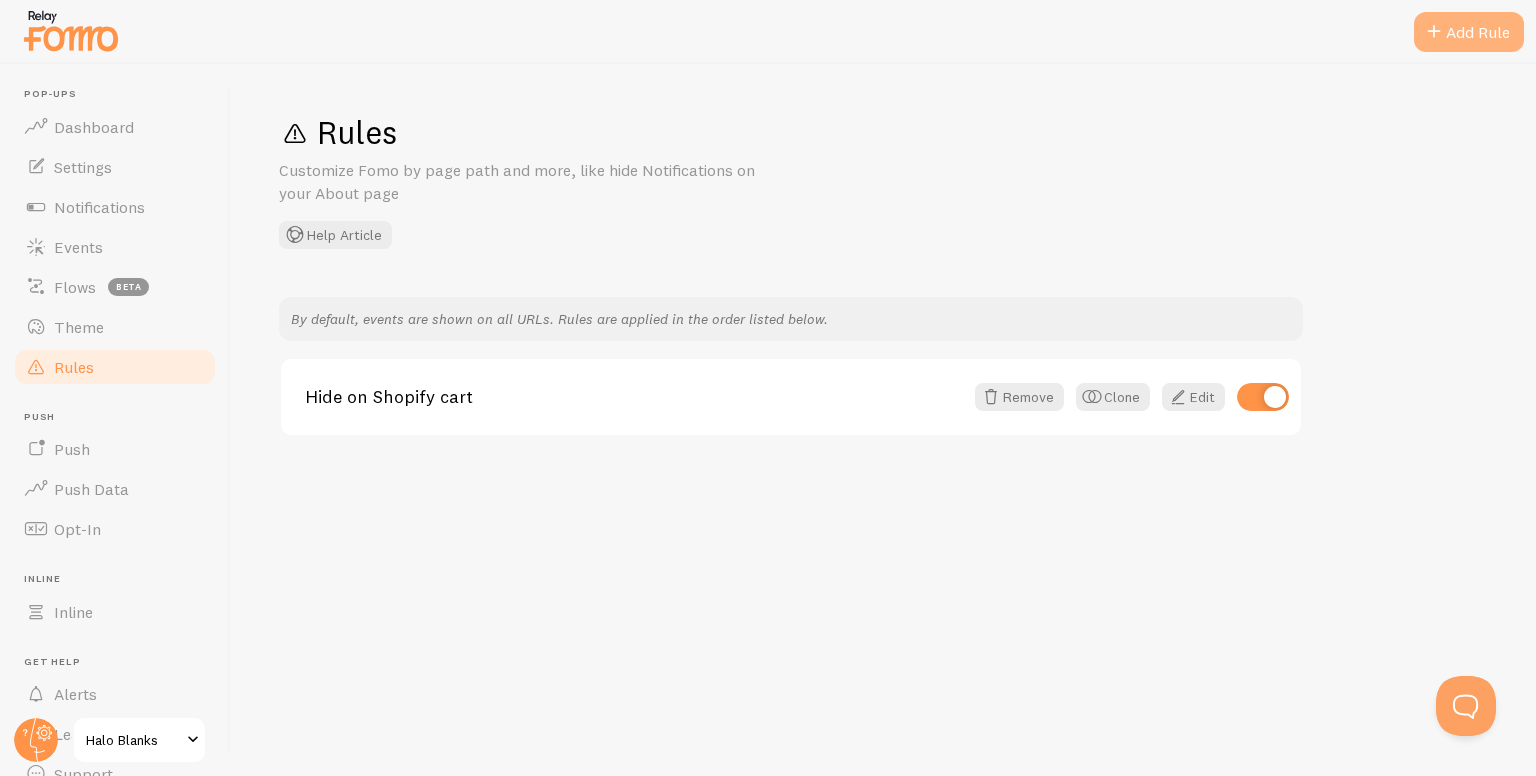 click on "Add Rule" at bounding box center (1469, 32) 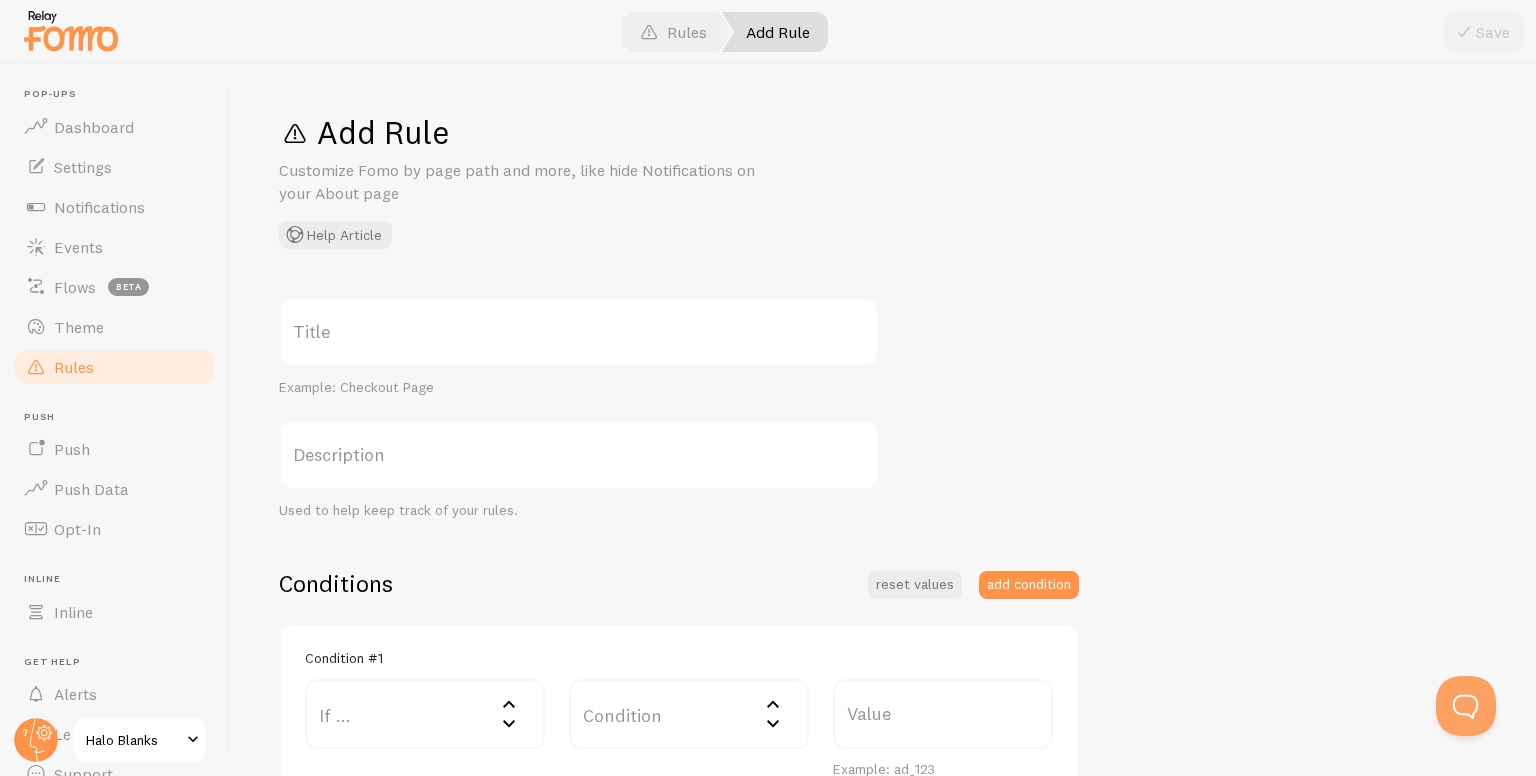 click on "Title" at bounding box center [579, 332] 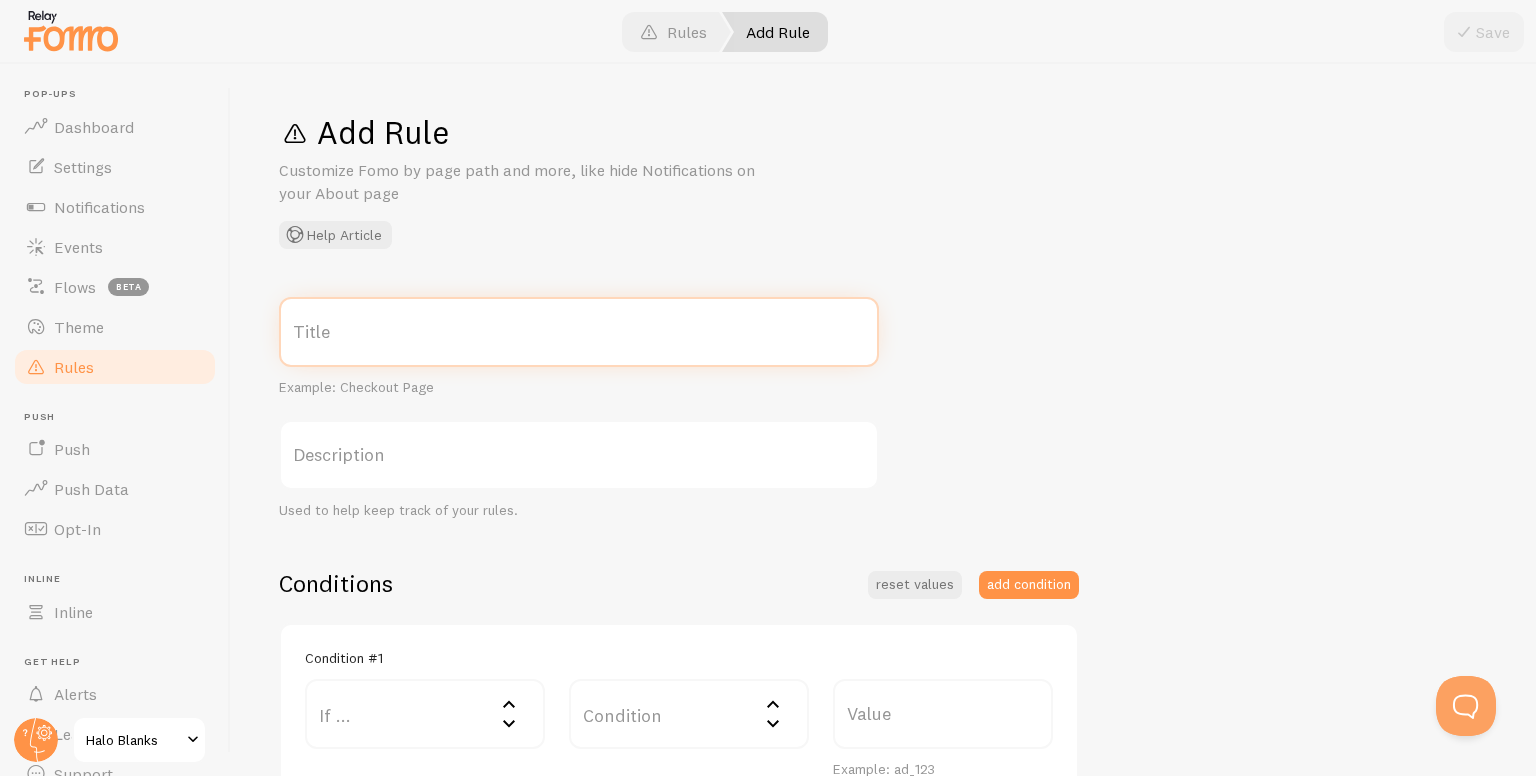 click on "Title" at bounding box center (579, 332) 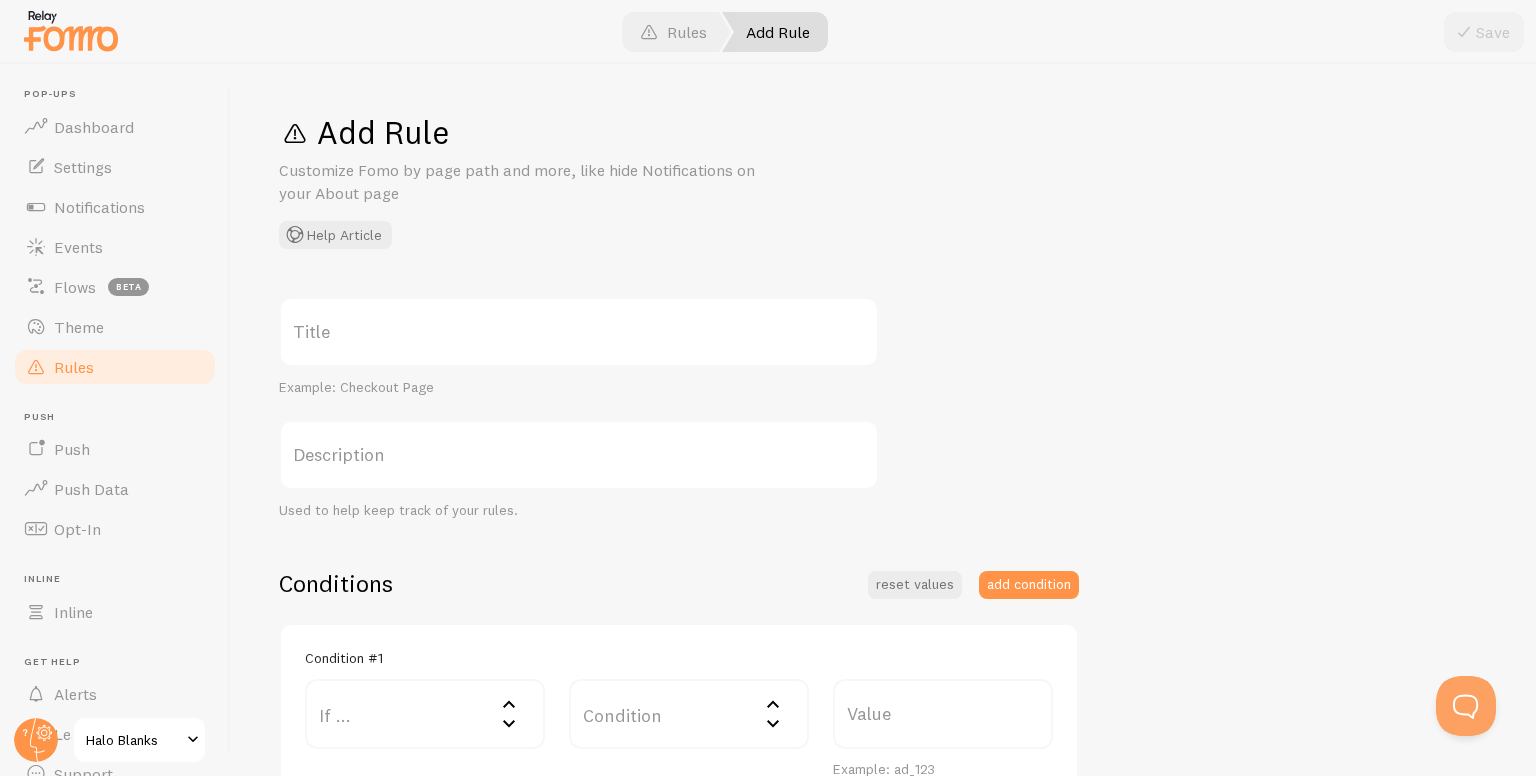click on "Title" at bounding box center (579, 332) 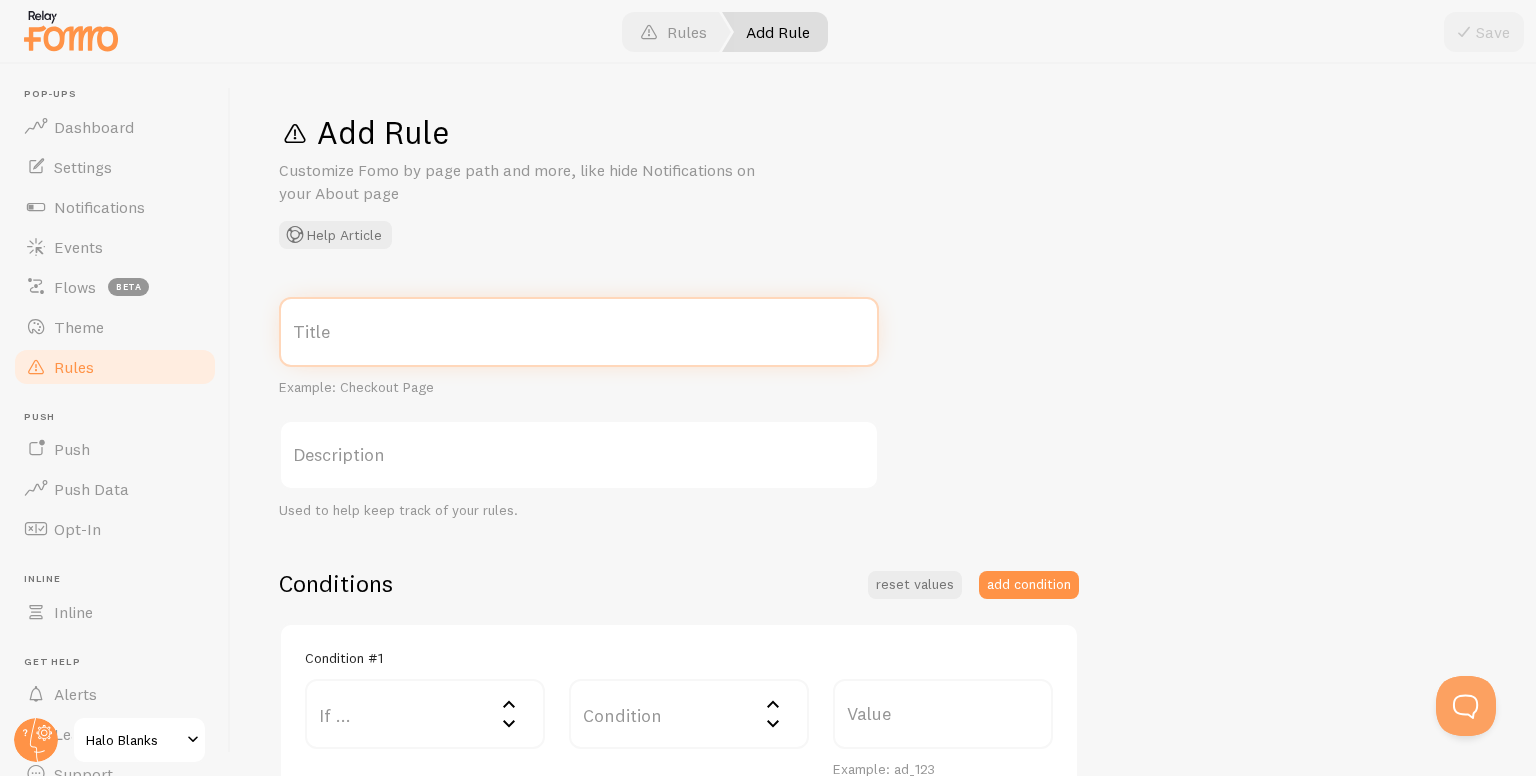 click on "Title" at bounding box center (579, 332) 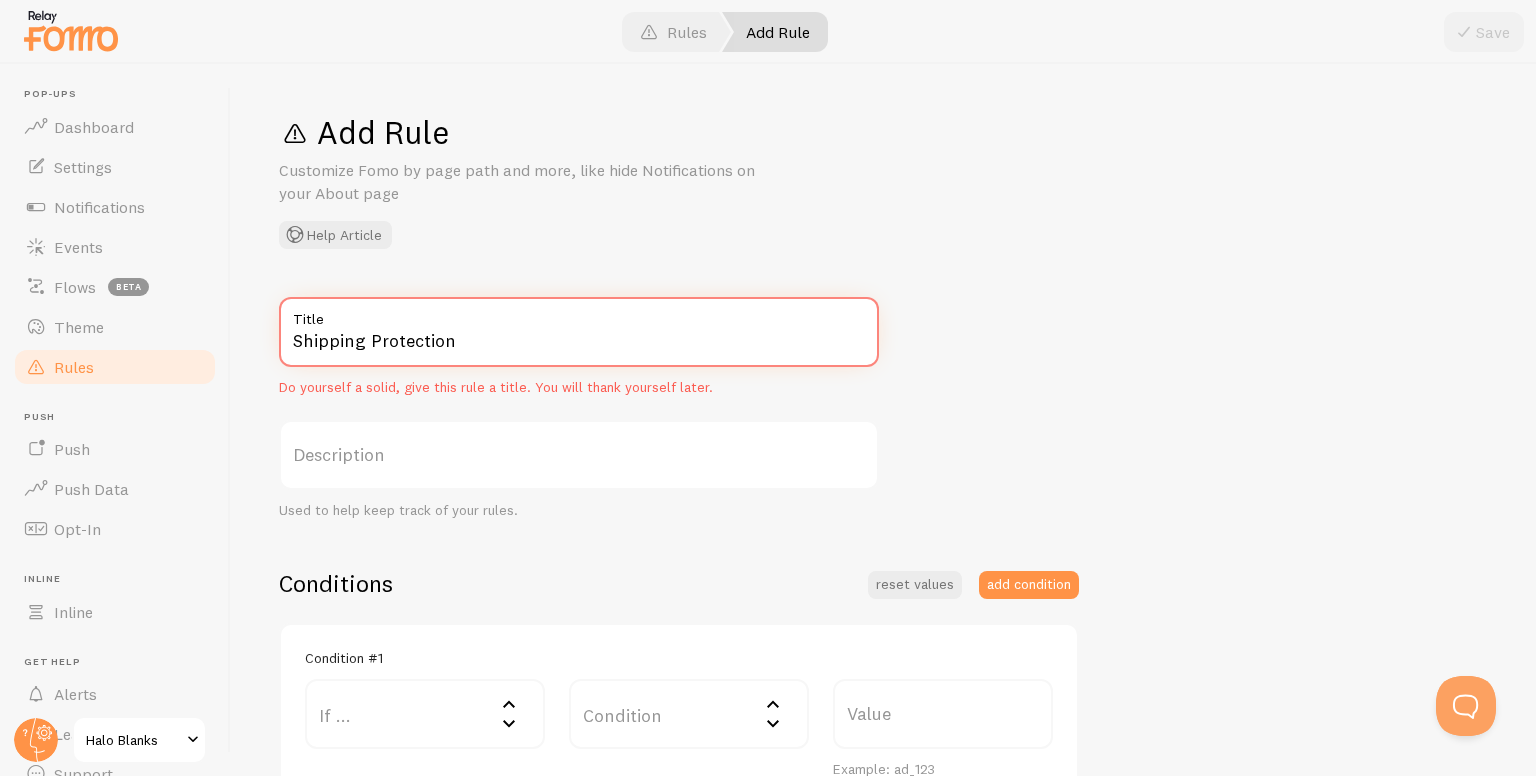 type on "Shipping Protection" 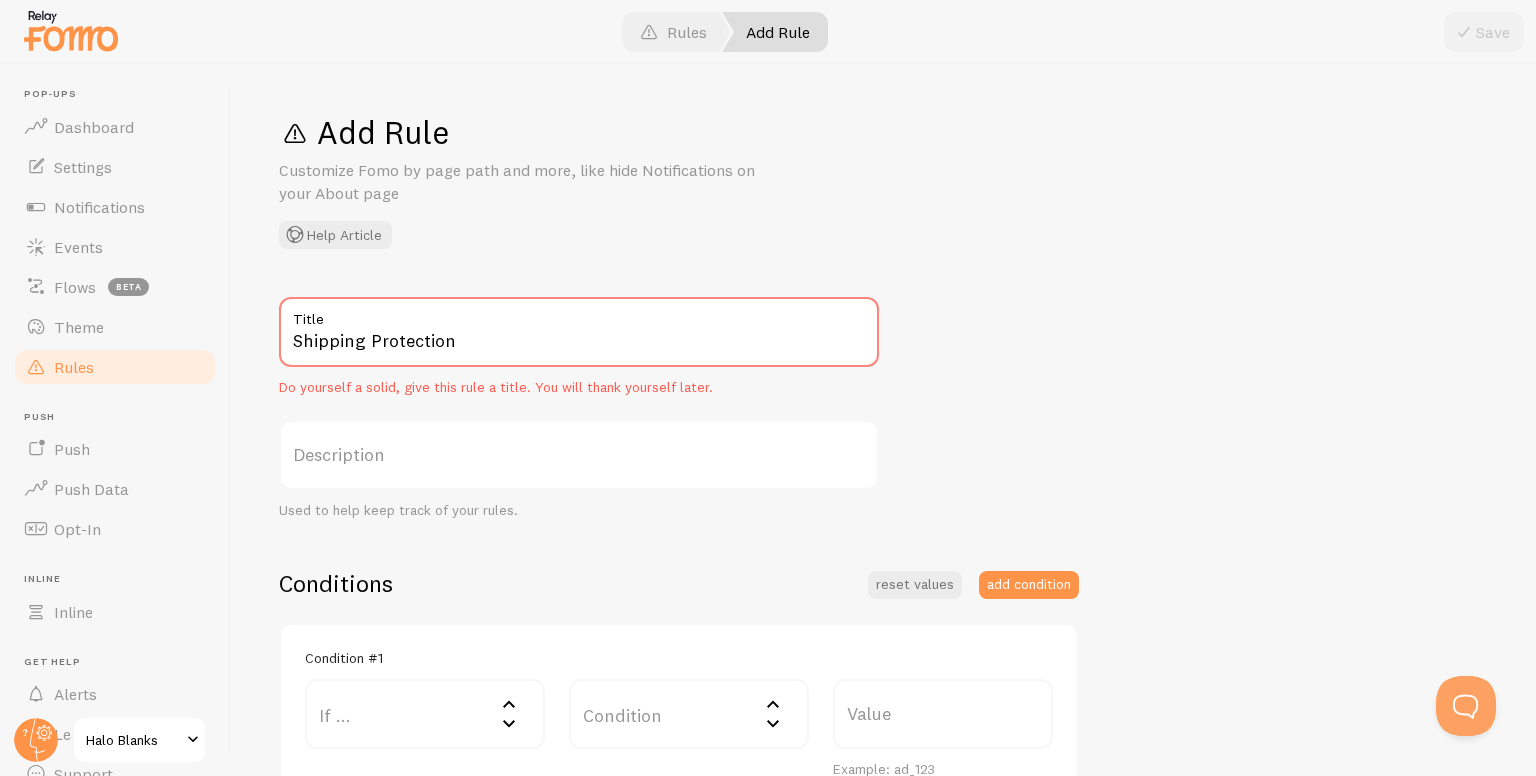click on "Theme
Choose a theme for your notifications
Colorful
[FIRST] from [COUNTRY] just bought a Metallica t-shirt about [TIME_AGO] [FIRST] from [COUNTRY] just bought a Metallica t-shirt about [TIME_AGO] [FIRST] from [COUNTRY] just bought a Metallica t-shirt about [TIME_AGO] [FIRST] from [COUNTRY] just bought a Metallica t-shirt about [TIME_AGO] [FIRST] from [COUNTRY] just bought a Metallica t-shirt about [TIME_AGO] [FIRST] from [COUNTRY] just bought a Metallica t-shirt about [TIME_AGO] [FIRST] from [COUNTRY] just bought a Metallica t-shirt about [TIME_AGO] [FIRST] from [COUNTRY] just bought a Metallica t-shirt about [TIME_AGO] [FIRST] from [COUNTRY] just bought a Metallica t-shirt about [TIME_AGO] [FIRST] from [COUNTRY] just bought a Metallica t-shirt about [TIME_AGO] [FIRST] from [COUNTRY] just bought a Metallica t-shirt about [TIME_AGO] [FIRST]   [FIRST]   [FIRST]" at bounding box center [883, 689] 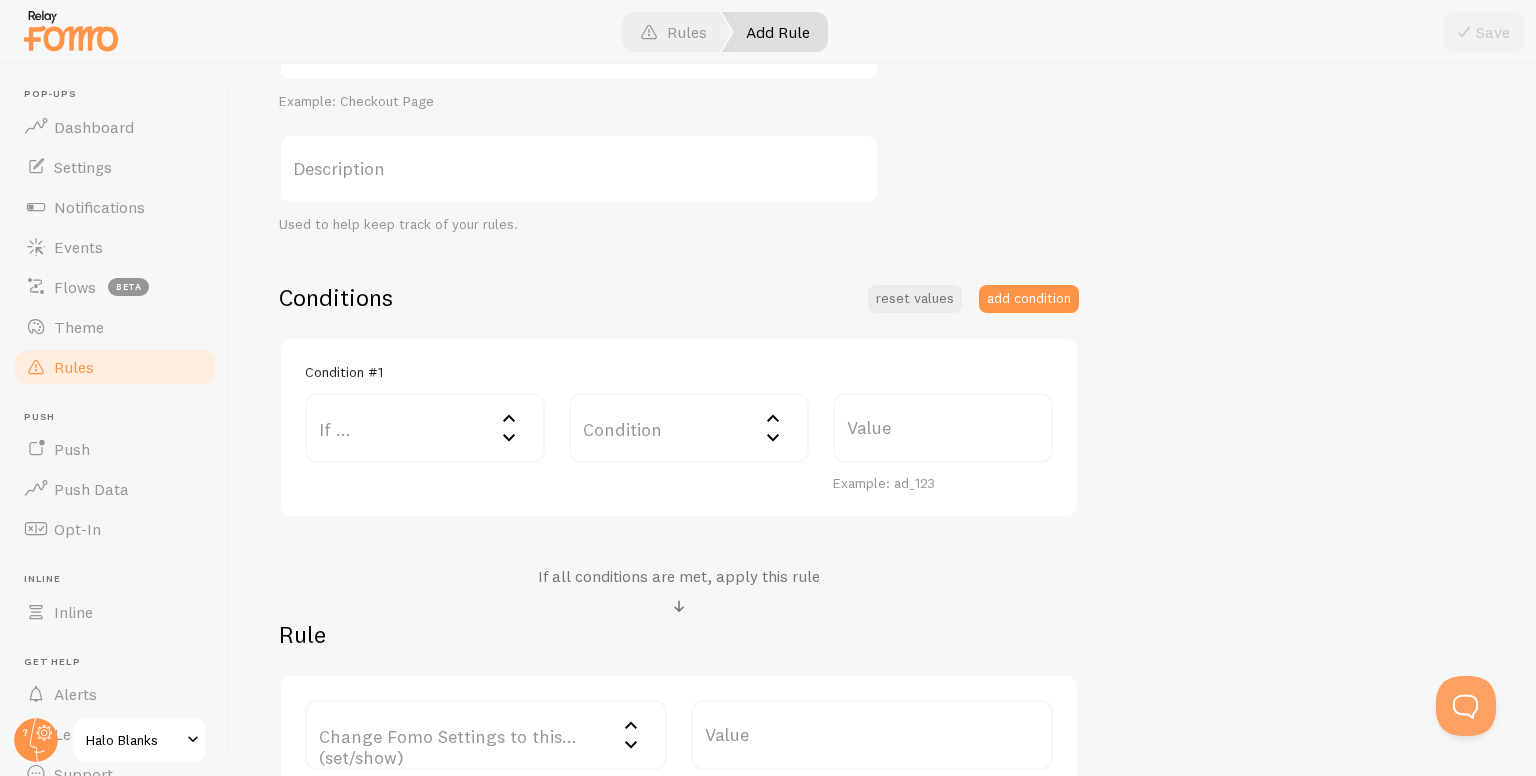 scroll, scrollTop: 480, scrollLeft: 0, axis: vertical 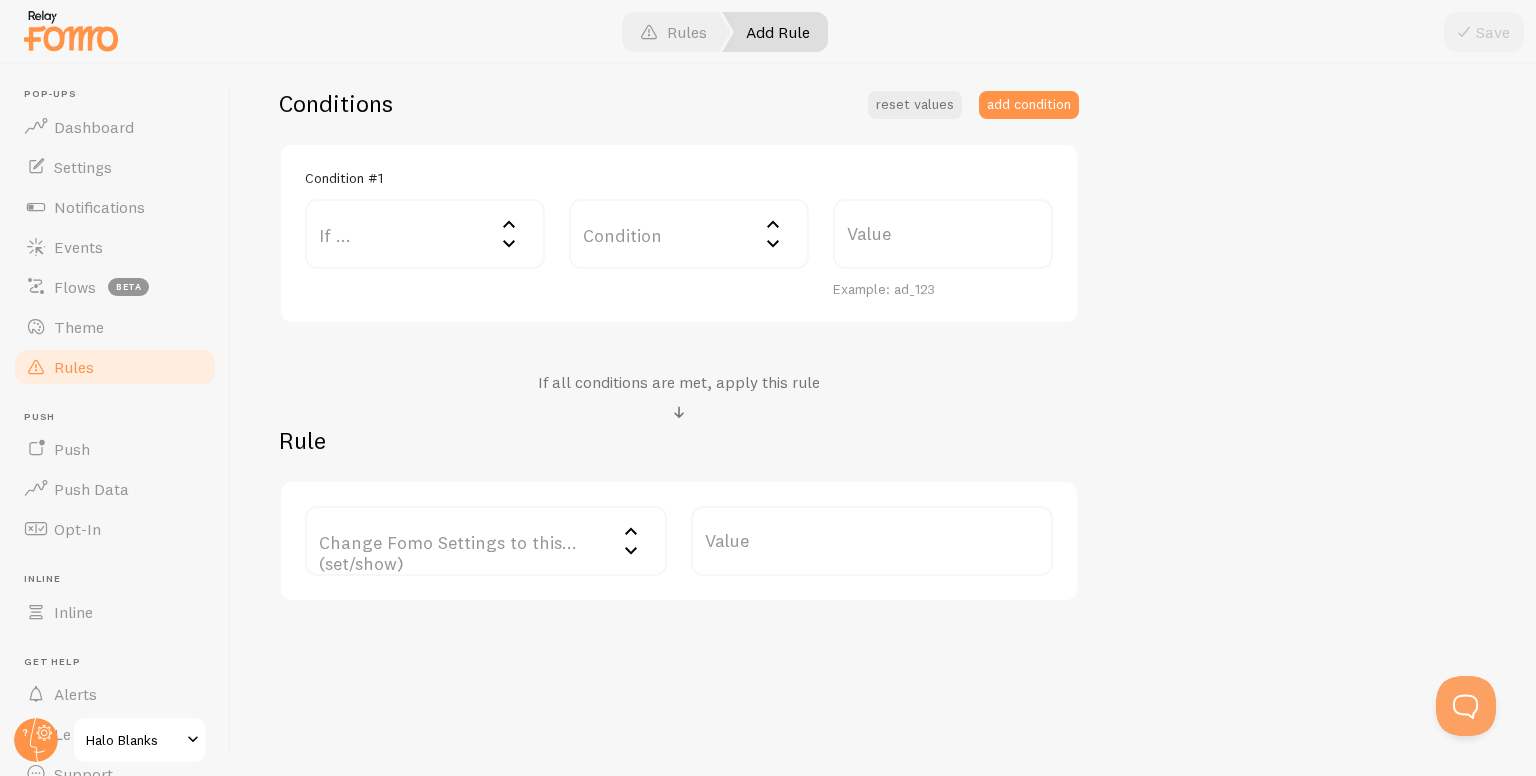 click on "If ..." at bounding box center (425, 234) 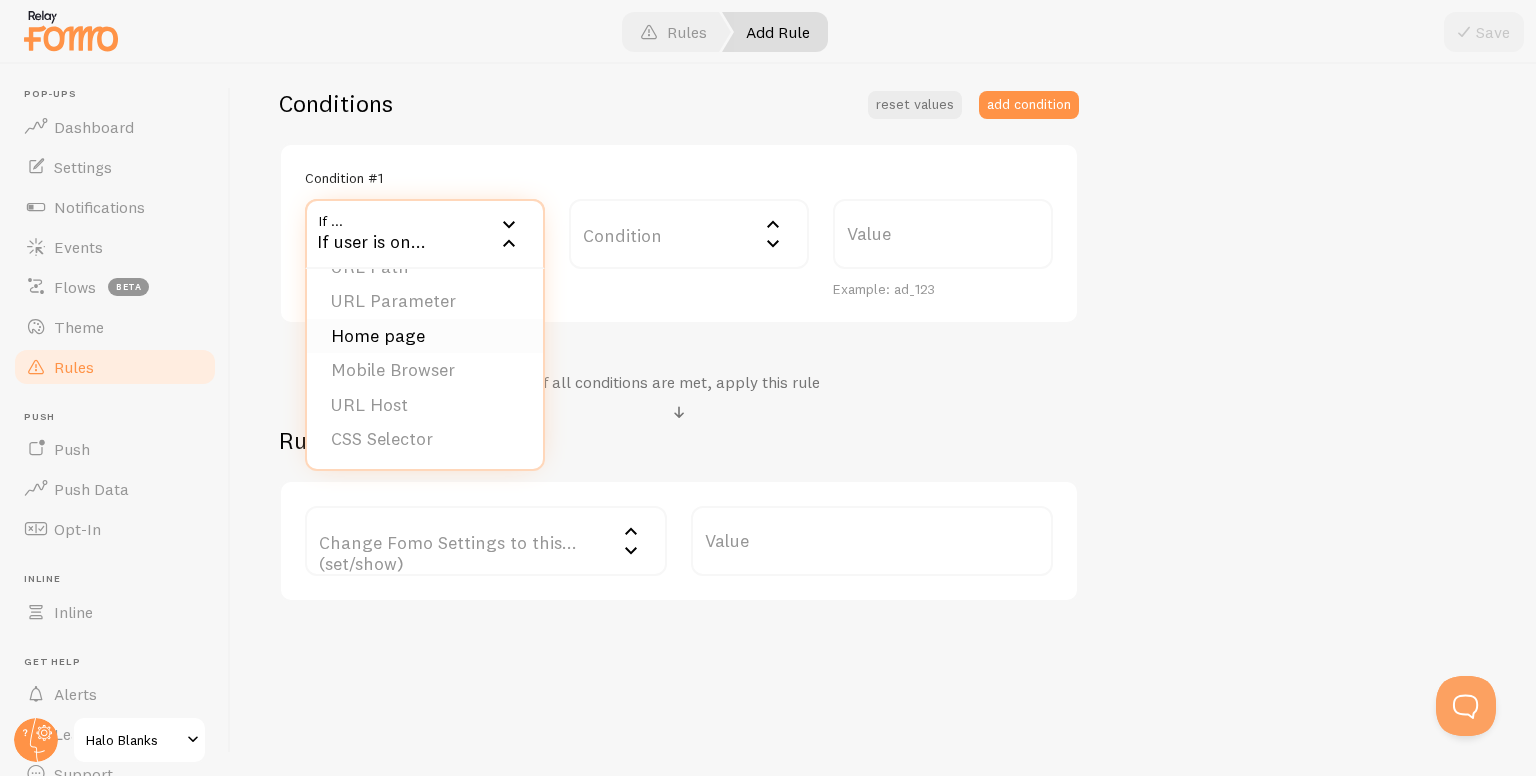 scroll, scrollTop: 0, scrollLeft: 0, axis: both 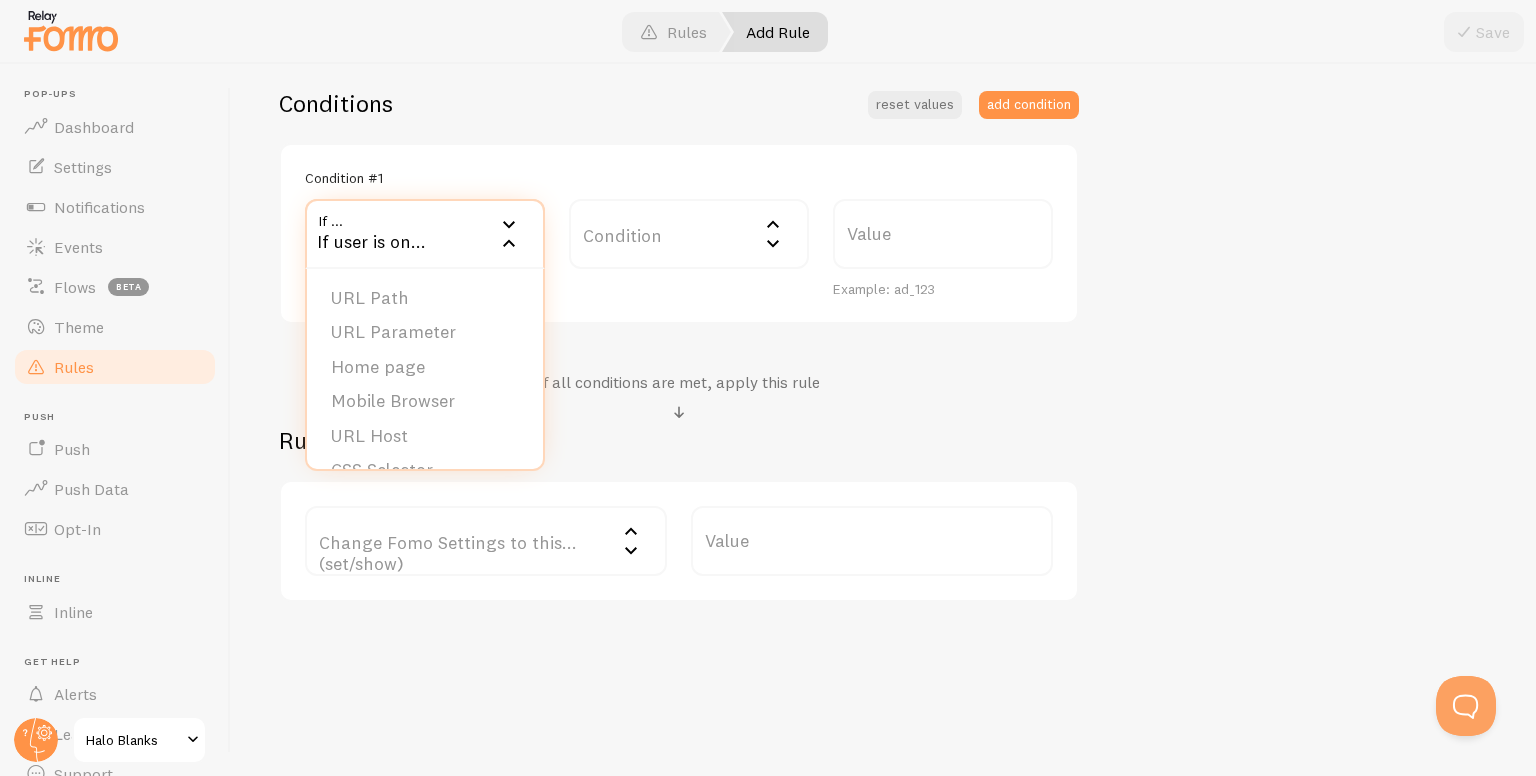 click on "Condition" at bounding box center (689, 234) 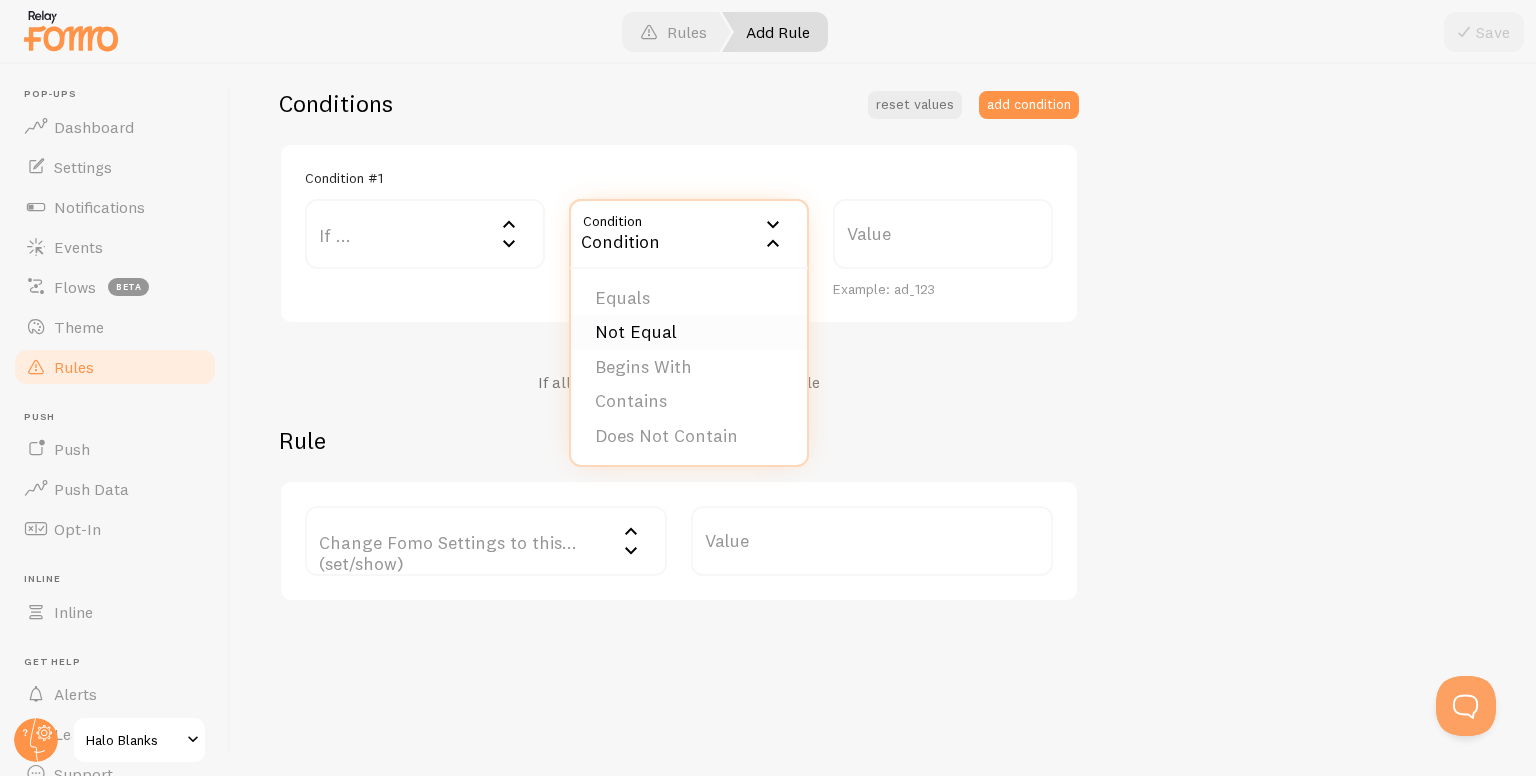 click on "Not Equal" at bounding box center [689, 332] 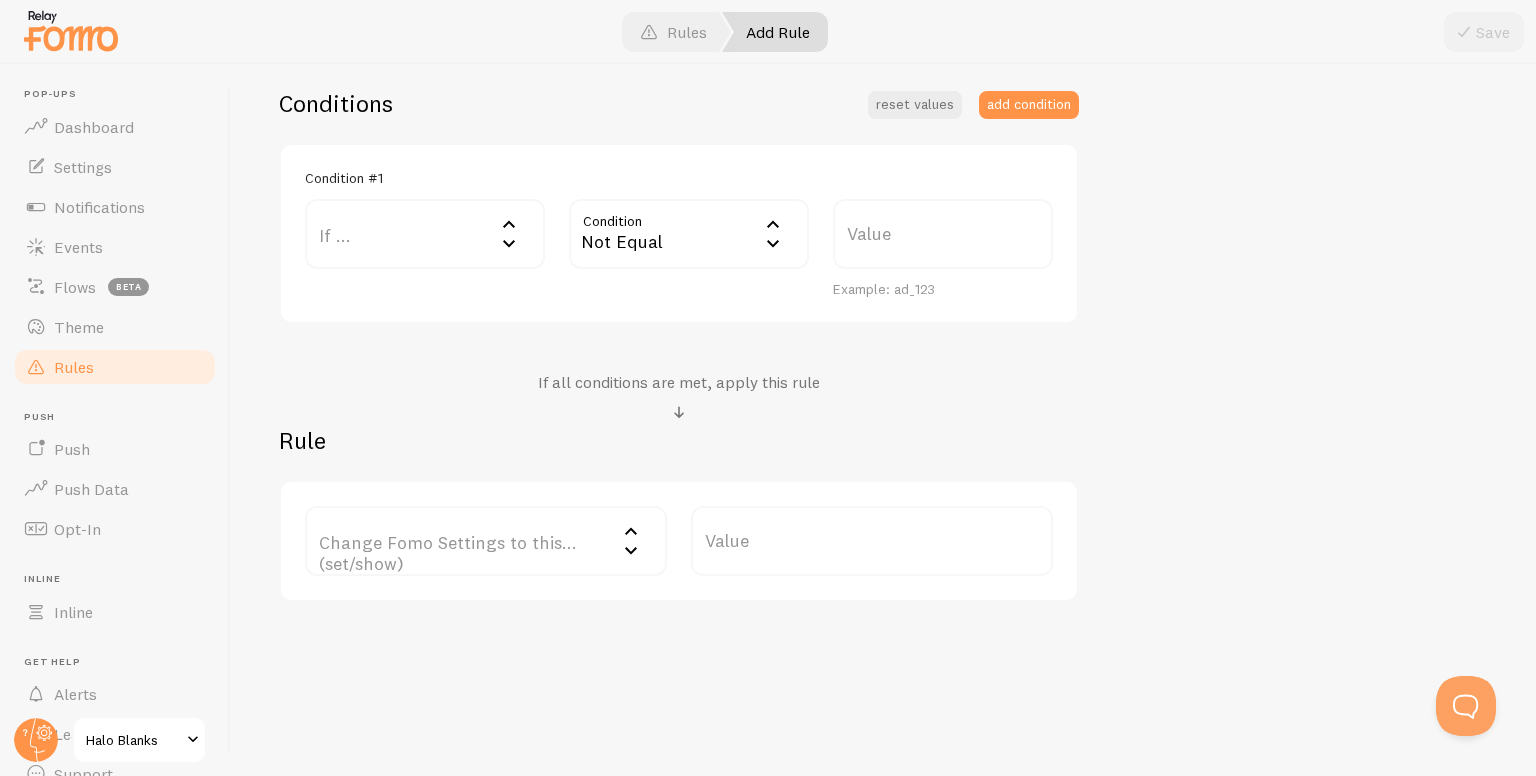 click on "Value" at bounding box center [943, 234] 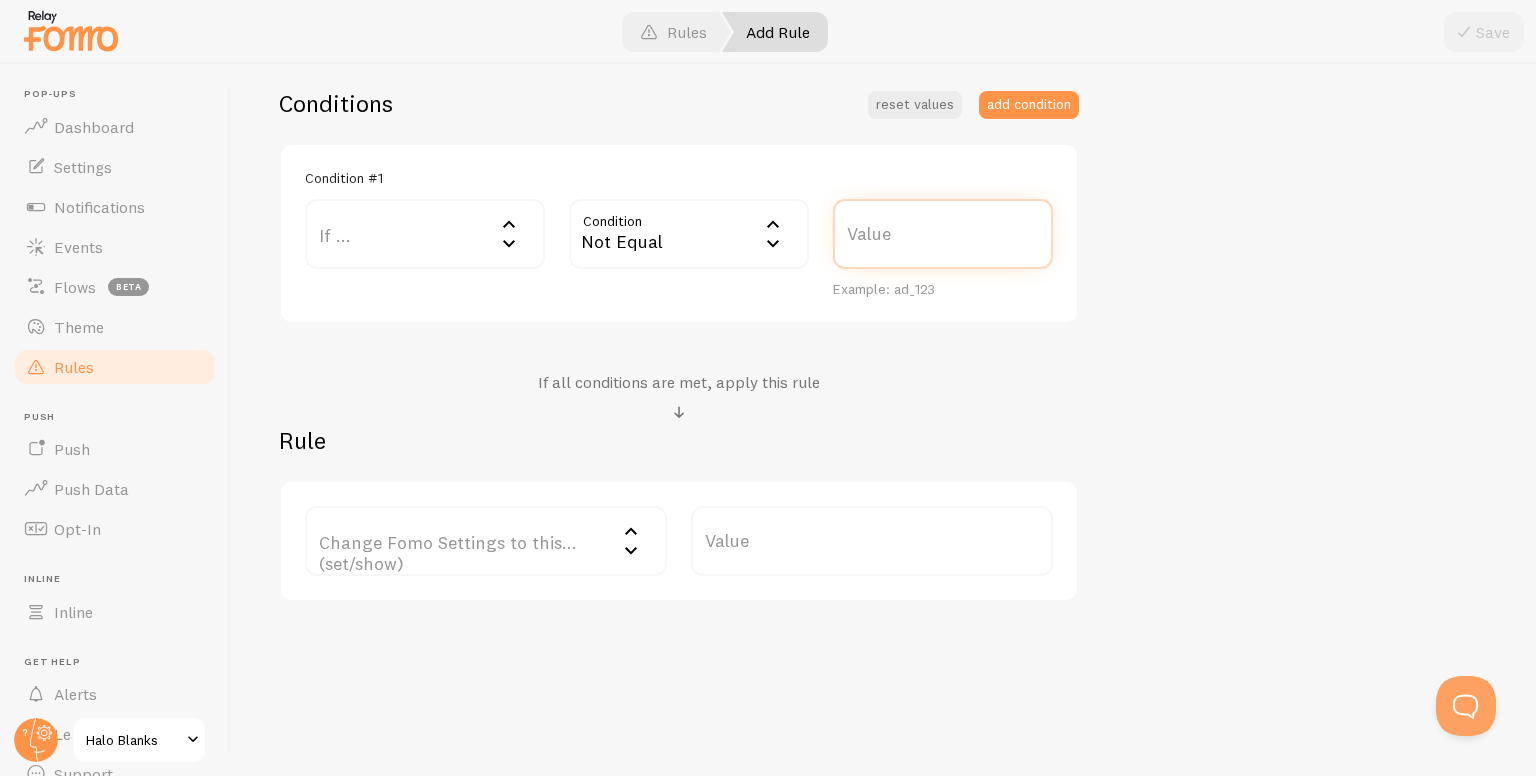 click on "Value" at bounding box center (943, 234) 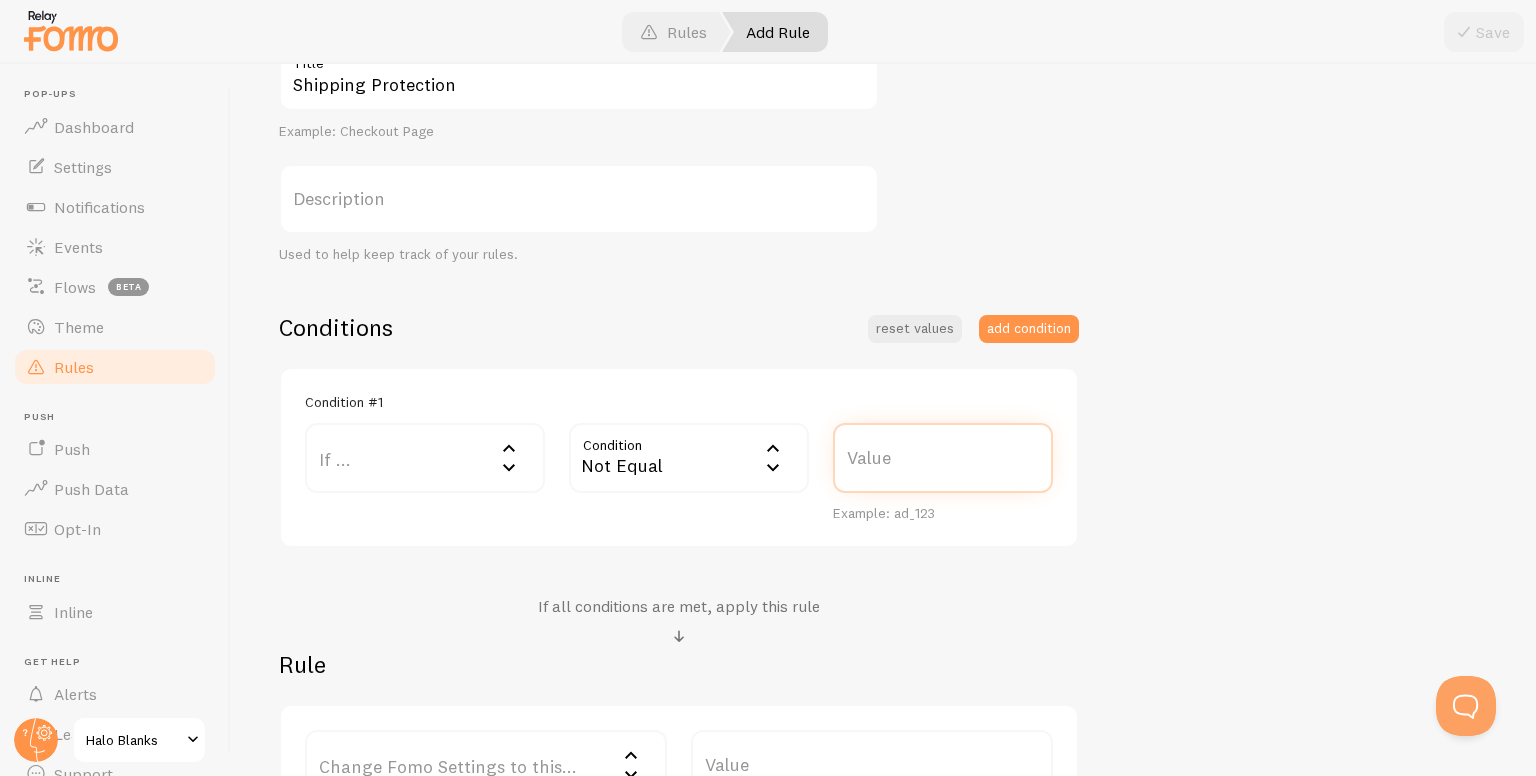 scroll, scrollTop: 0, scrollLeft: 0, axis: both 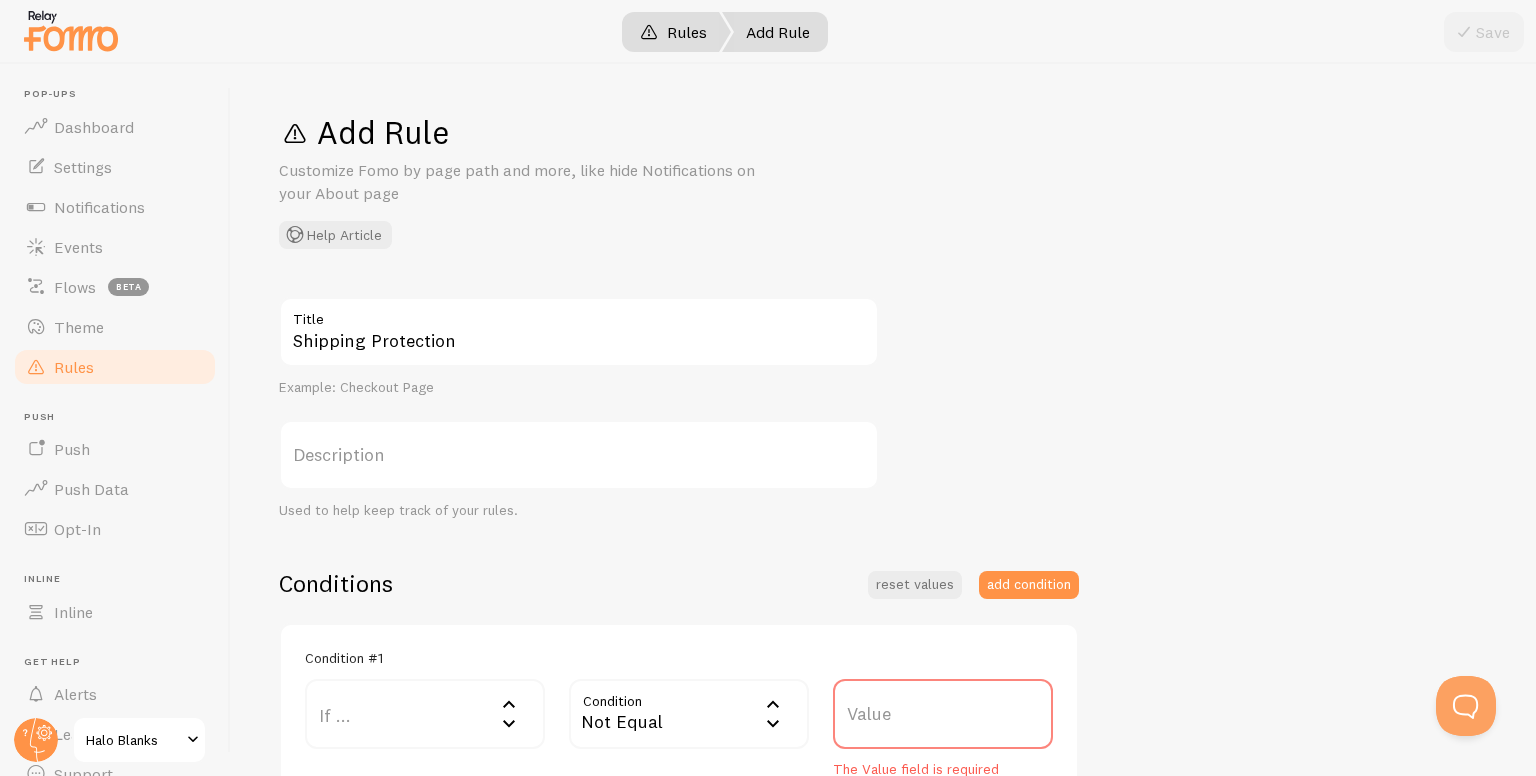 click on "Rules" at bounding box center (673, 32) 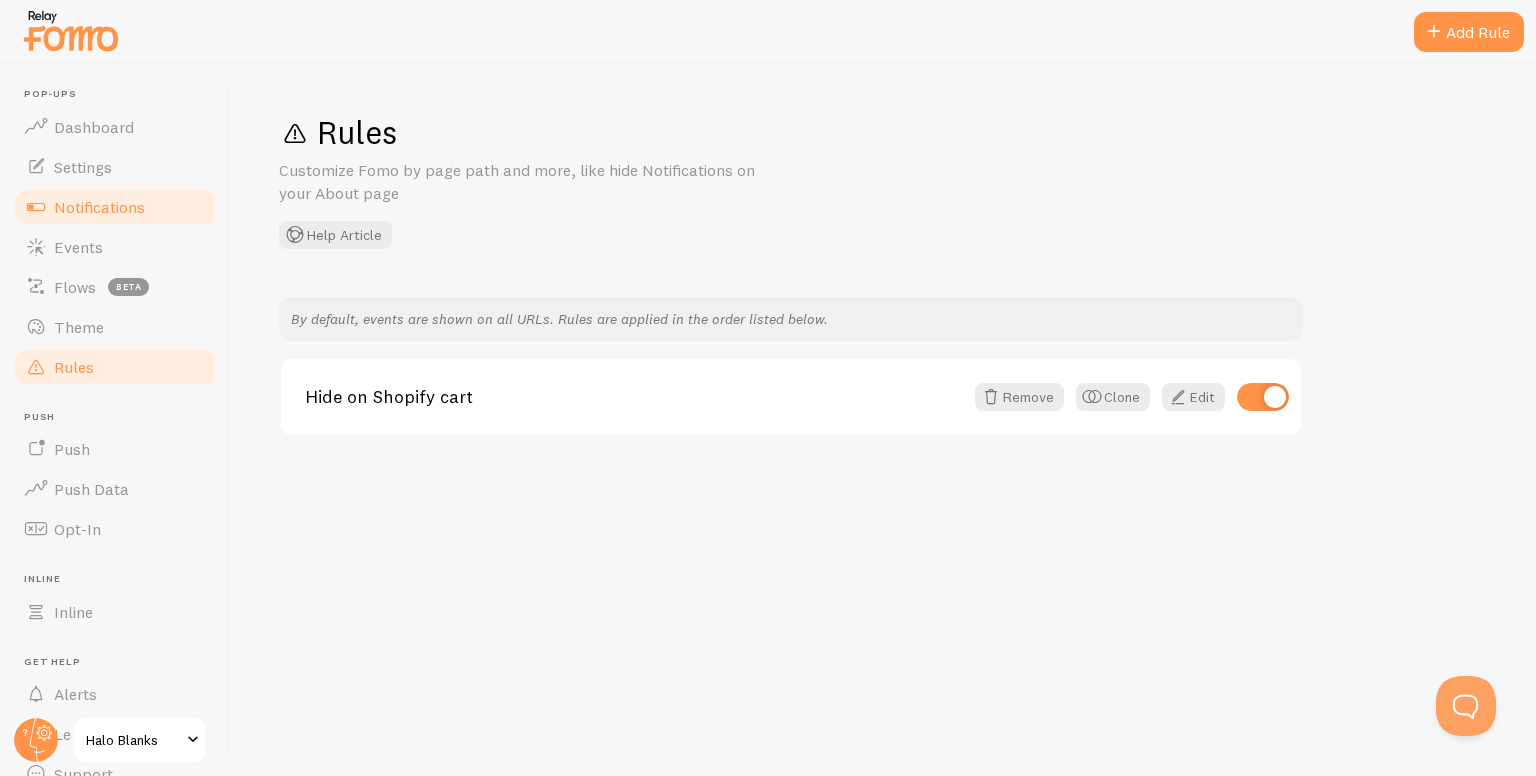 click on "Notifications" at bounding box center [99, 207] 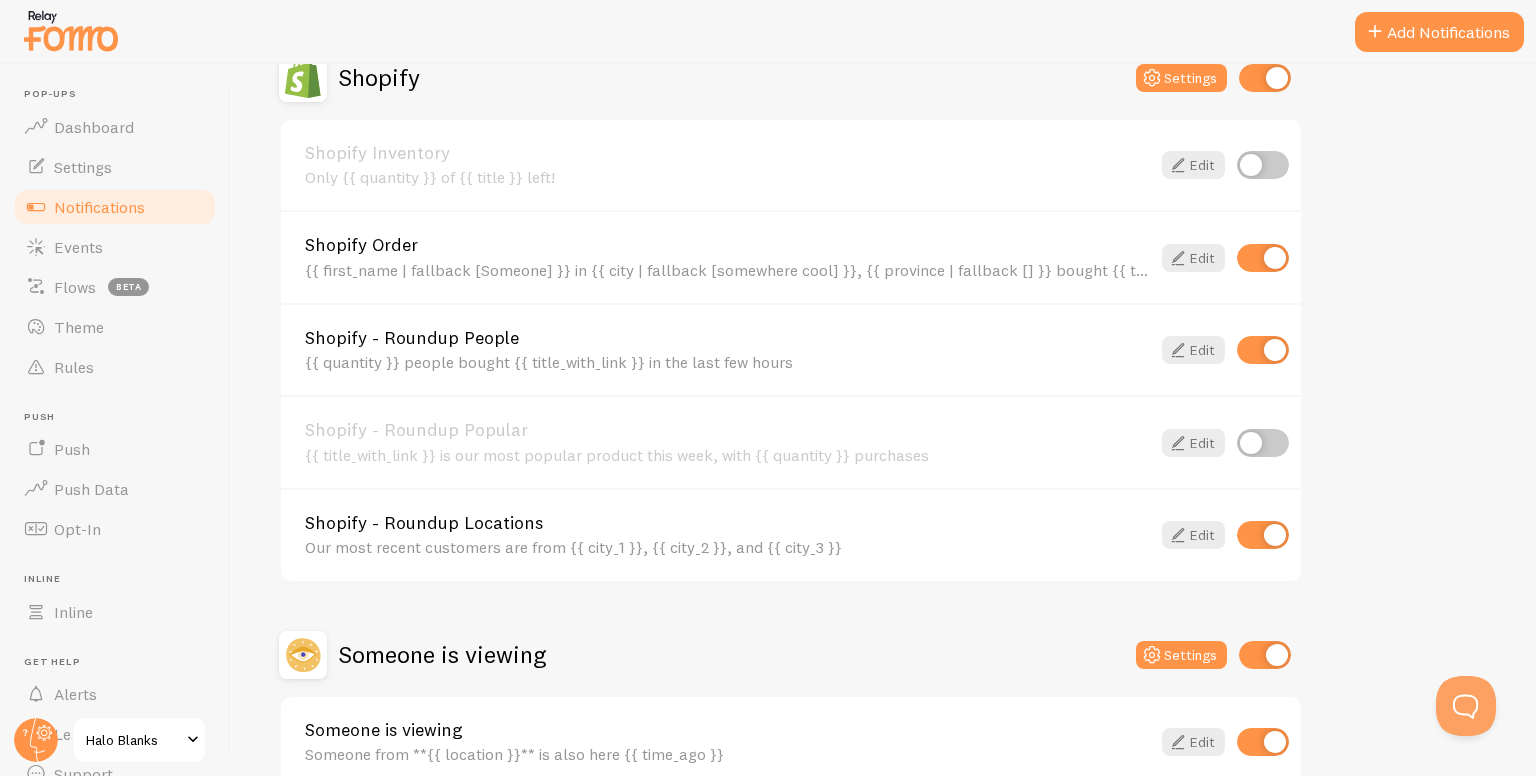 scroll, scrollTop: 725, scrollLeft: 0, axis: vertical 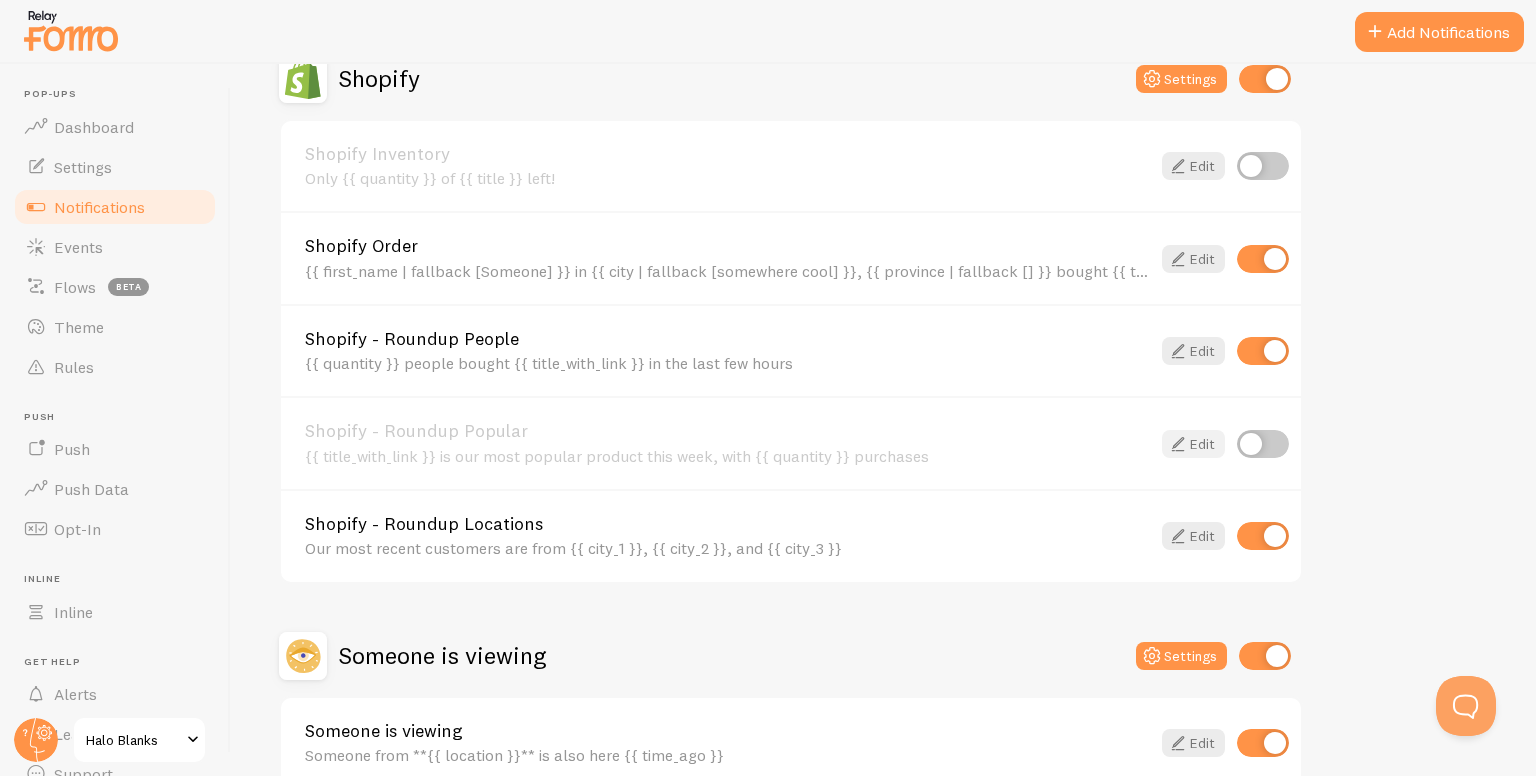 click on "Edit" at bounding box center [1193, 444] 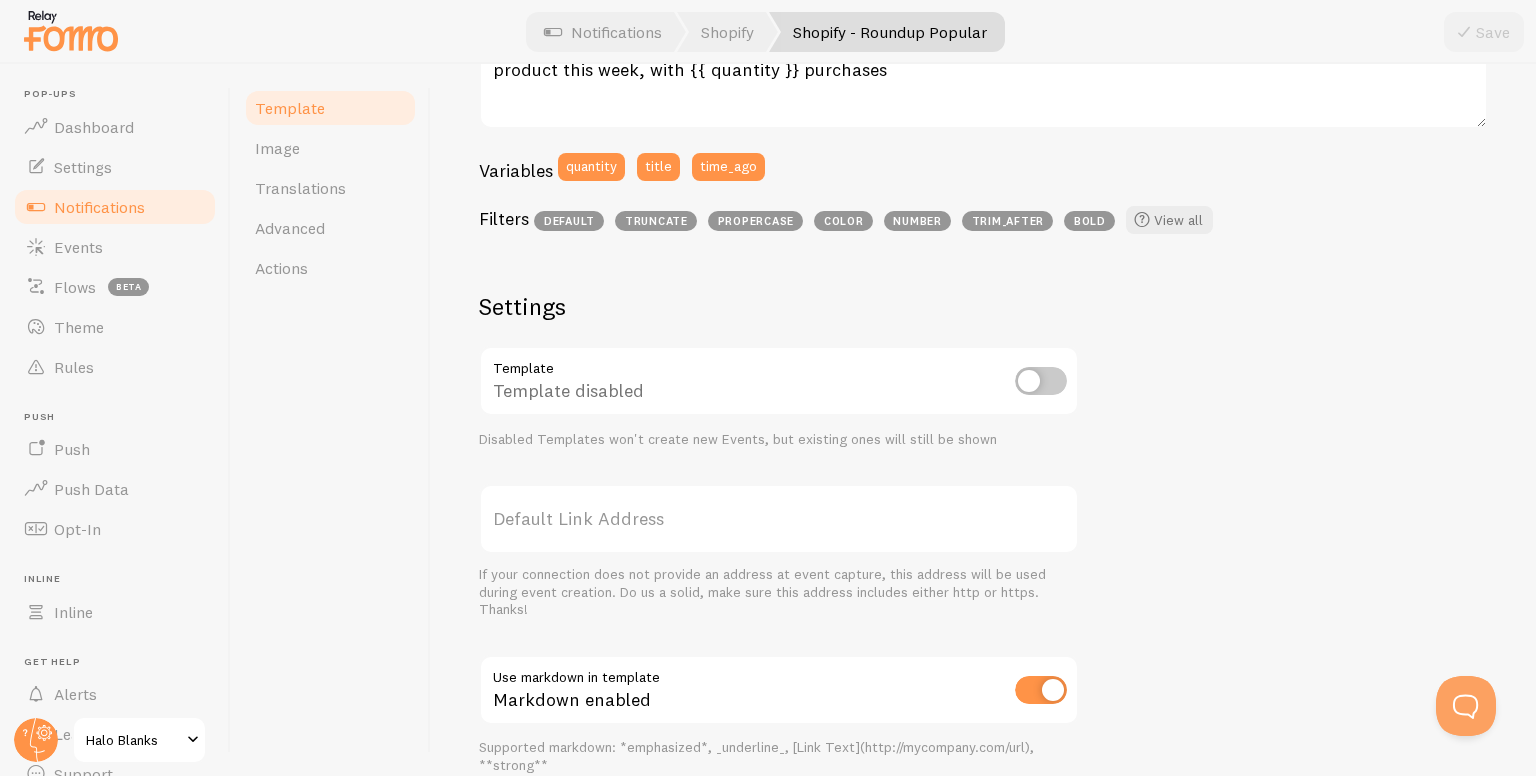 scroll, scrollTop: 484, scrollLeft: 0, axis: vertical 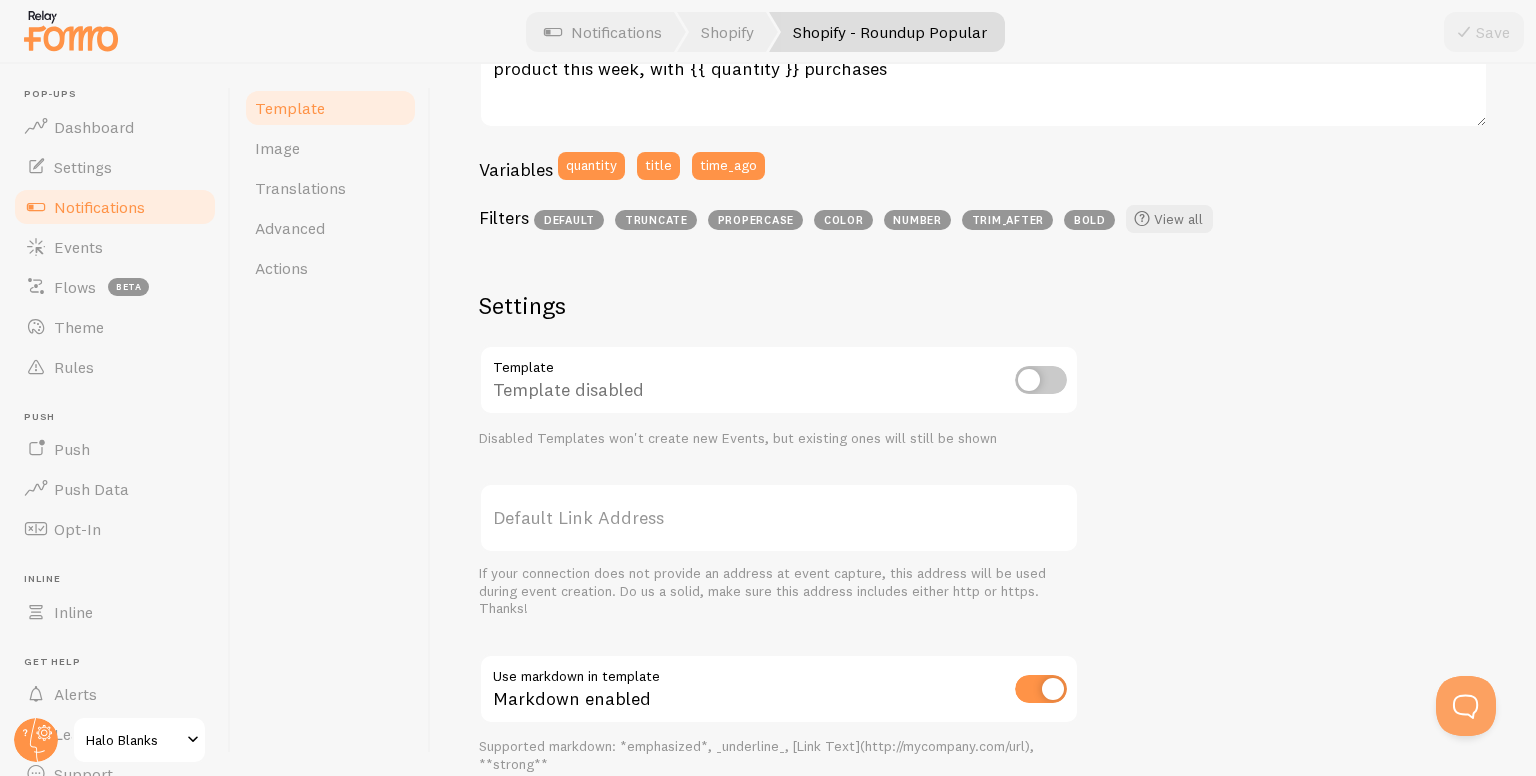 click at bounding box center (1041, 380) 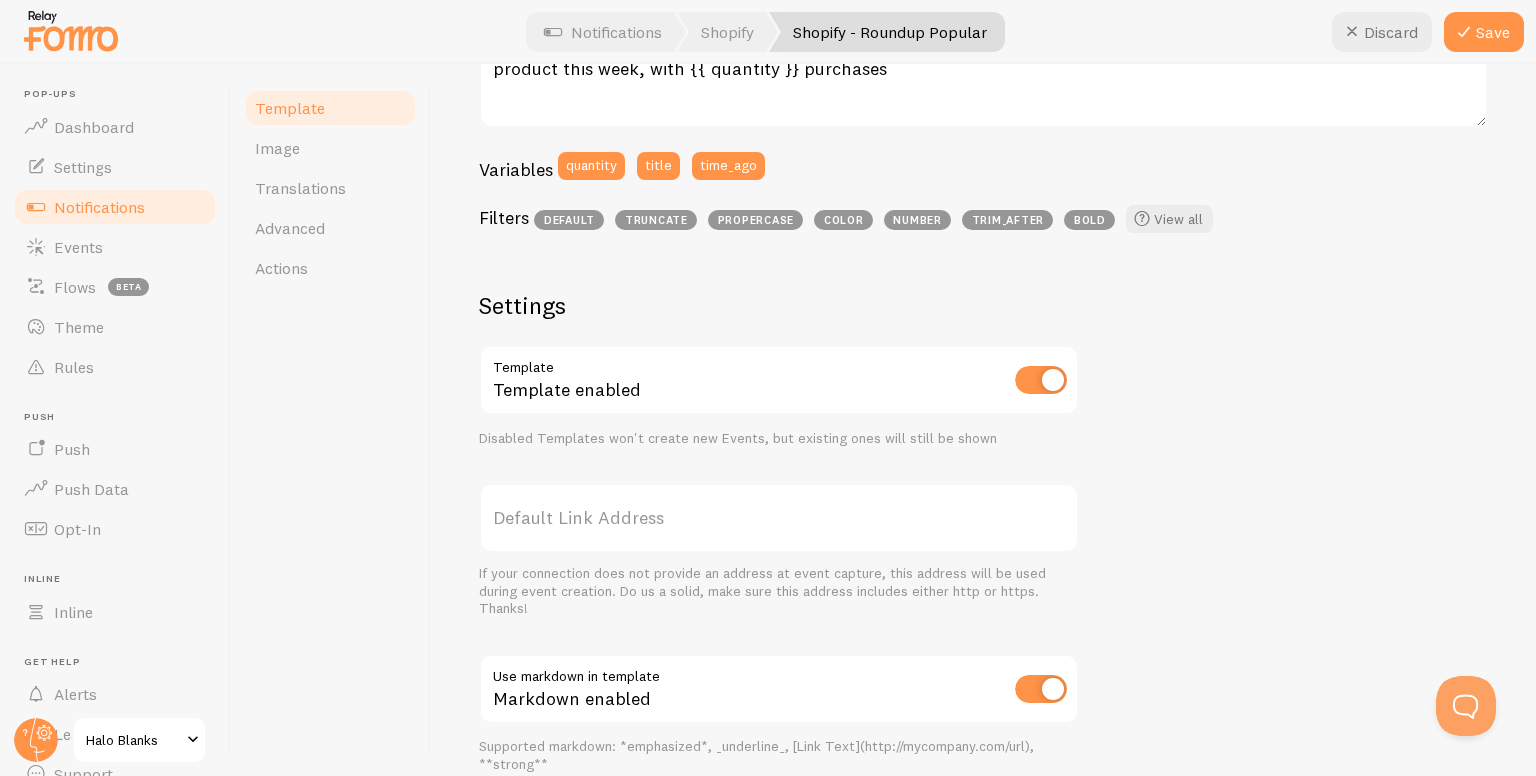 click at bounding box center [1041, 380] 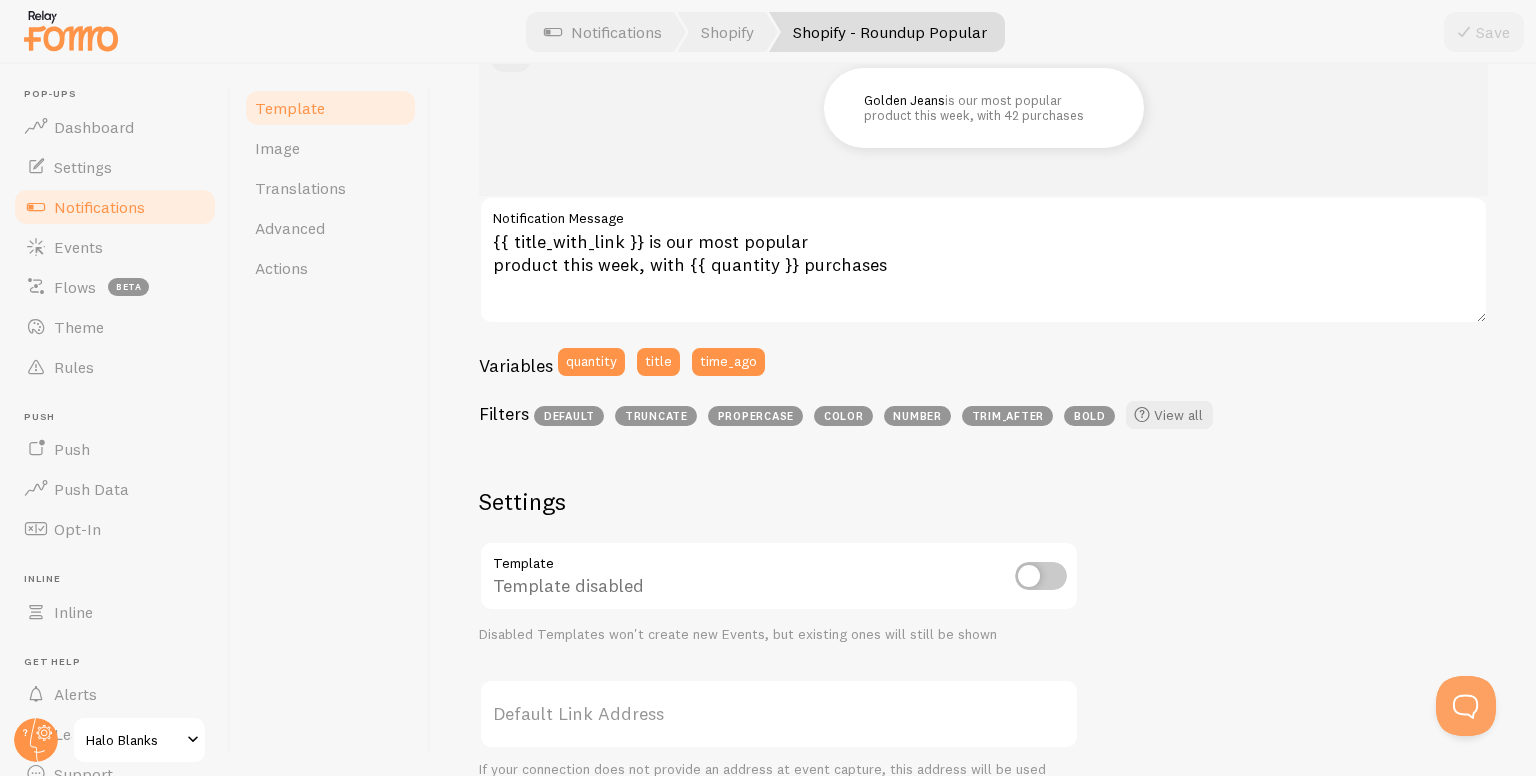 scroll, scrollTop: 0, scrollLeft: 0, axis: both 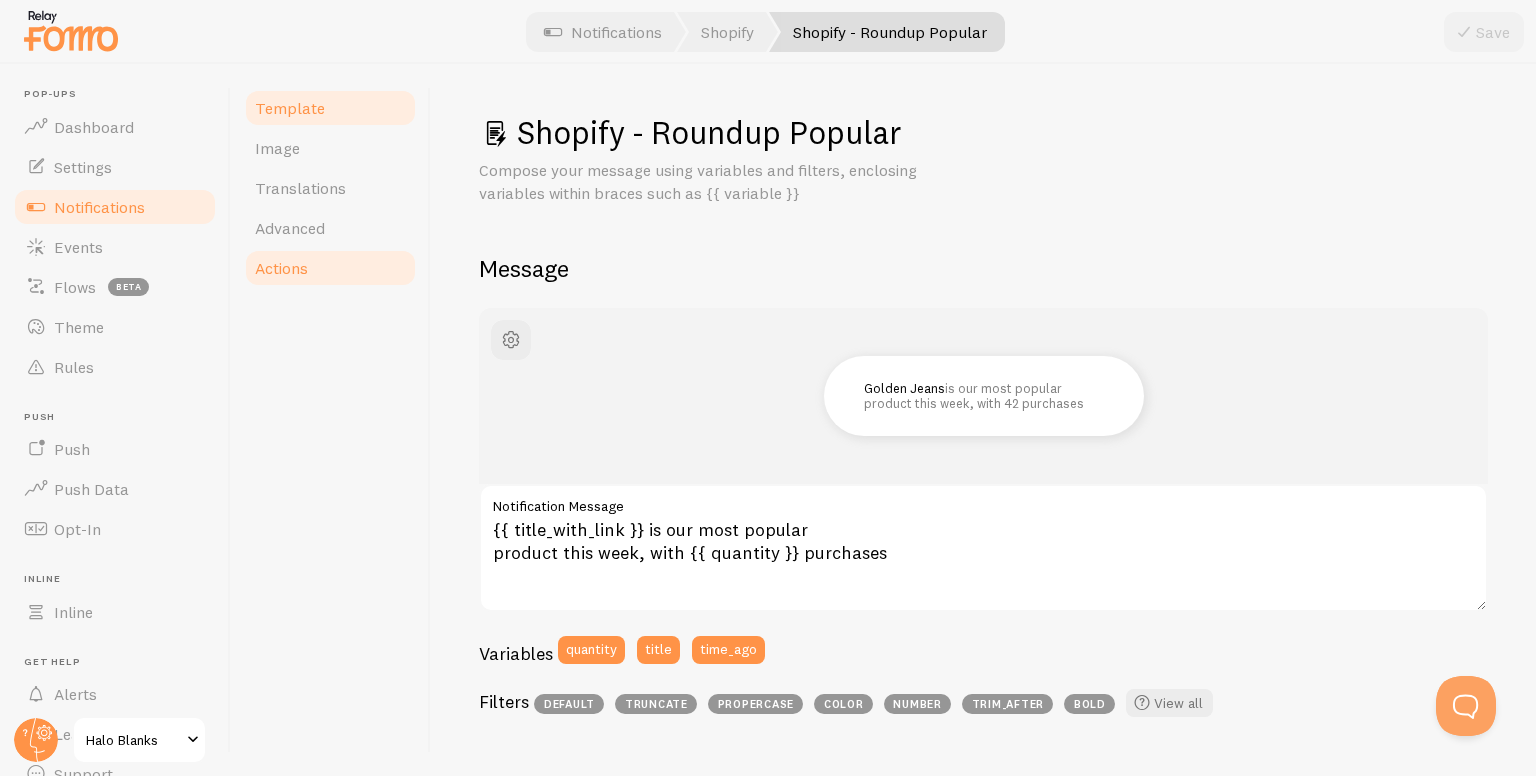 click on "Actions" at bounding box center [330, 268] 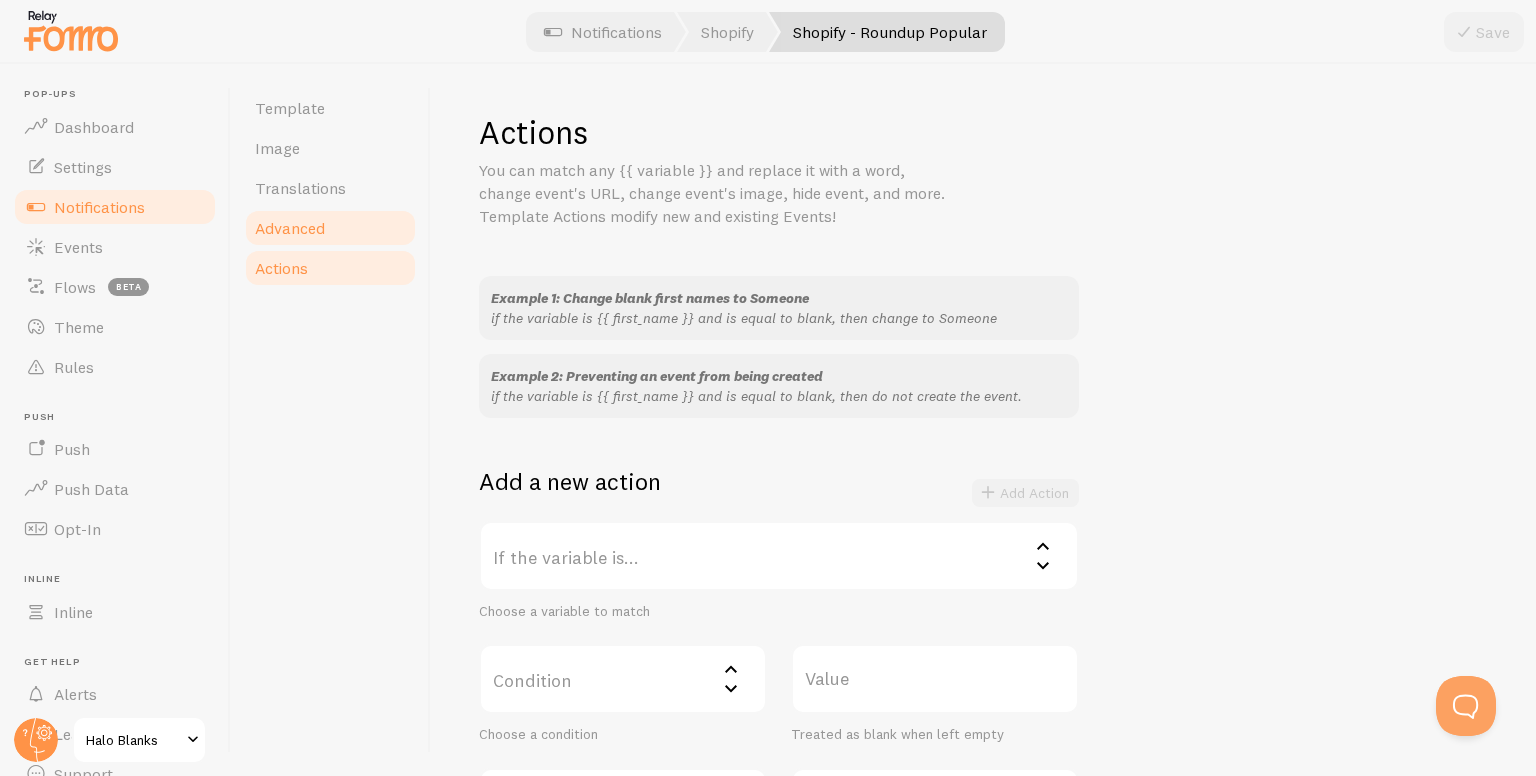 click on "Advanced" at bounding box center [290, 228] 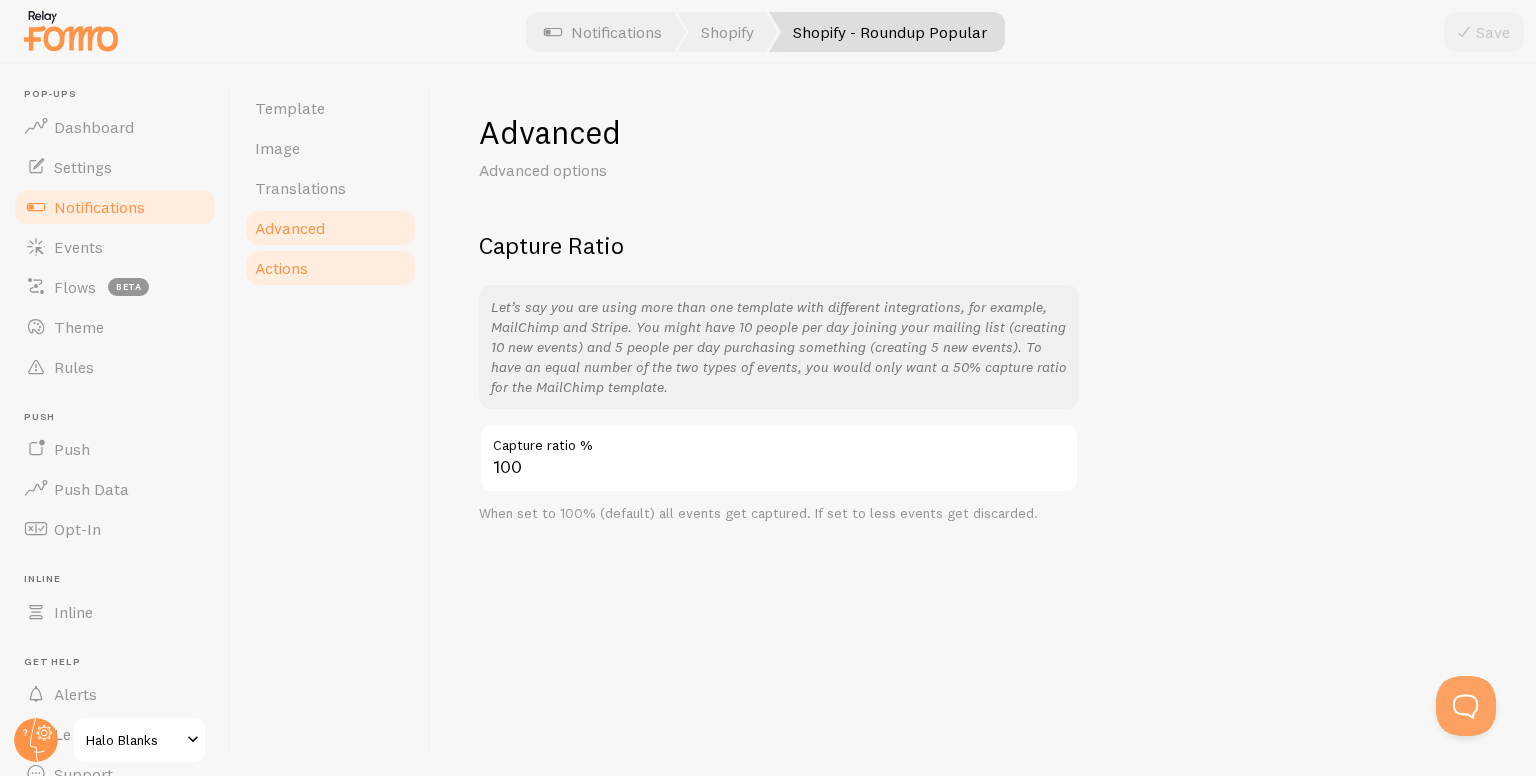 click on "Actions" at bounding box center [330, 268] 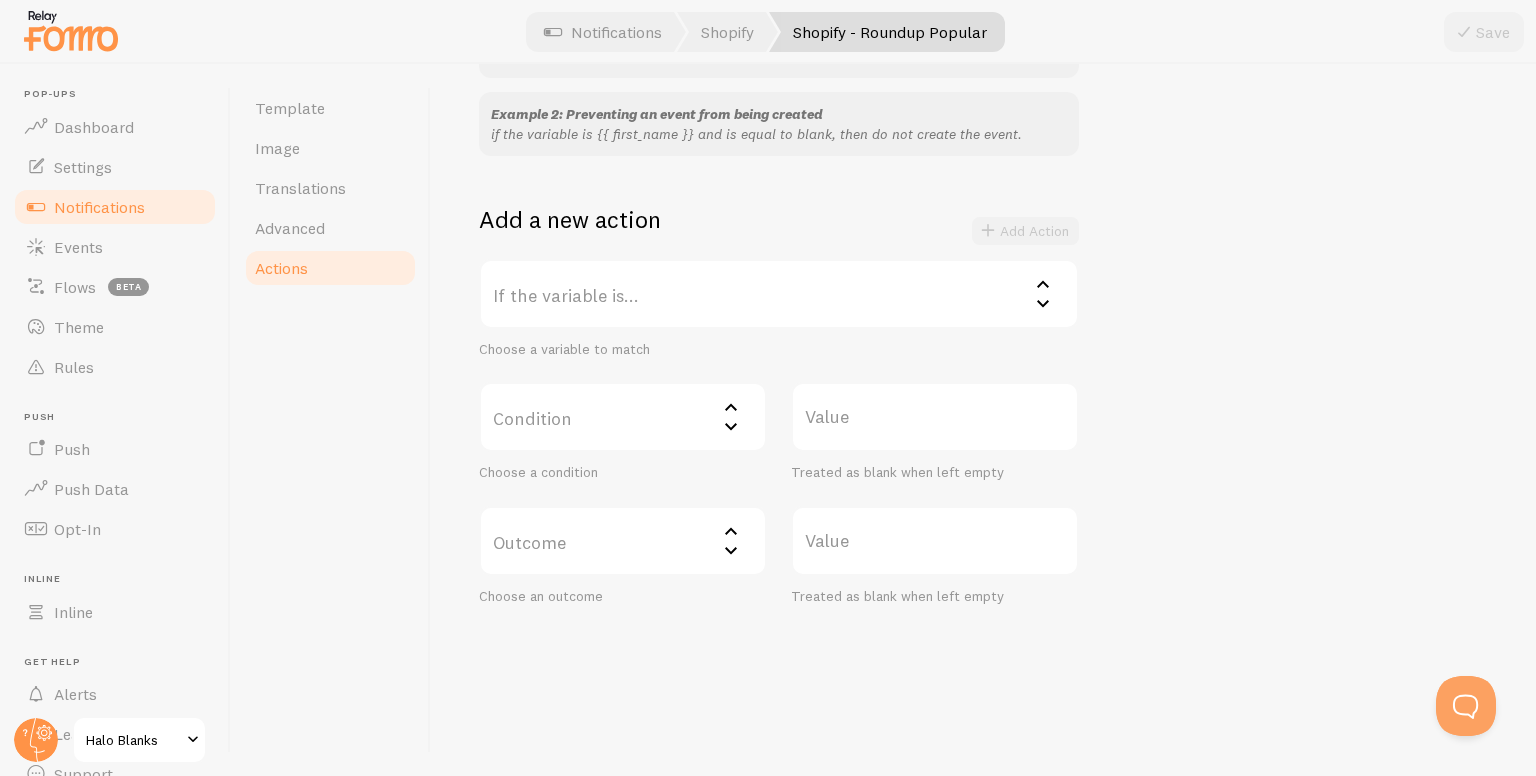 scroll, scrollTop: 0, scrollLeft: 0, axis: both 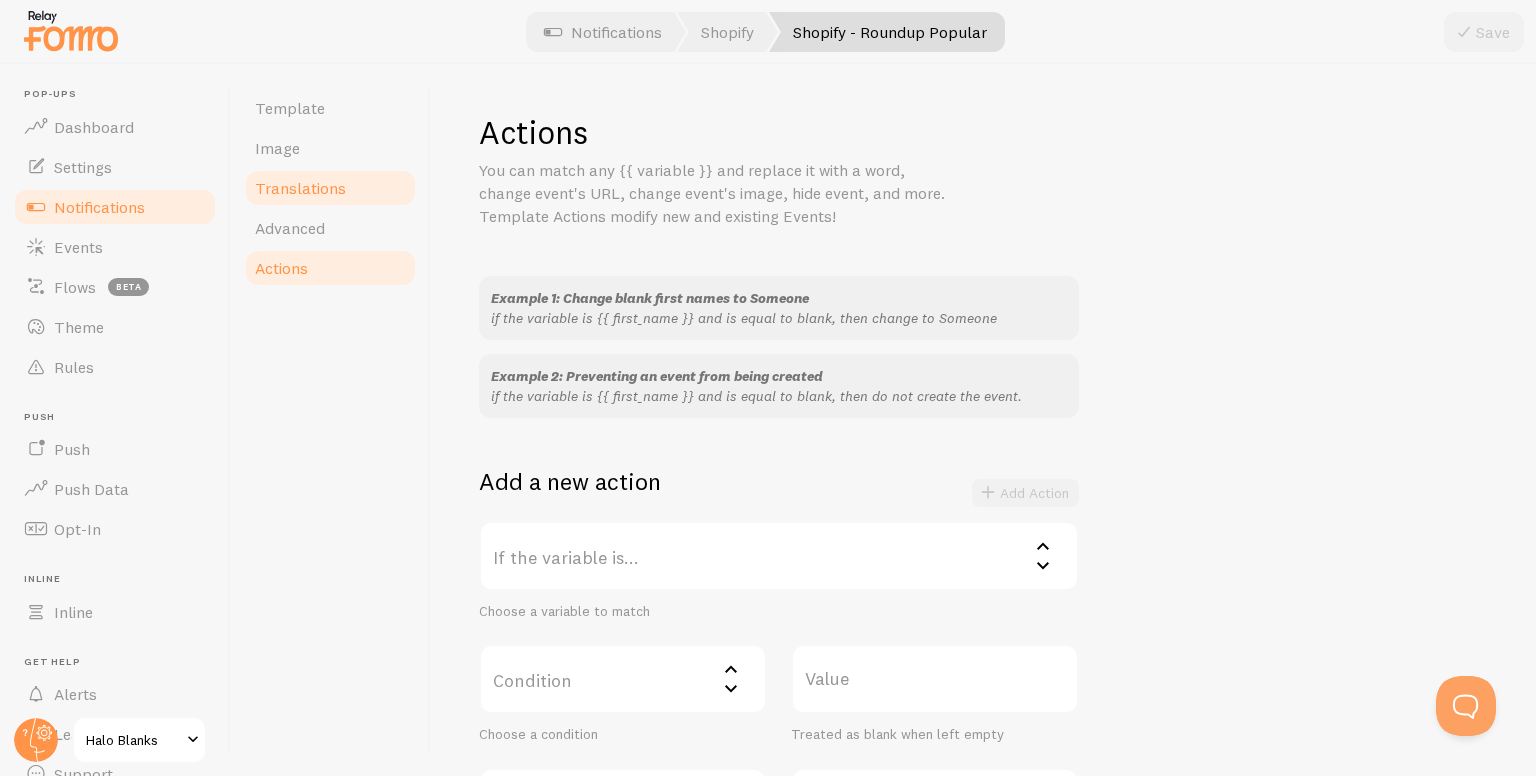 click on "Translations" at bounding box center [300, 188] 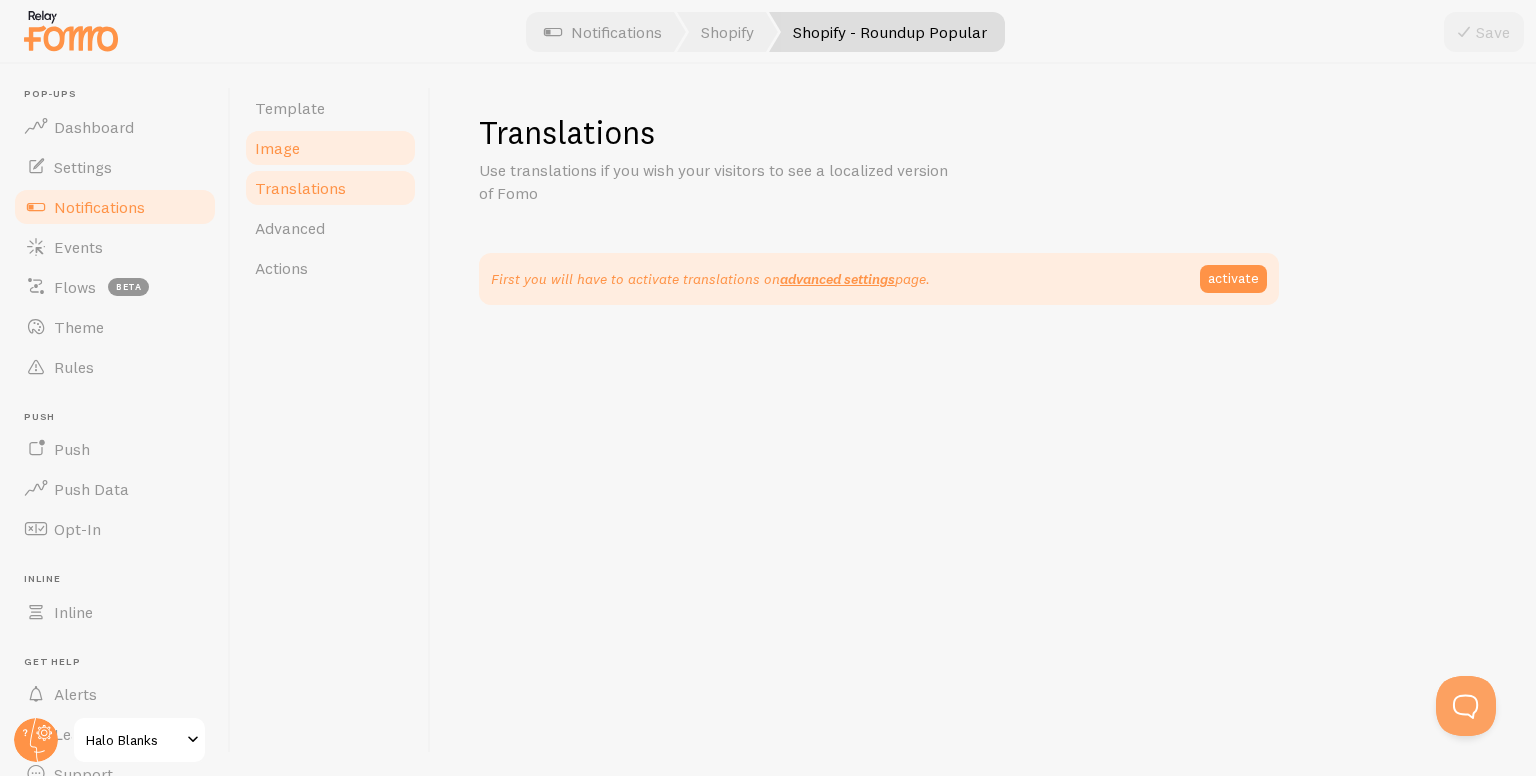 click on "Image" at bounding box center (330, 148) 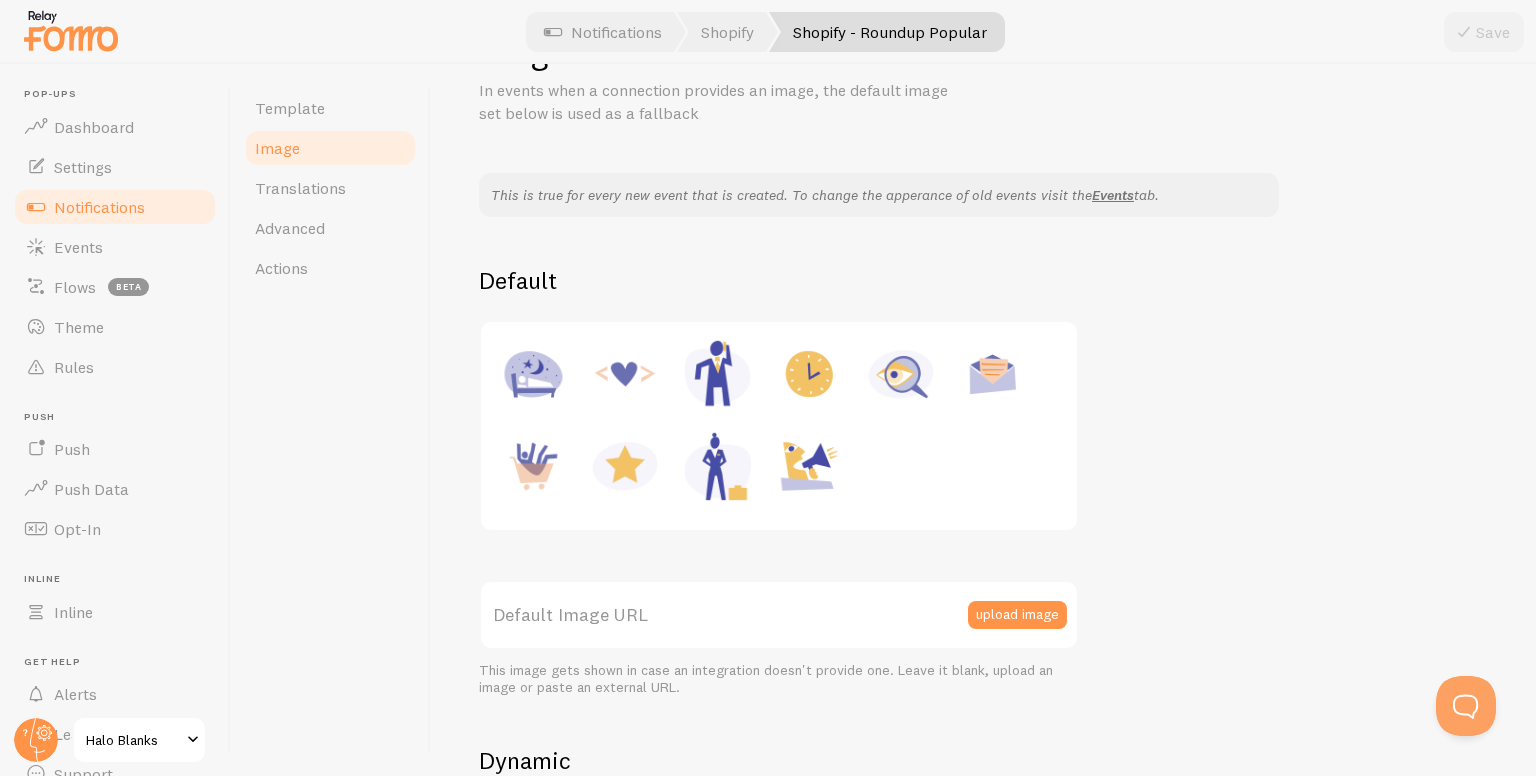 scroll, scrollTop: 66, scrollLeft: 0, axis: vertical 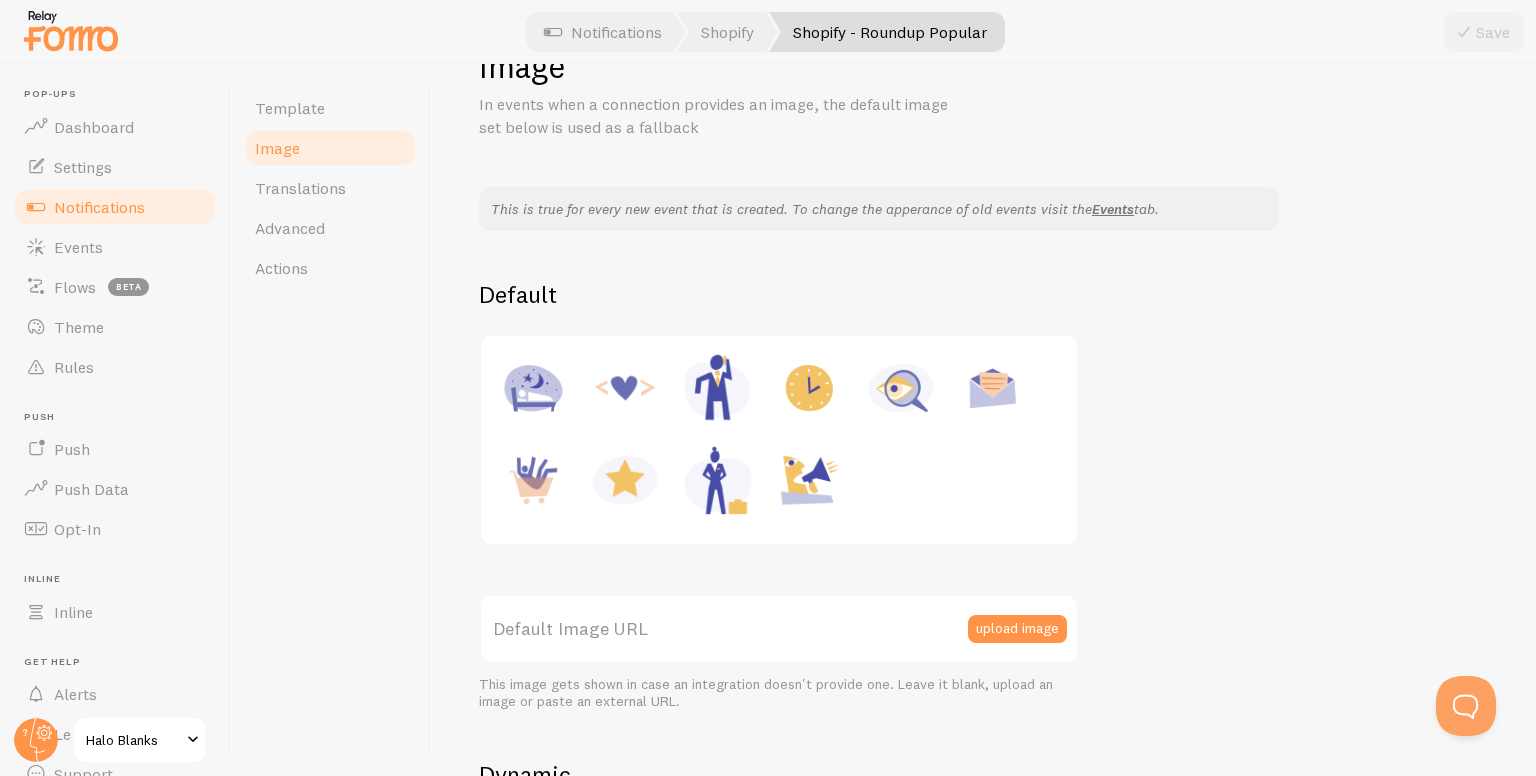click on "Notifications" at bounding box center [115, 207] 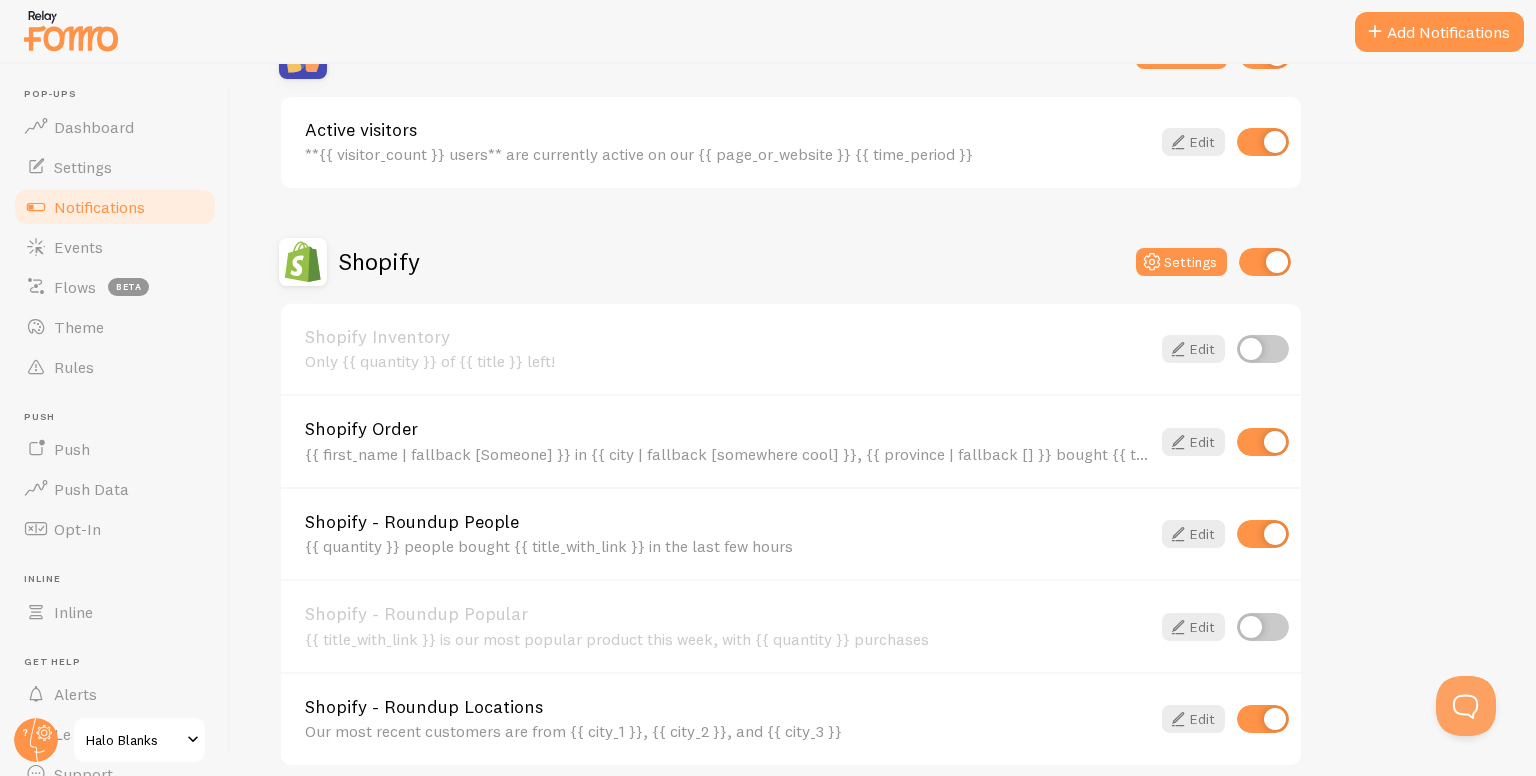 scroll, scrollTop: 548, scrollLeft: 0, axis: vertical 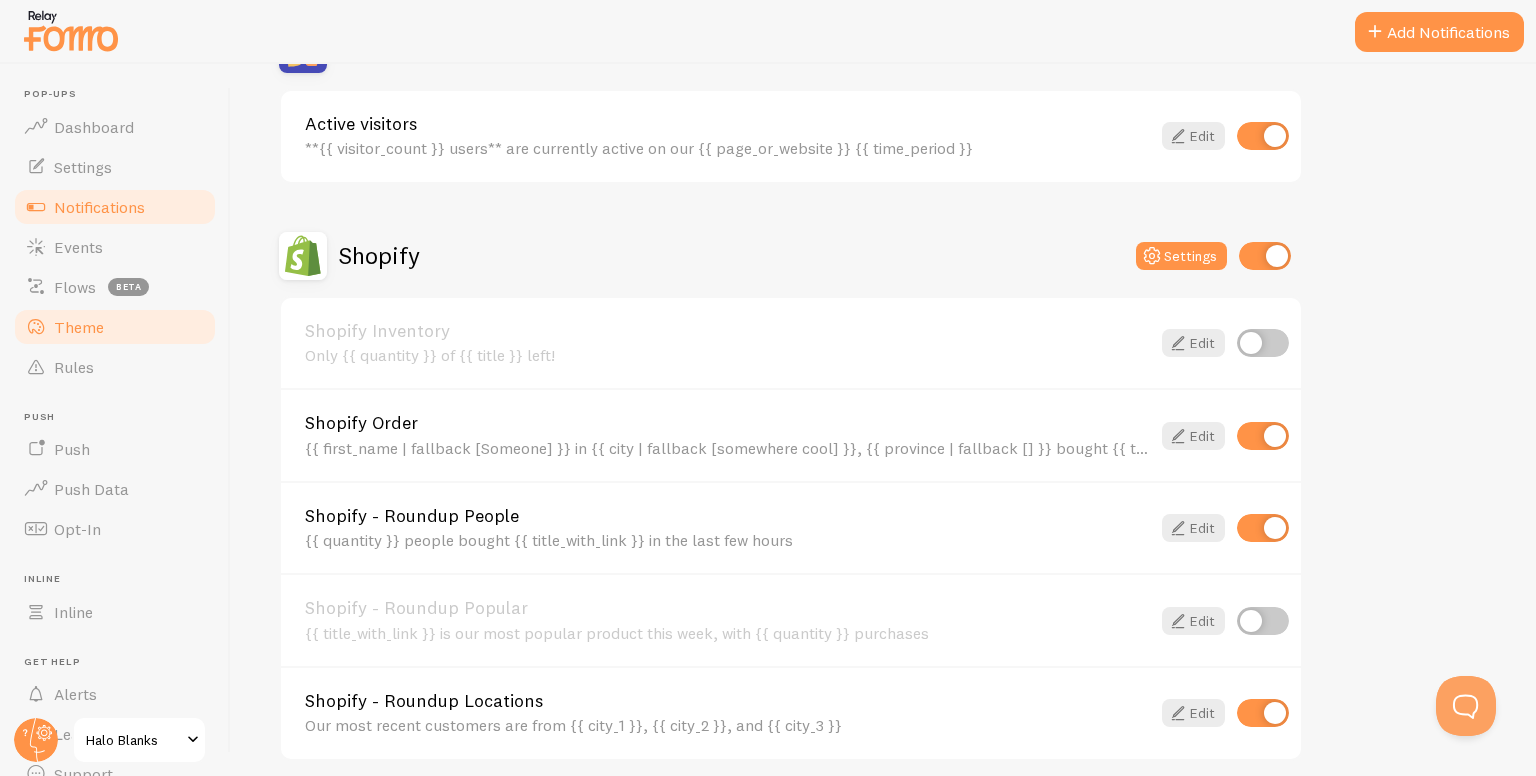 click on "Theme" at bounding box center (79, 327) 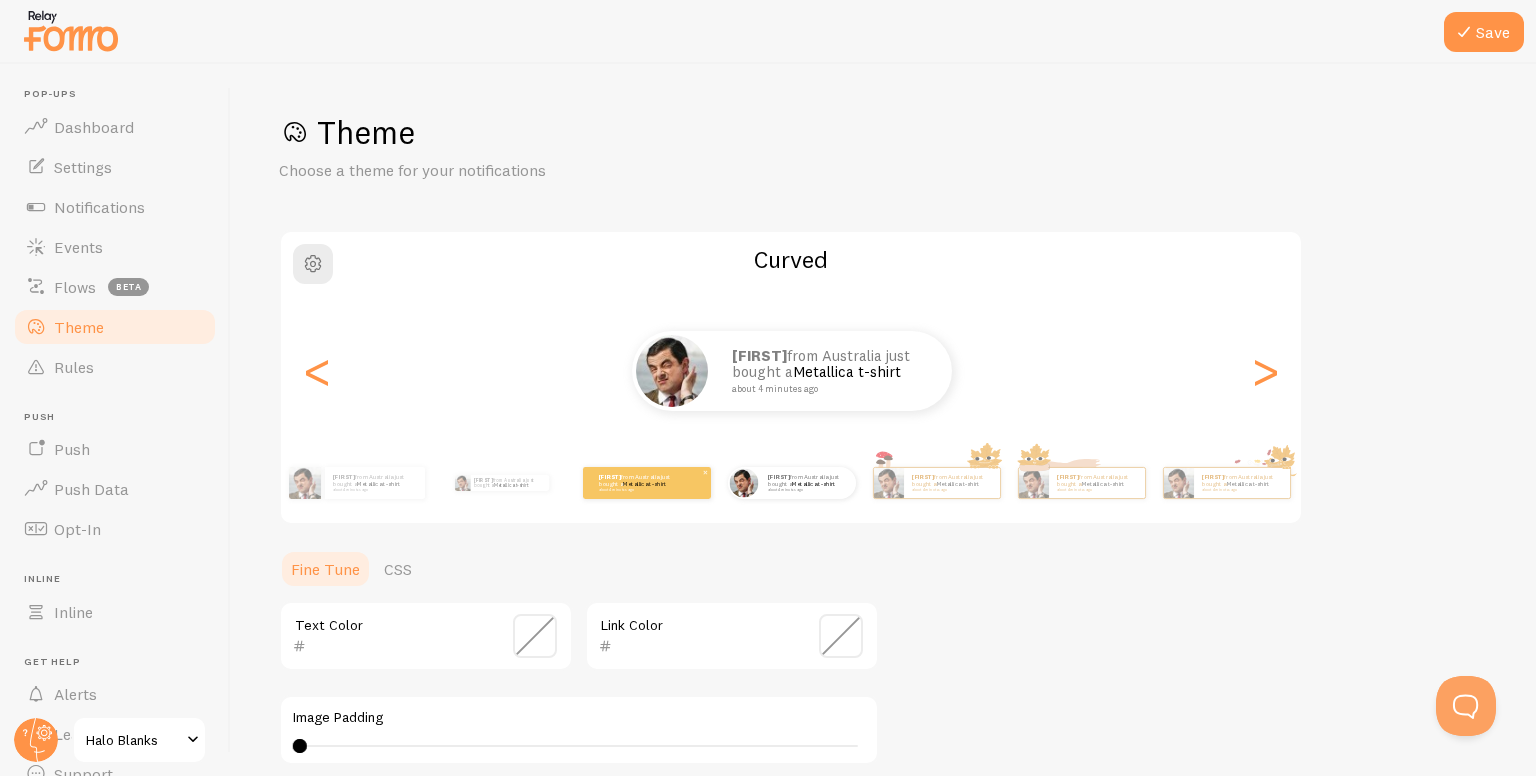 click on "[FIRST] from [COUNTRY] just bought a Metallica t-shirt about [TIME_AGO]" at bounding box center (647, 483) 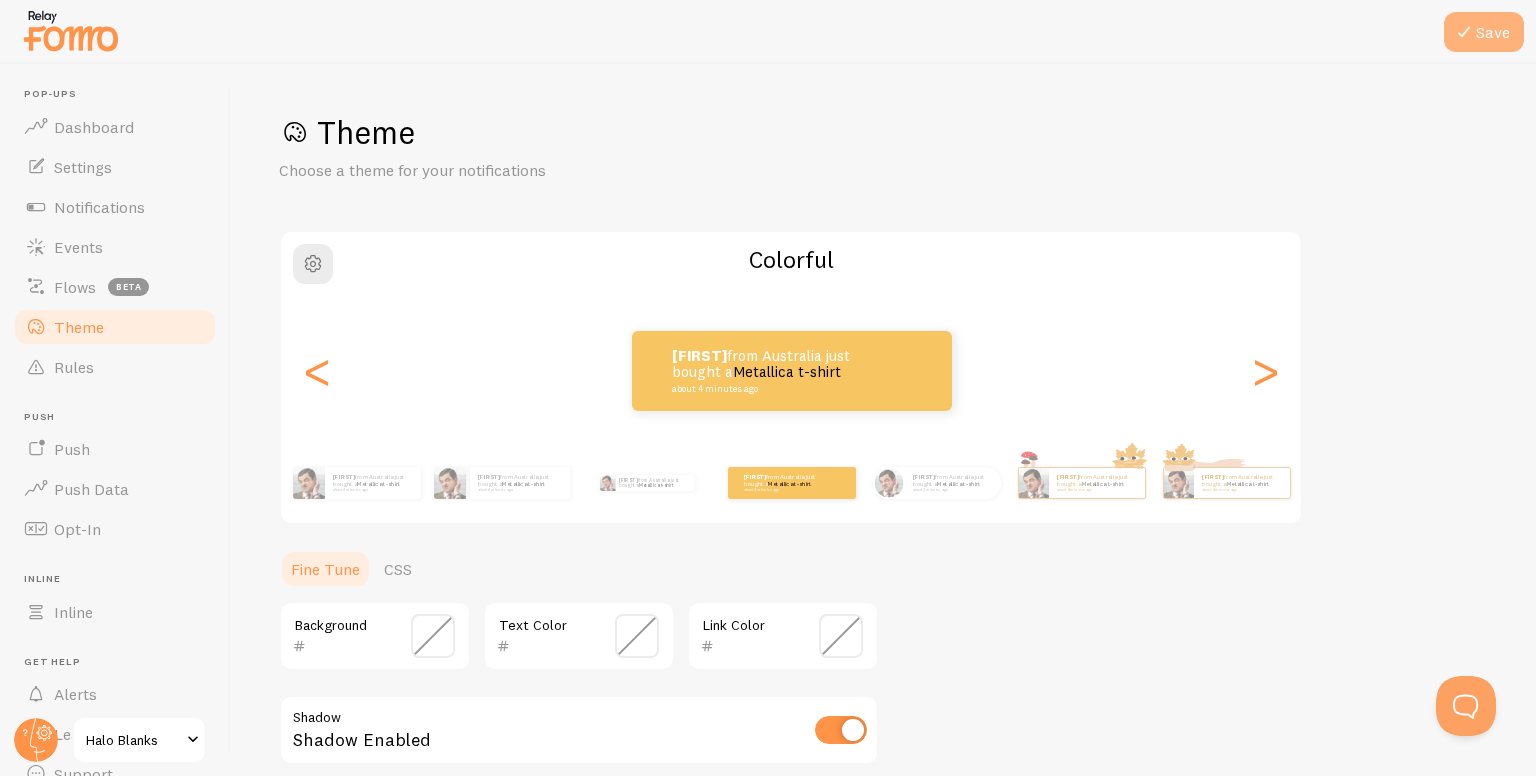 click on "Save" at bounding box center (1484, 32) 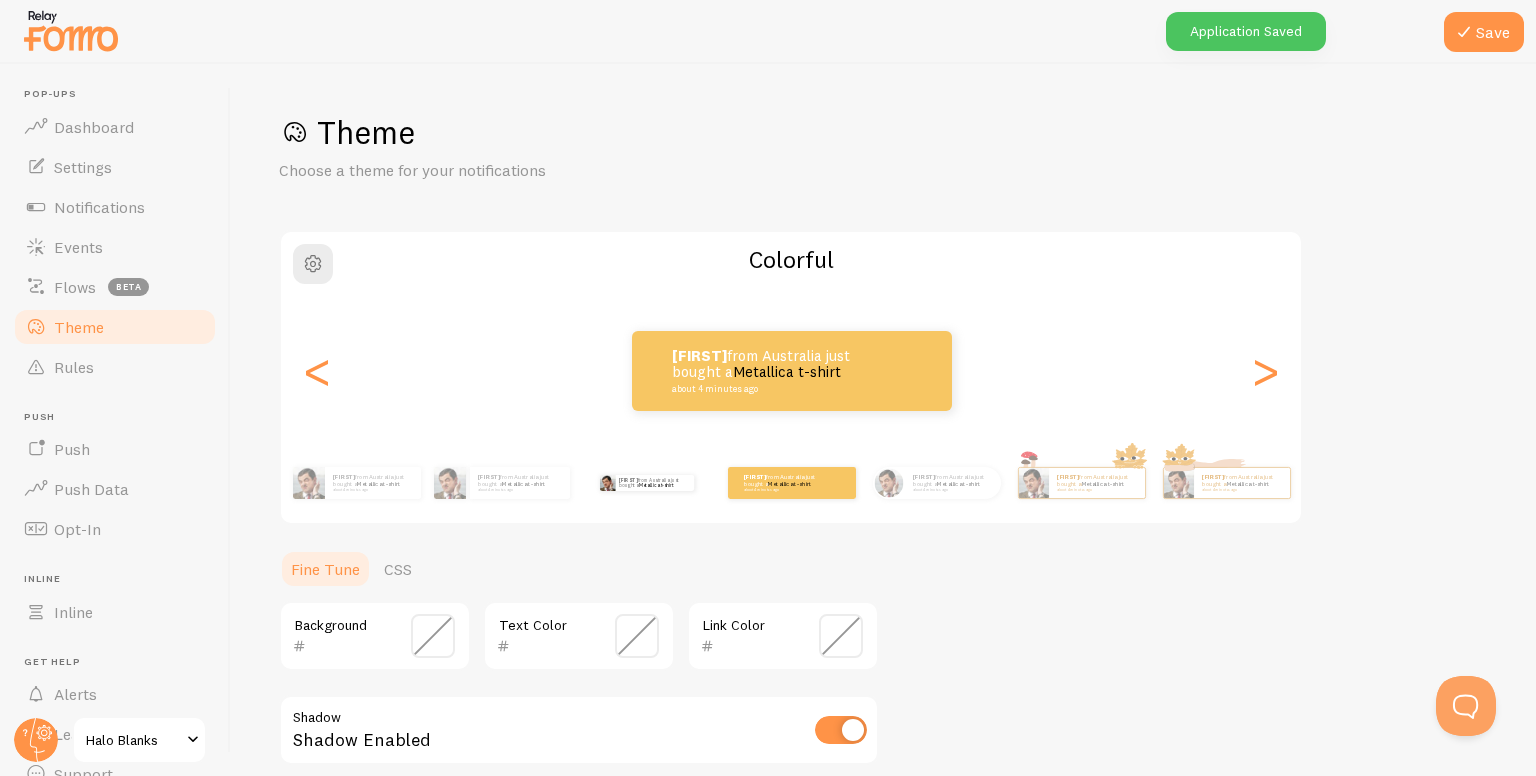 scroll, scrollTop: 207, scrollLeft: 0, axis: vertical 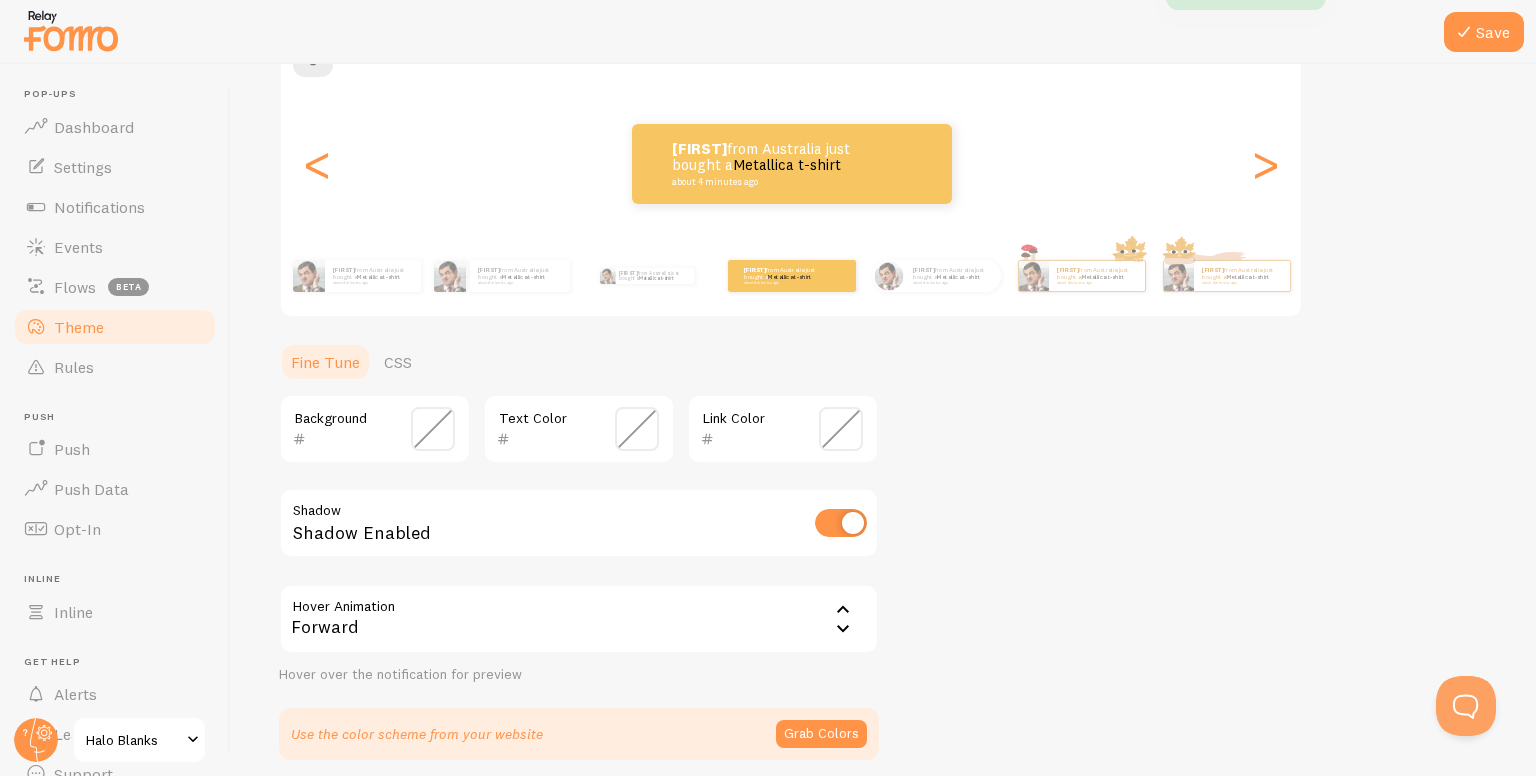 click at bounding box center (433, 429) 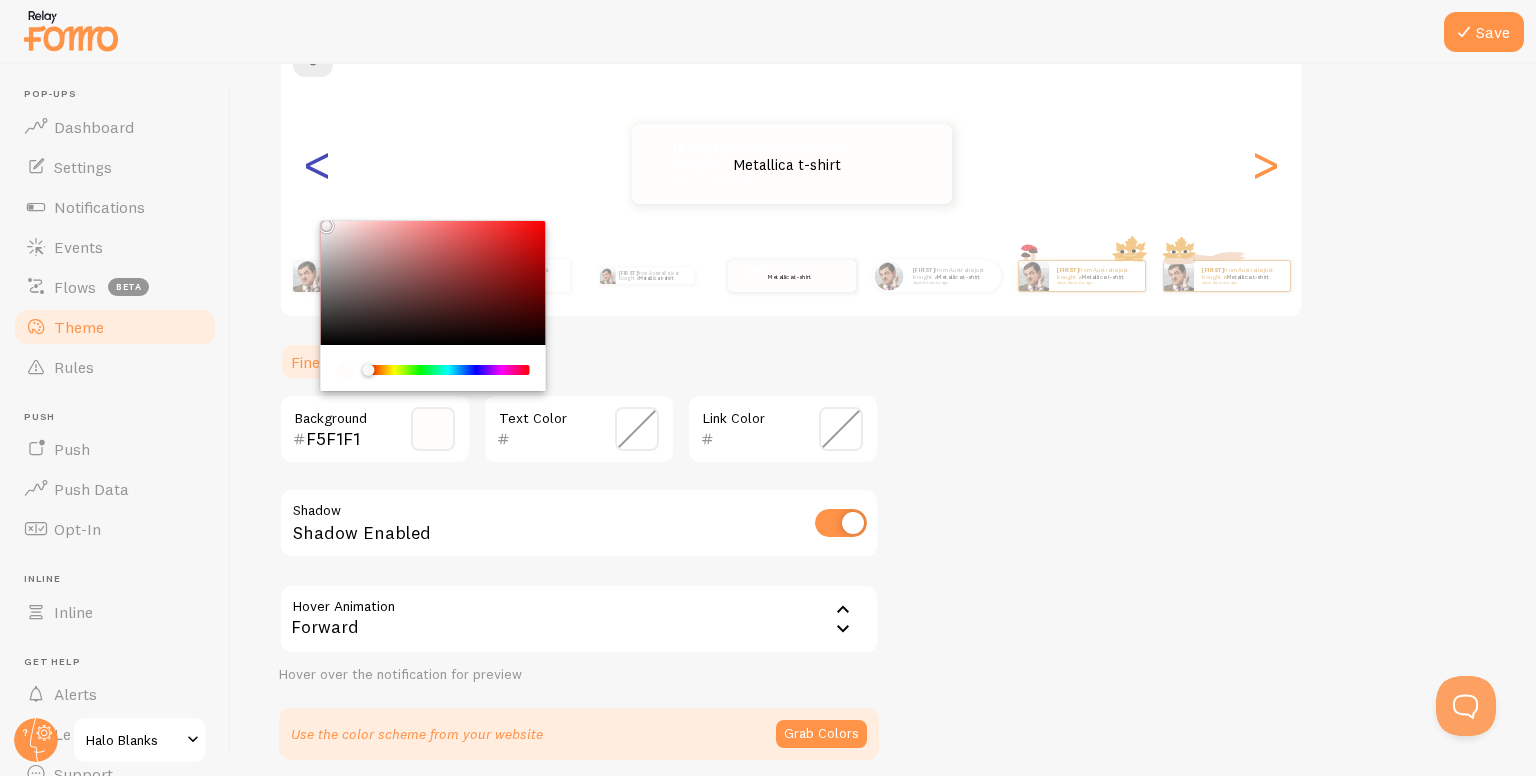 type on "FFFFFF" 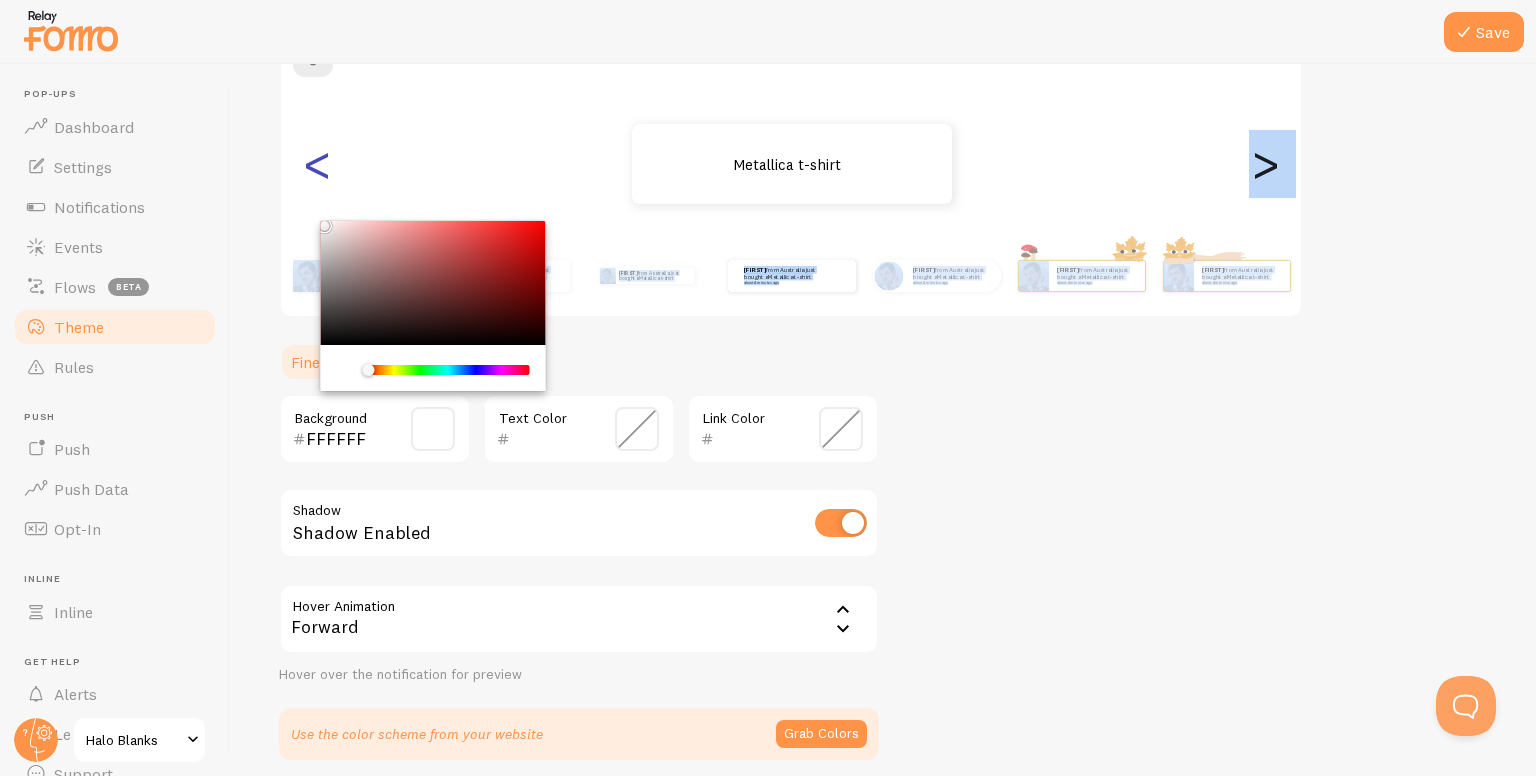 drag, startPoint x: 341, startPoint y: 328, endPoint x: 319, endPoint y: 202, distance: 127.90621 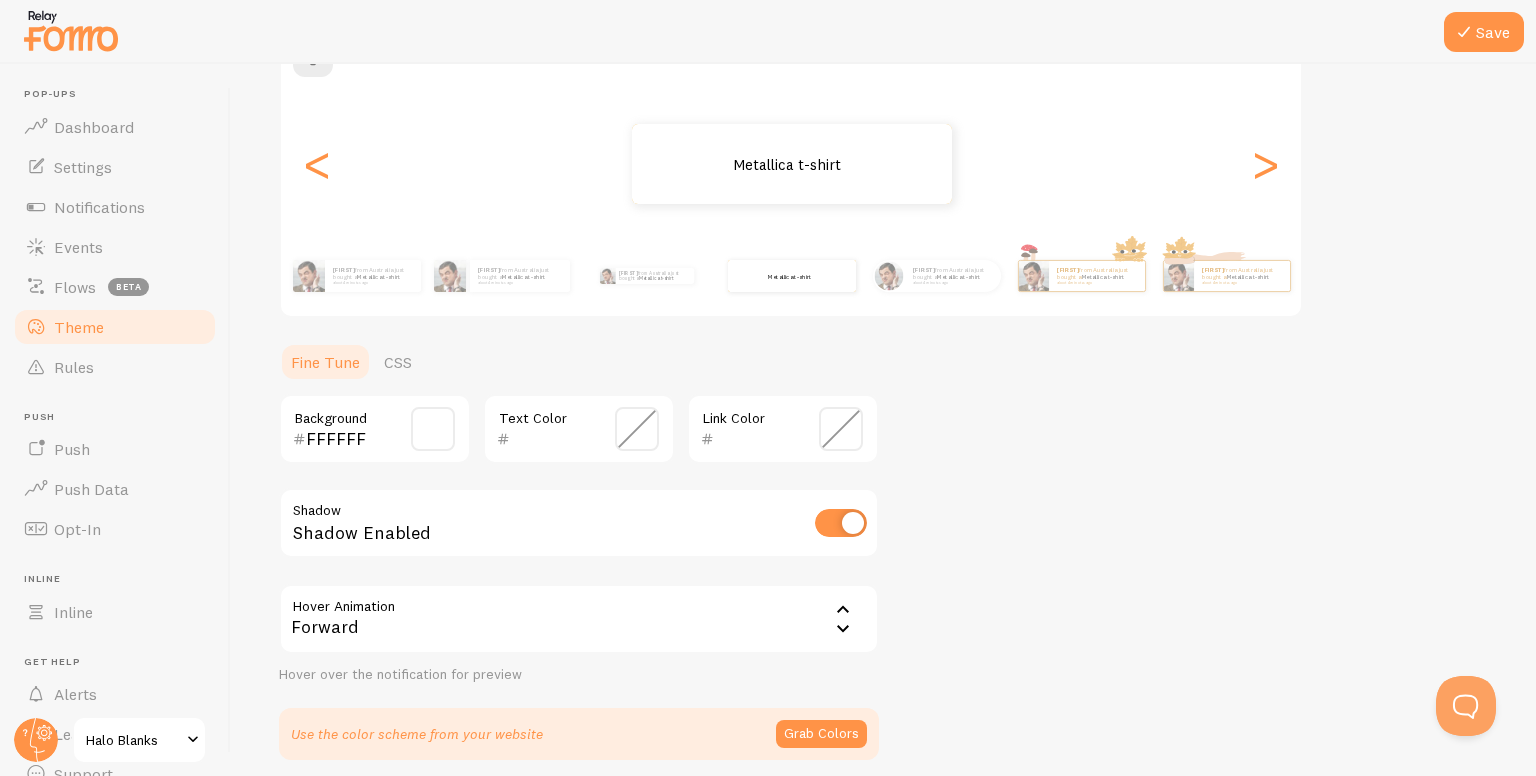 click at bounding box center (637, 429) 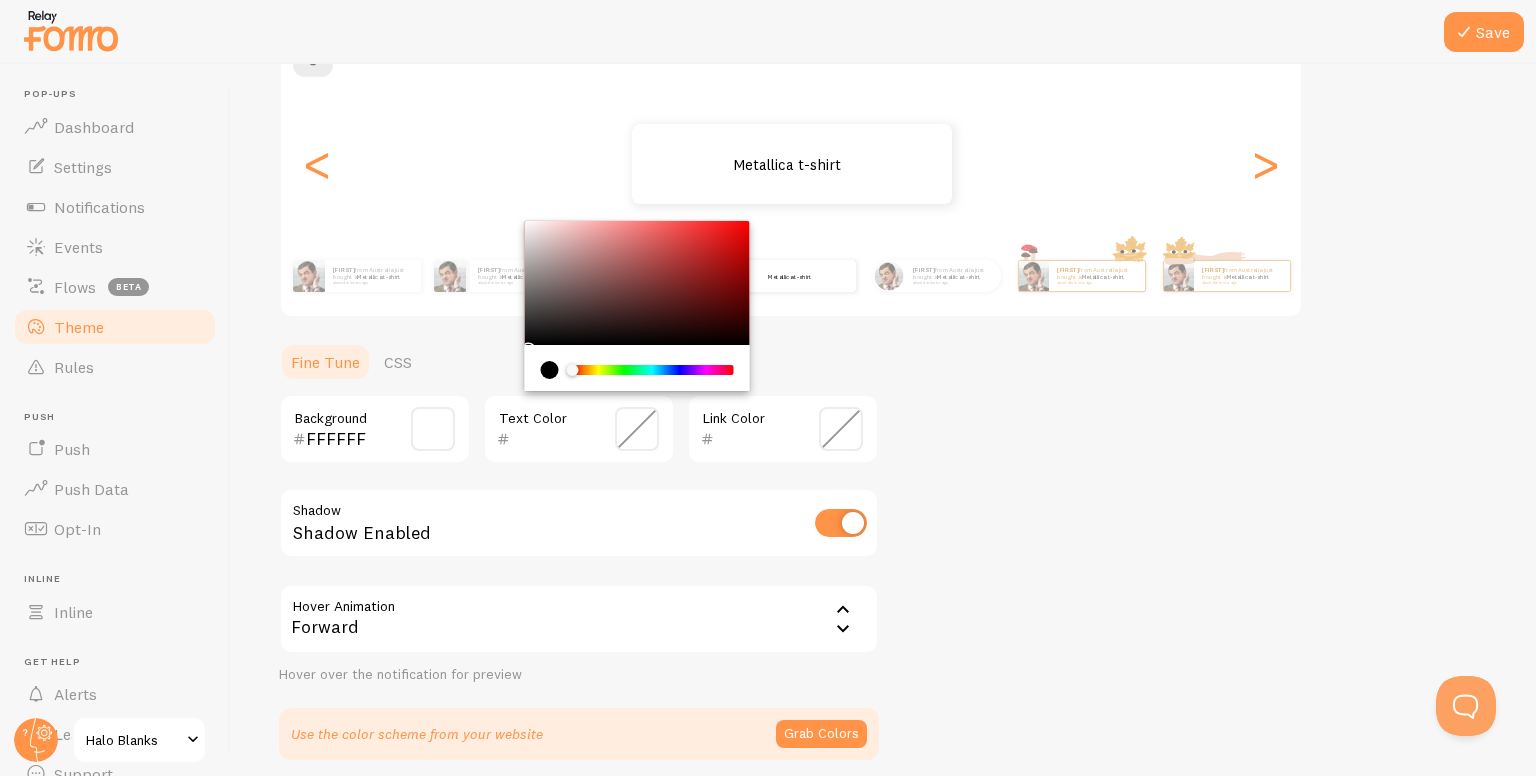 click at bounding box center [637, 283] 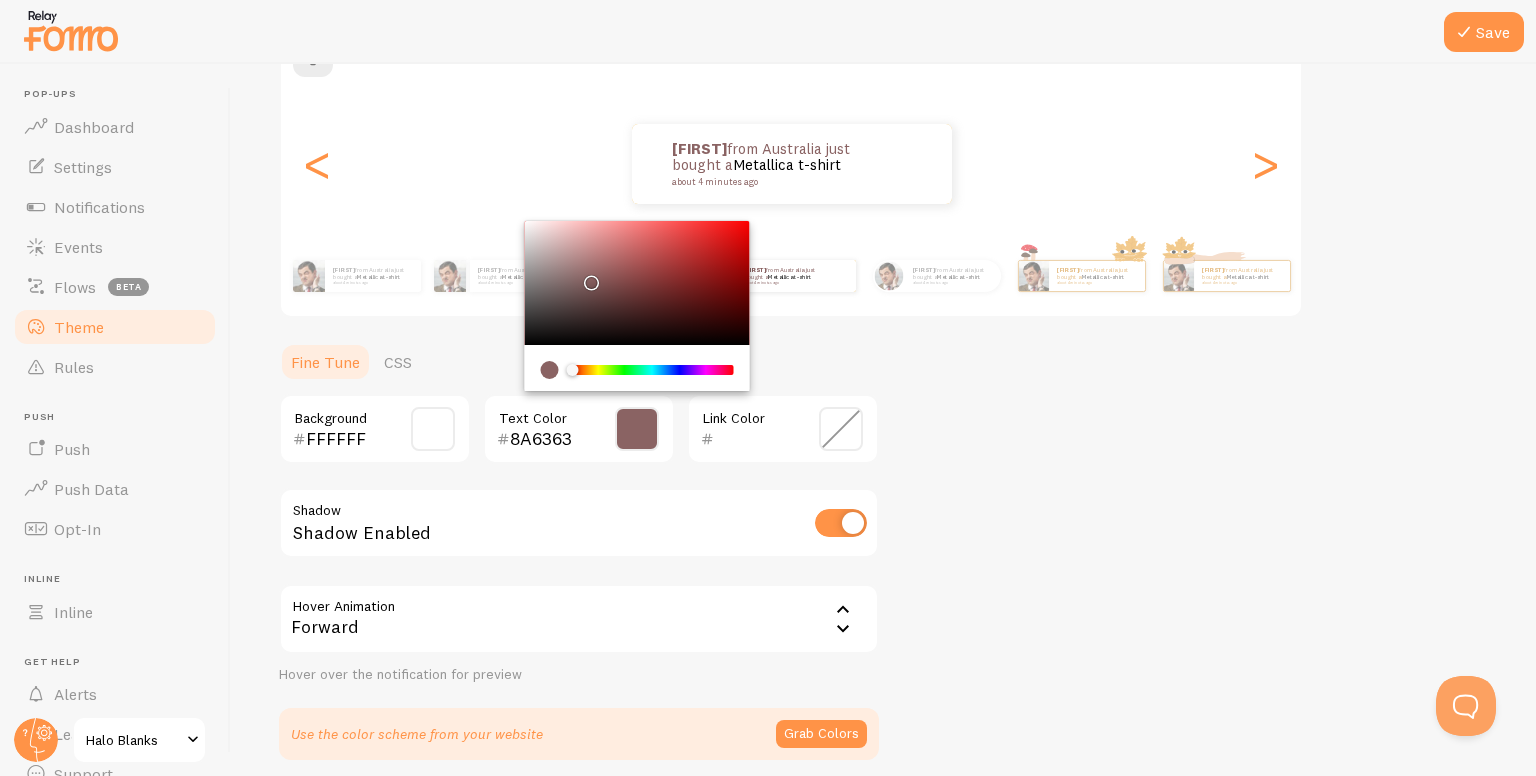 click on "8A6363" at bounding box center [550, 439] 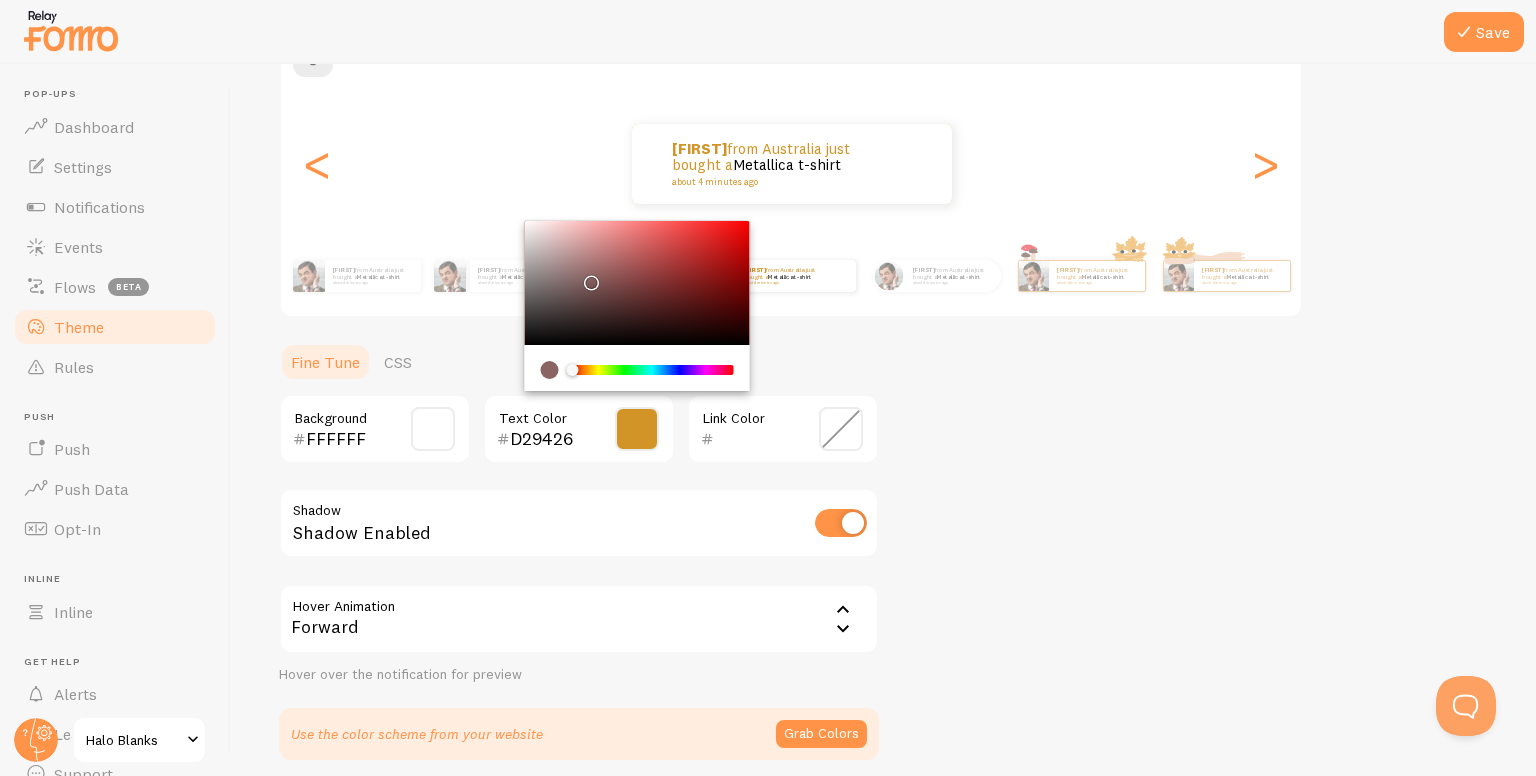 type on "D29426" 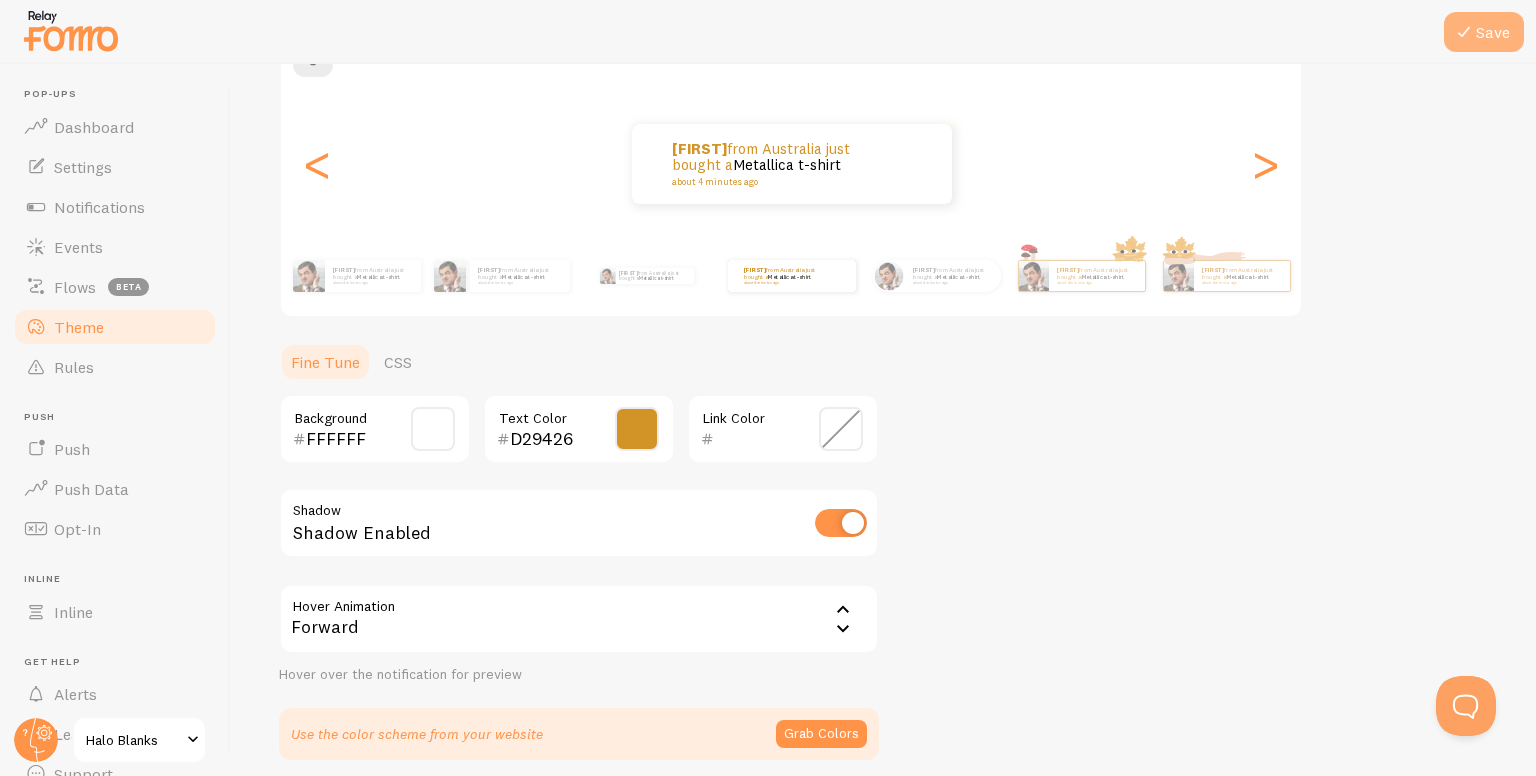 click at bounding box center (1464, 32) 